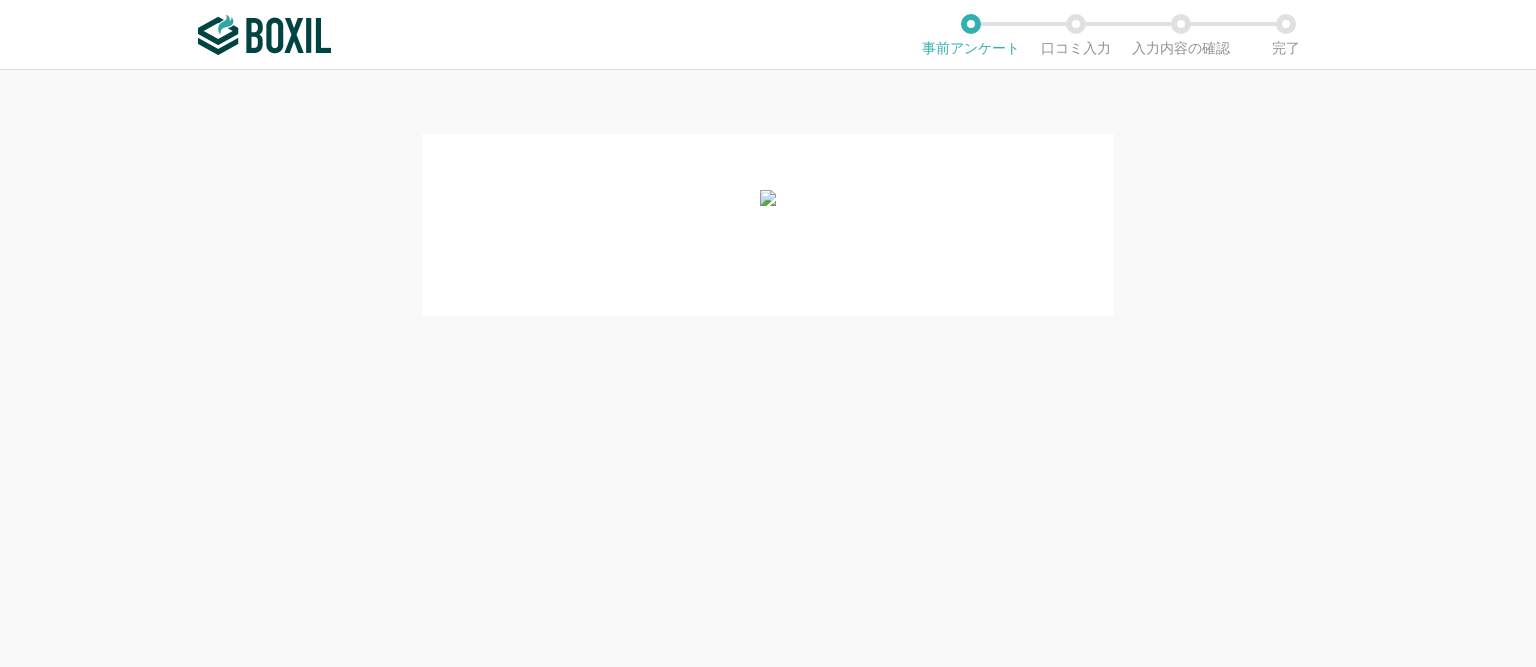 scroll, scrollTop: 0, scrollLeft: 0, axis: both 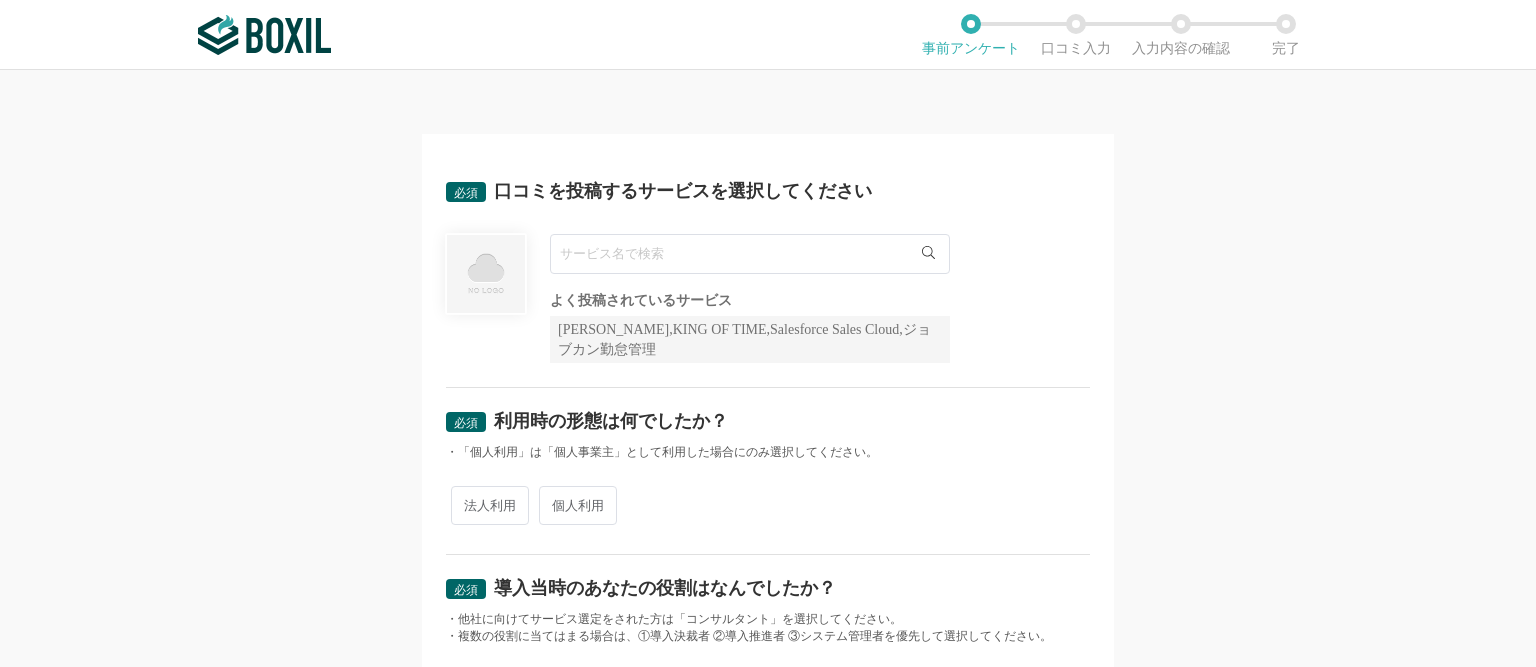 click at bounding box center (750, 254) 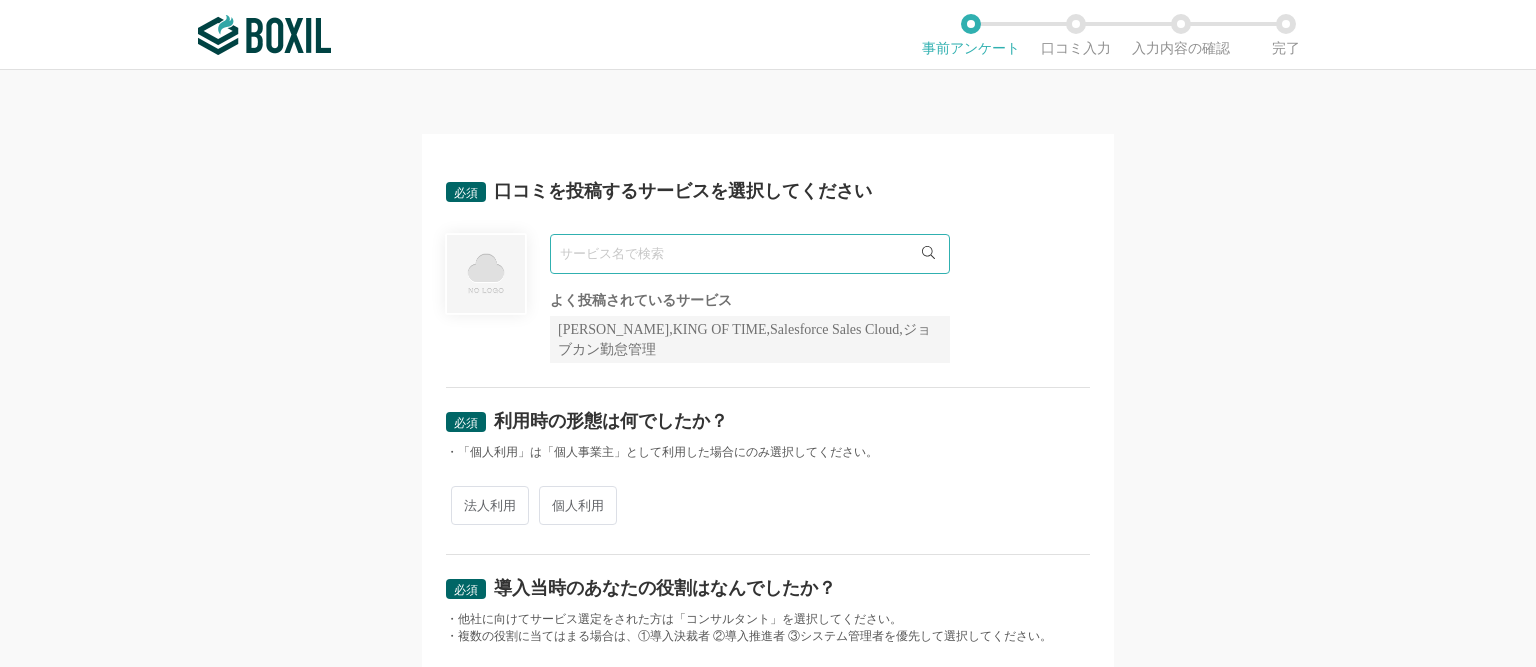 click at bounding box center [750, 254] 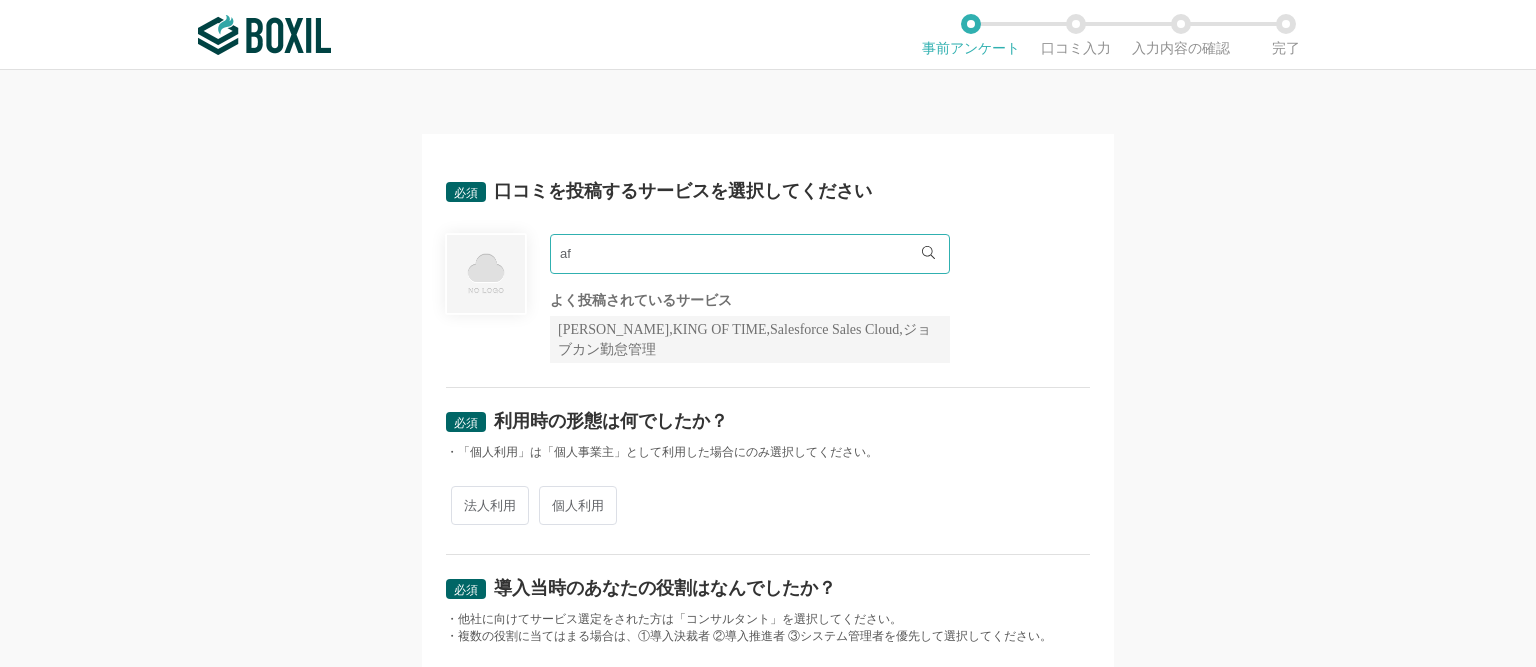 type on "a" 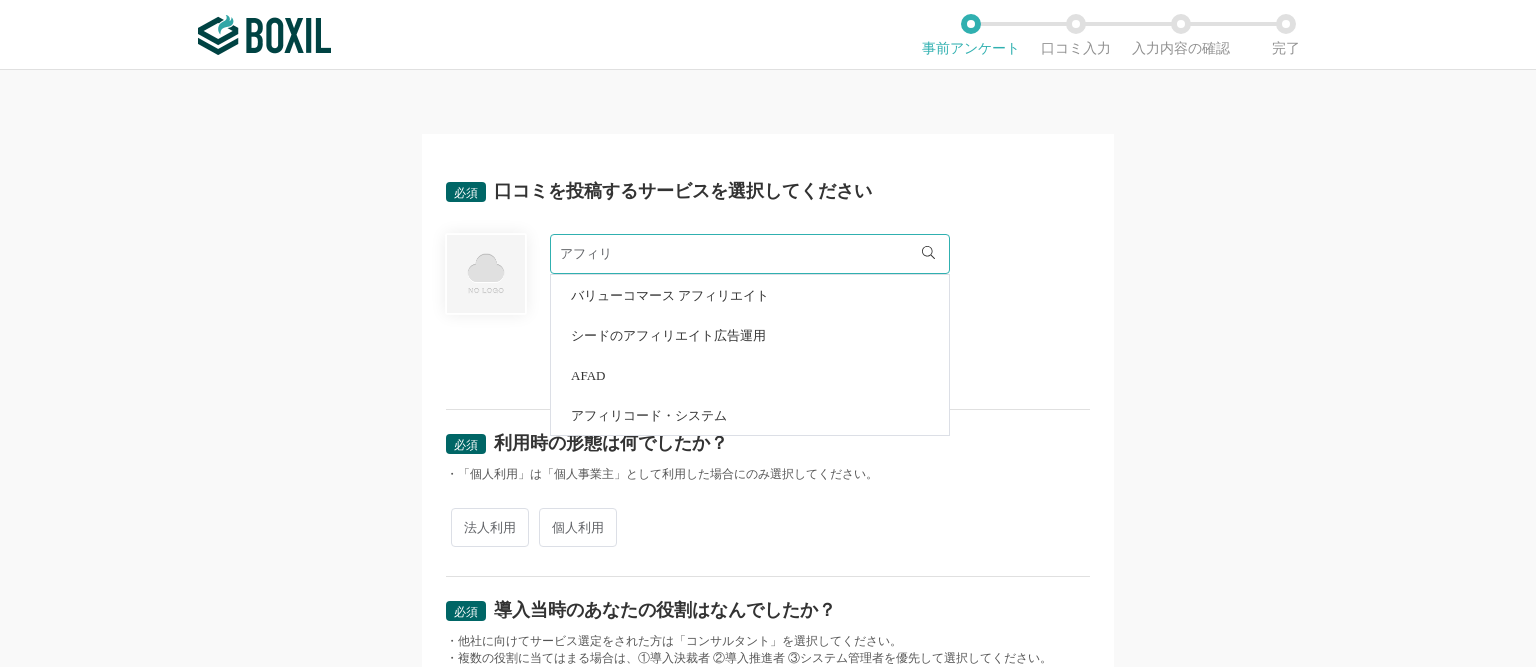 click on "アフィリコード・システム" at bounding box center (649, 415) 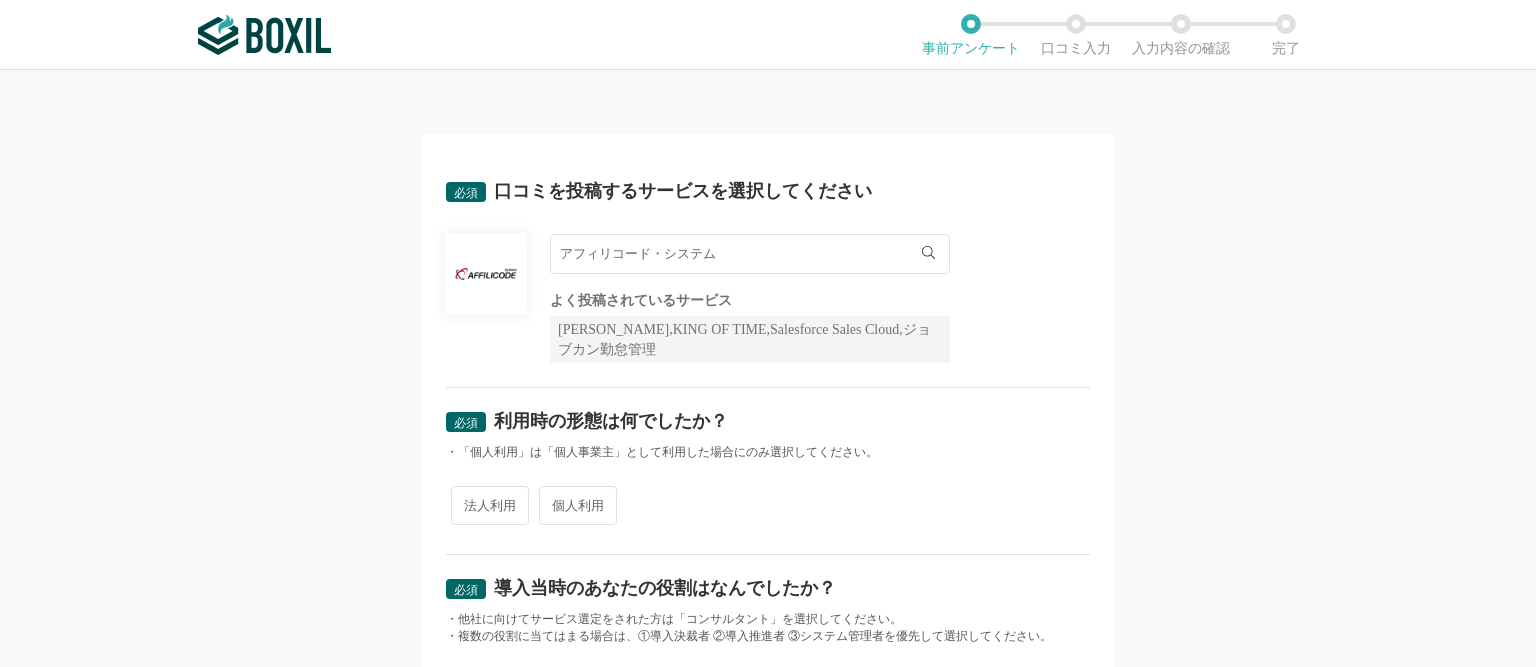 click on "法人利用" at bounding box center (490, 505) 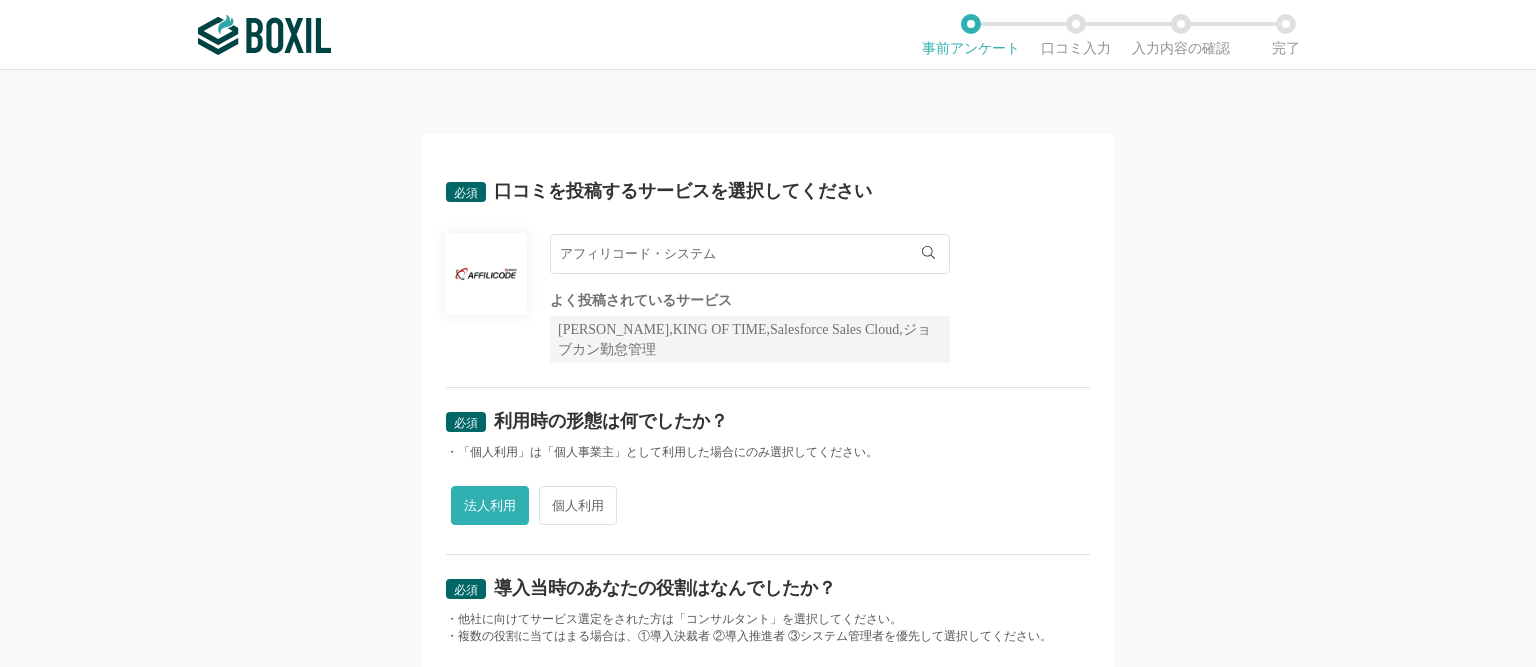 scroll, scrollTop: 230, scrollLeft: 0, axis: vertical 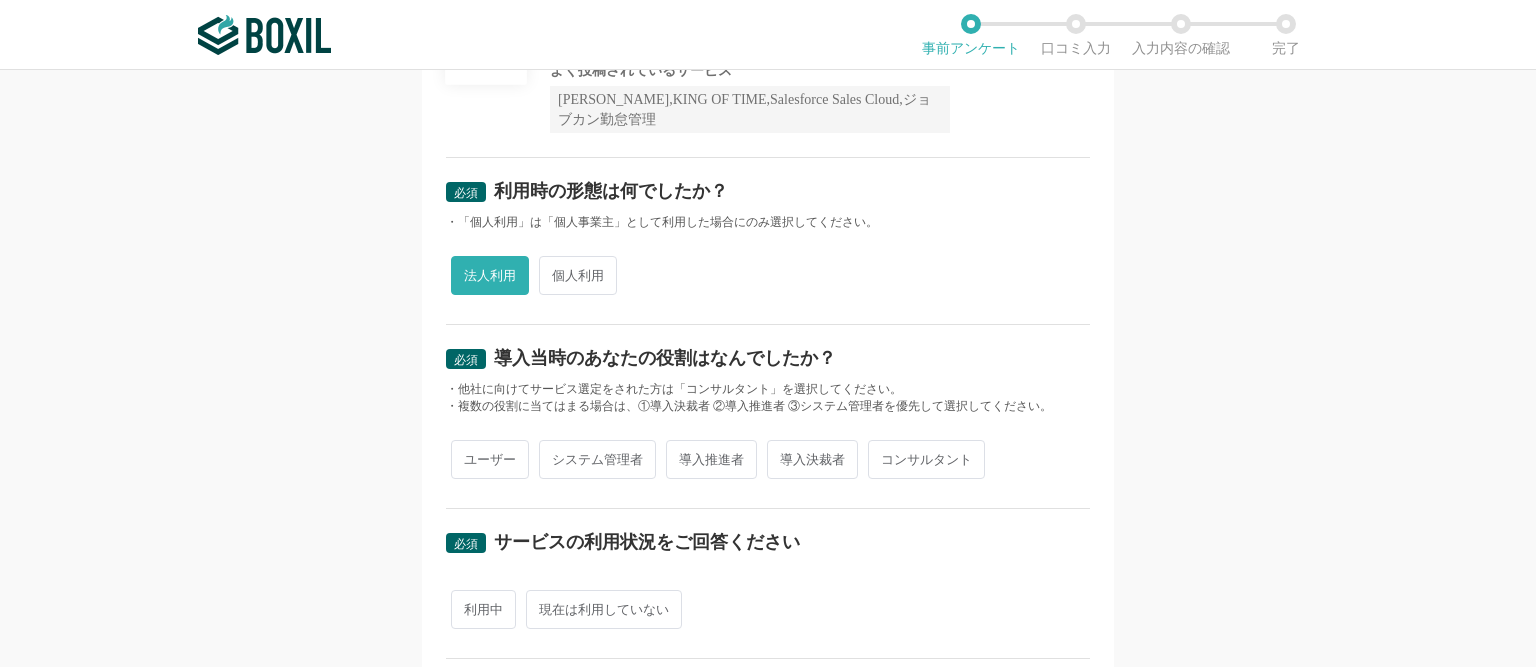 click on "導入決裁者" at bounding box center [812, 459] 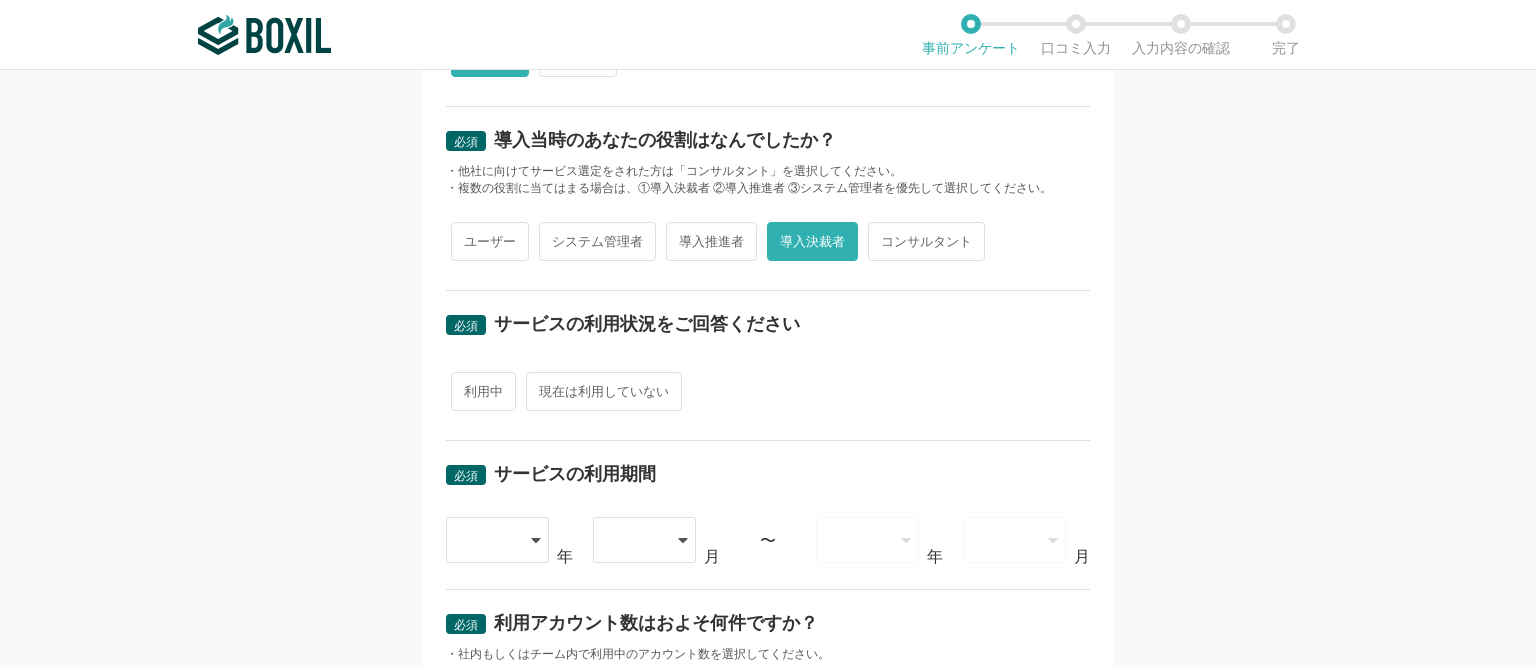 scroll, scrollTop: 461, scrollLeft: 0, axis: vertical 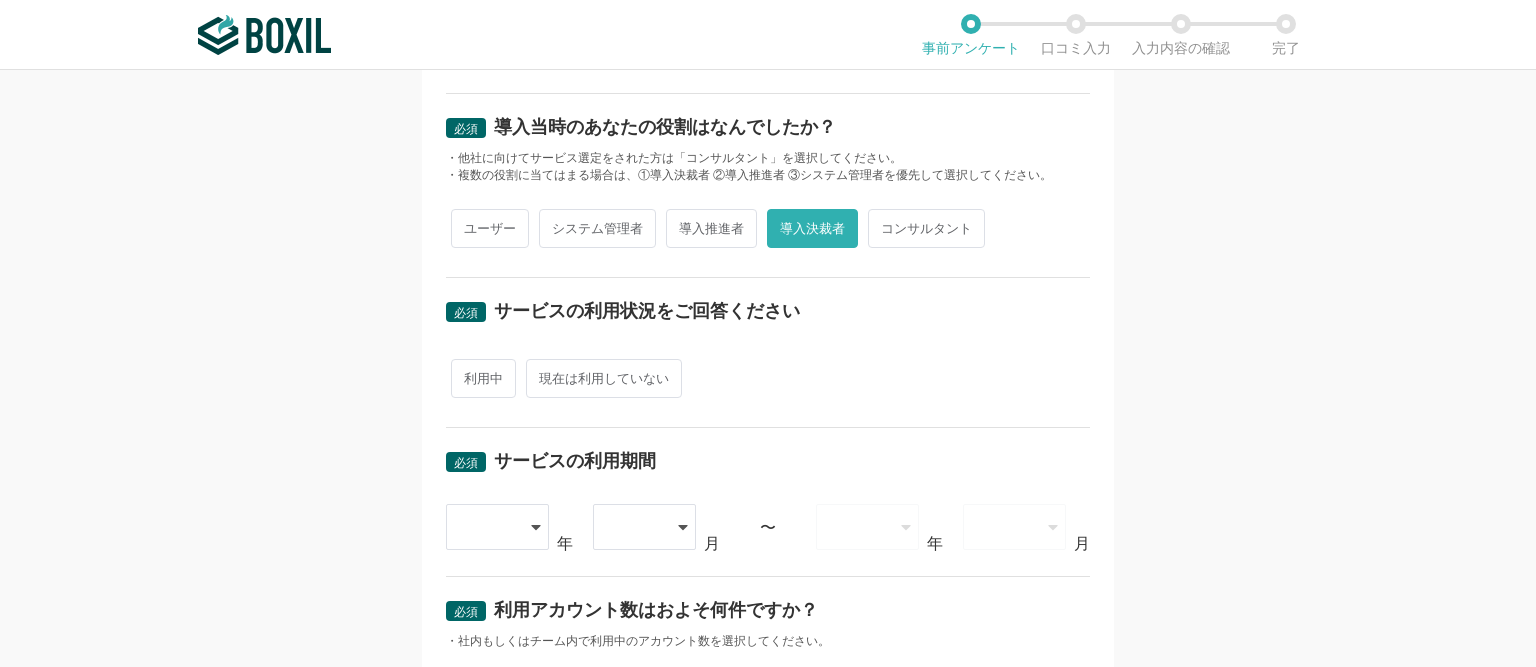 click on "利用中" at bounding box center [483, 378] 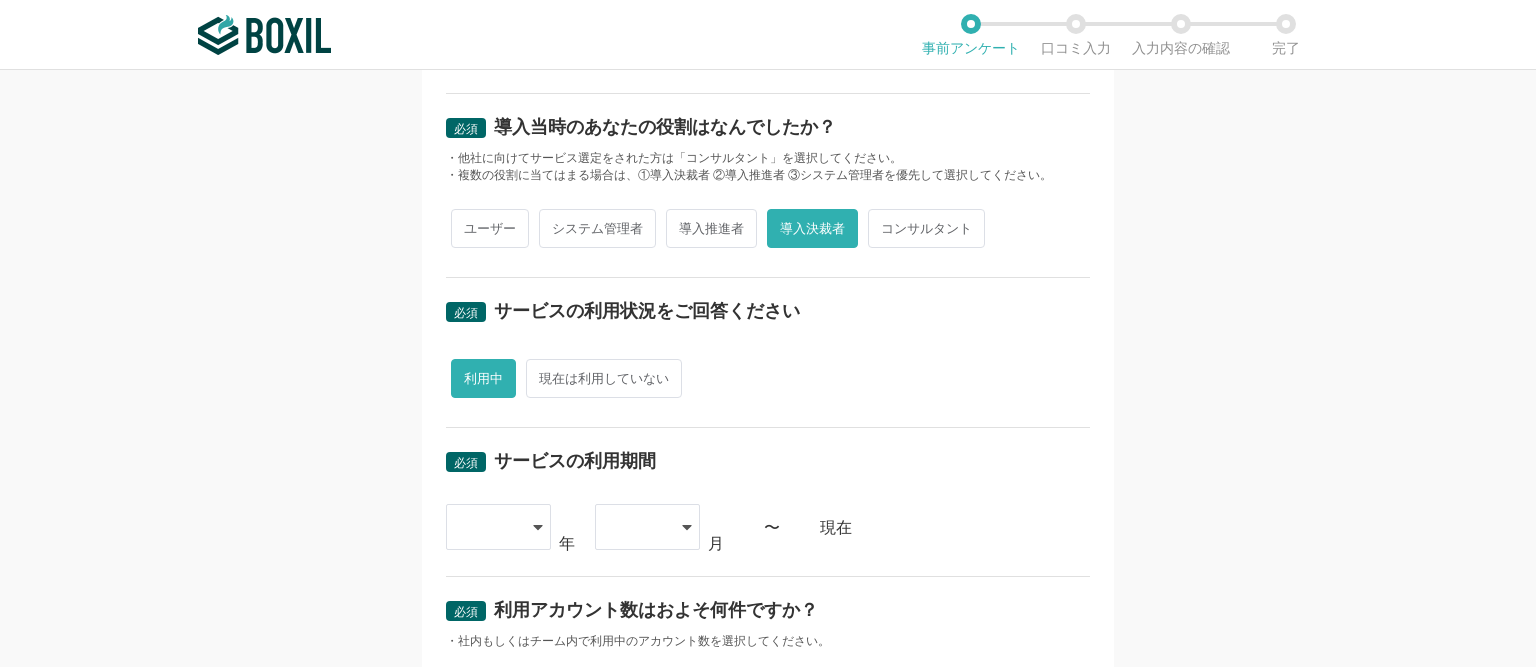 click at bounding box center (488, 527) 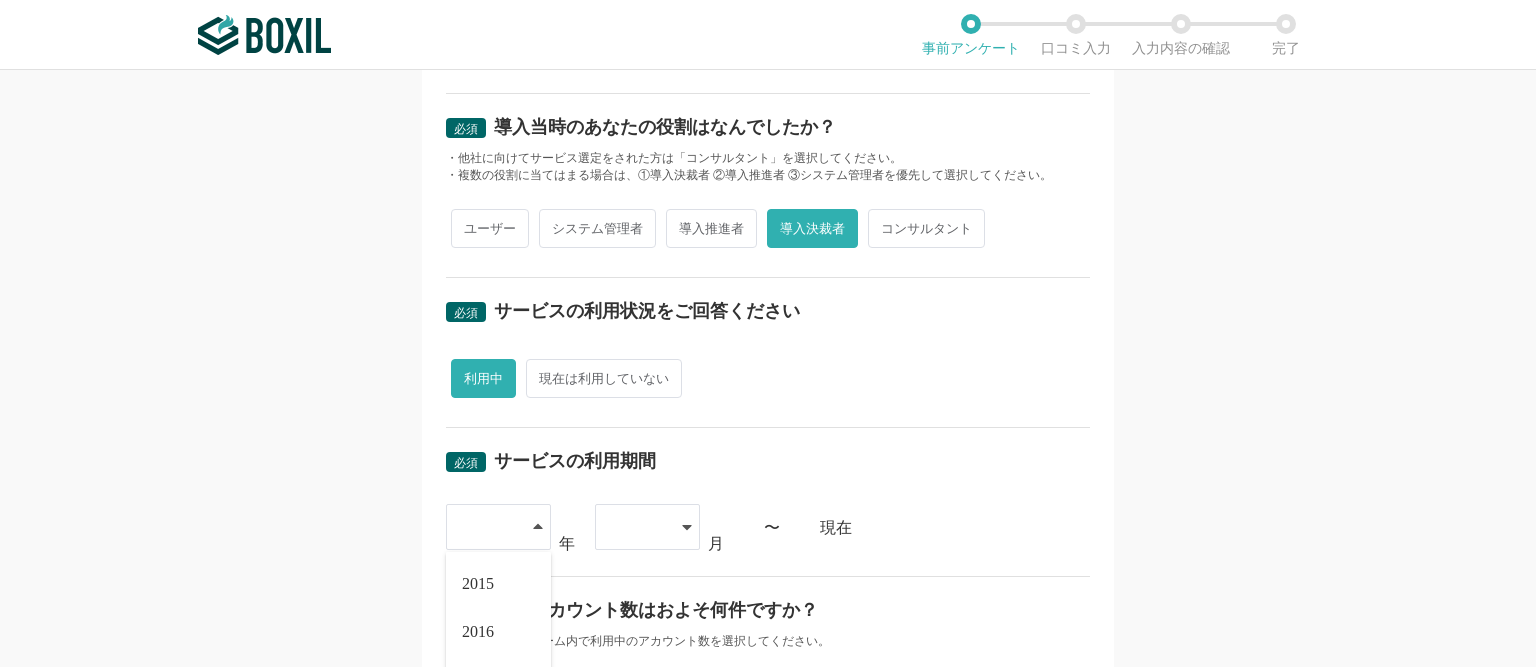 scroll, scrollTop: 576, scrollLeft: 0, axis: vertical 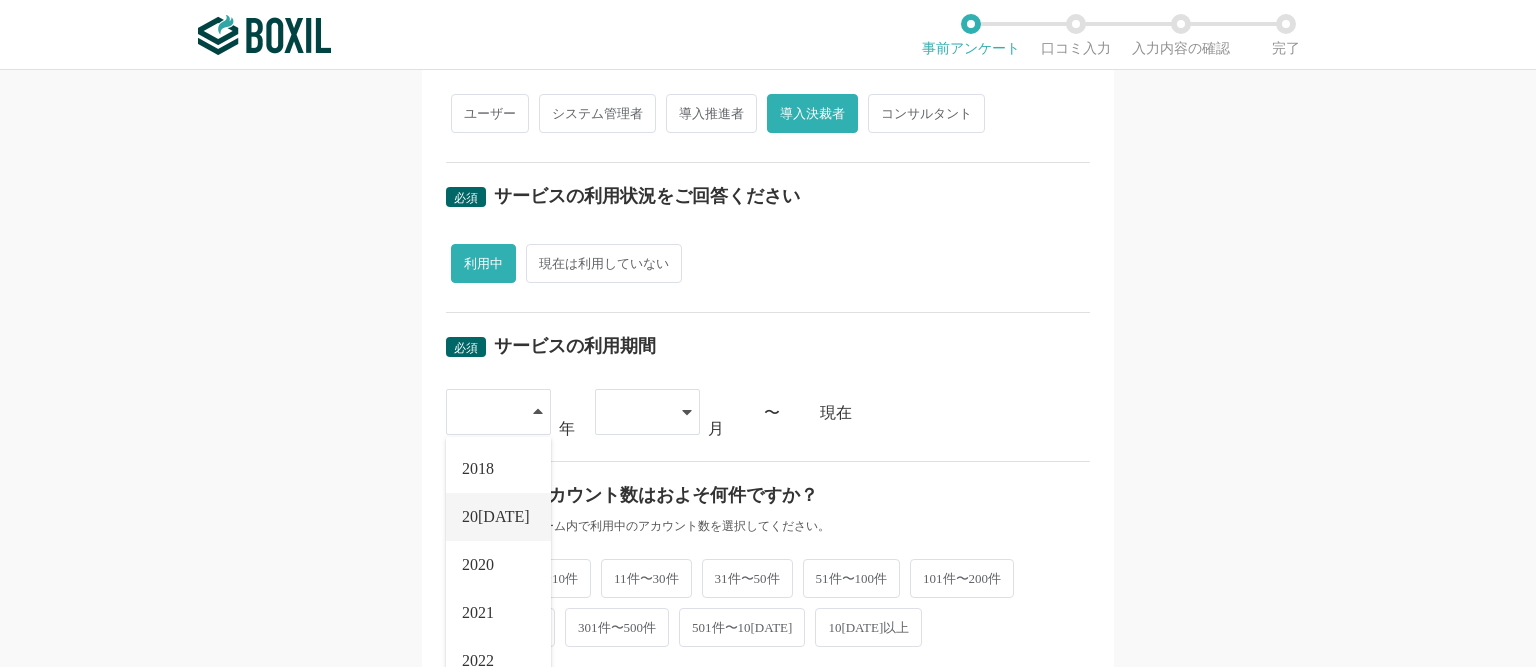 click on "20[DATE]" at bounding box center (496, 517) 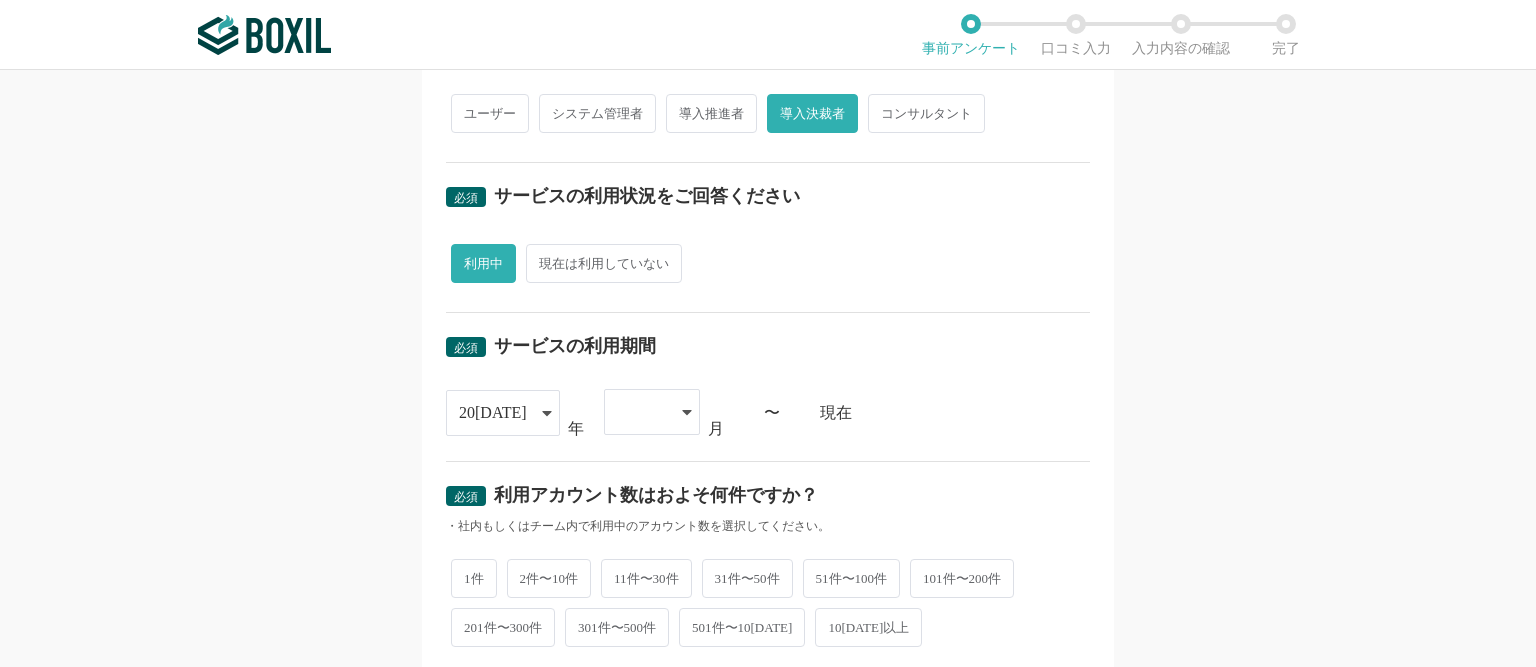 click at bounding box center [652, 412] 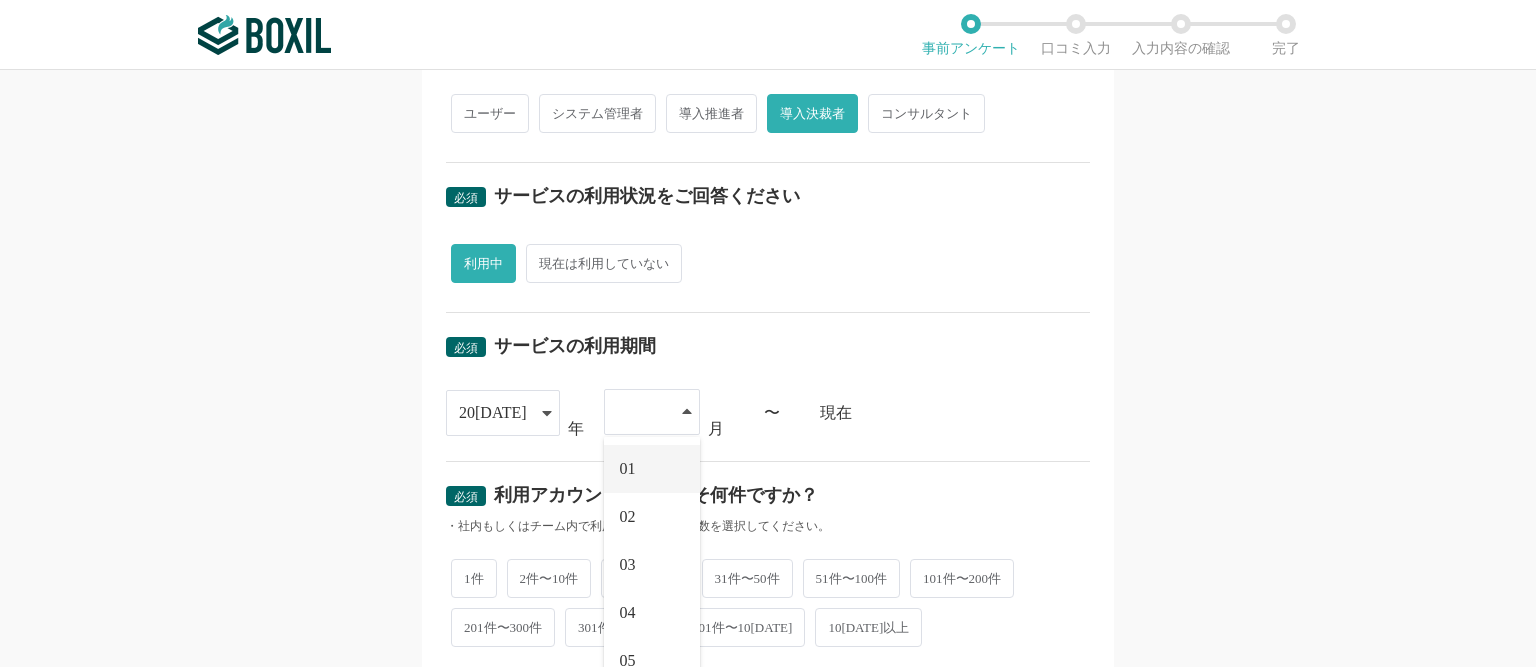 click on "01" at bounding box center (652, 469) 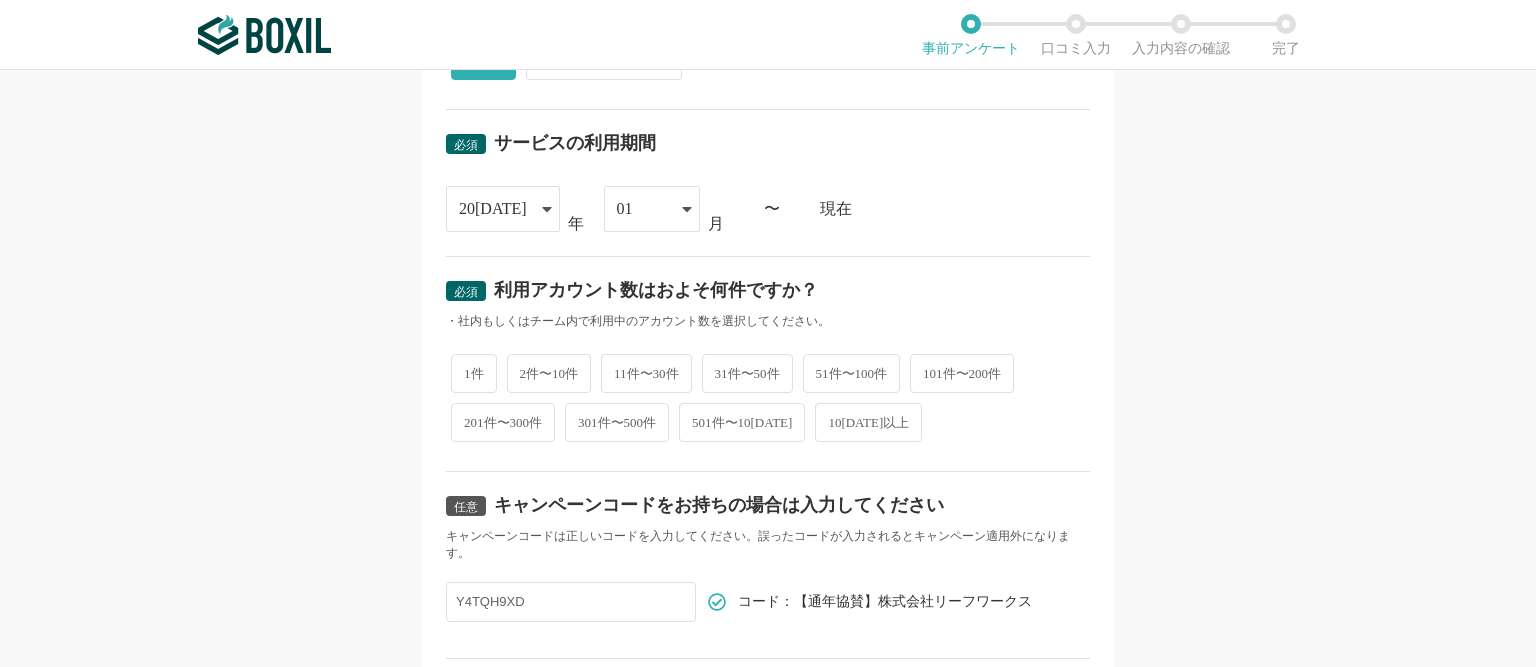 scroll, scrollTop: 806, scrollLeft: 0, axis: vertical 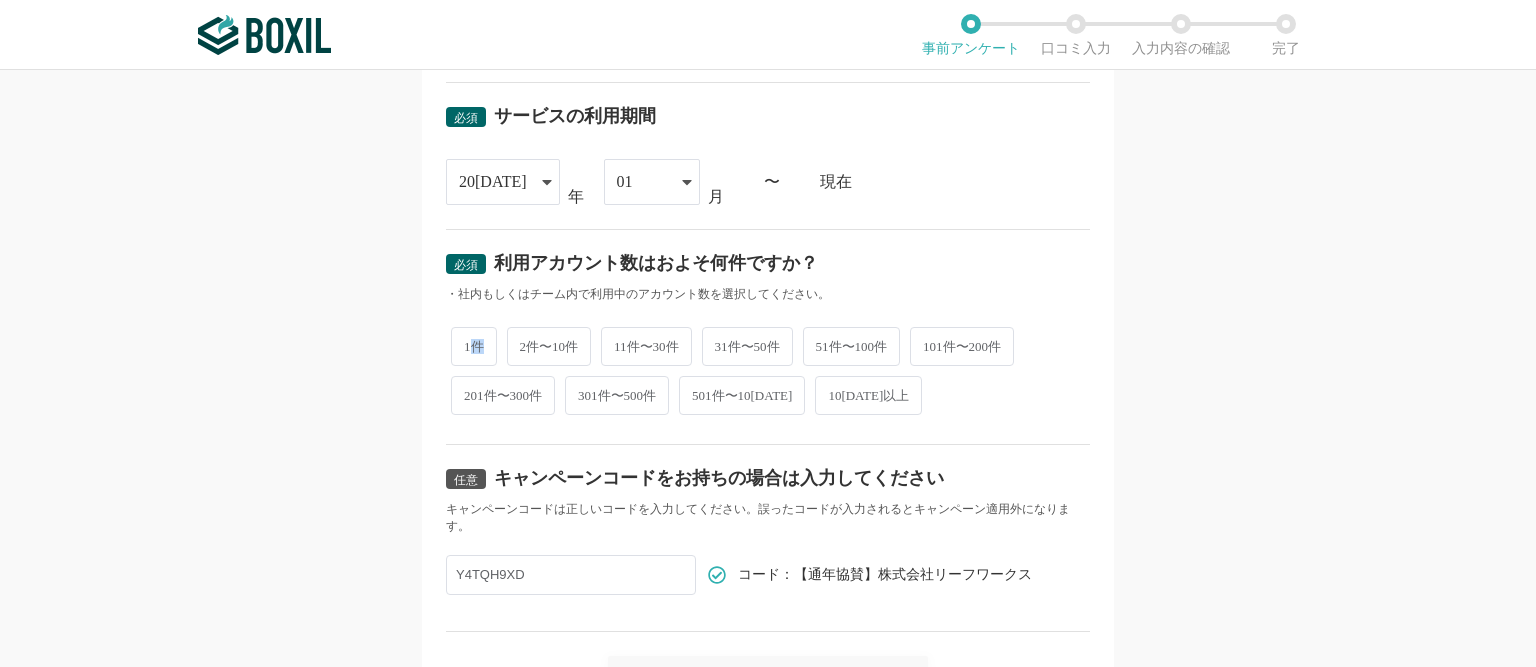click on "1件" at bounding box center (474, 346) 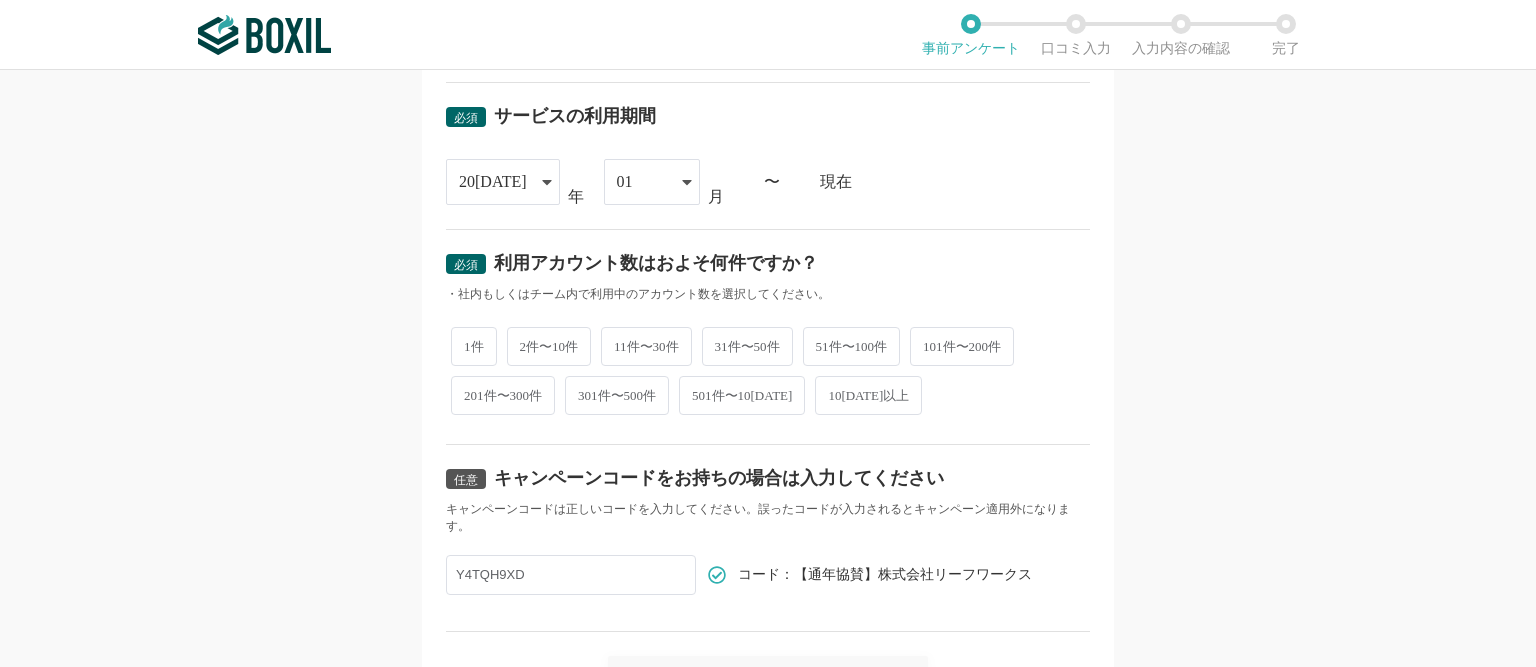 click on "1件" at bounding box center (474, 346) 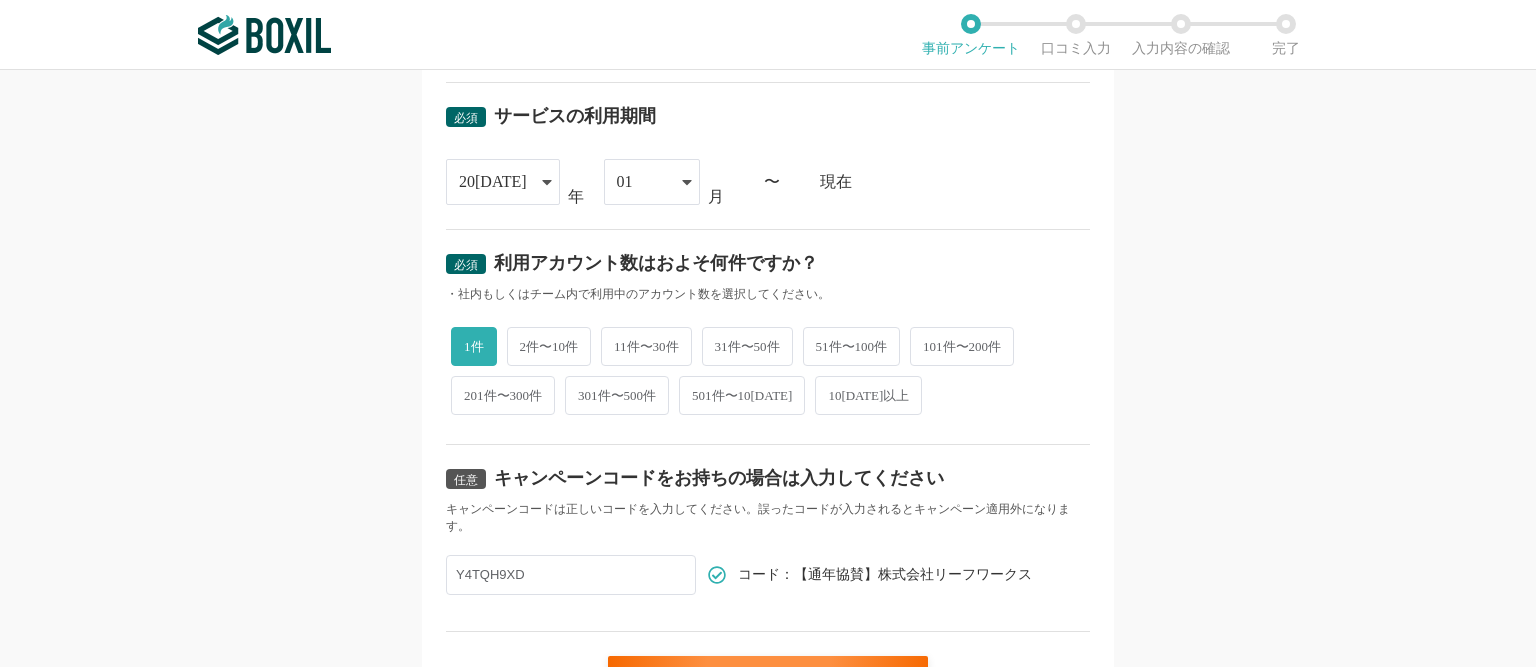 scroll, scrollTop: 922, scrollLeft: 0, axis: vertical 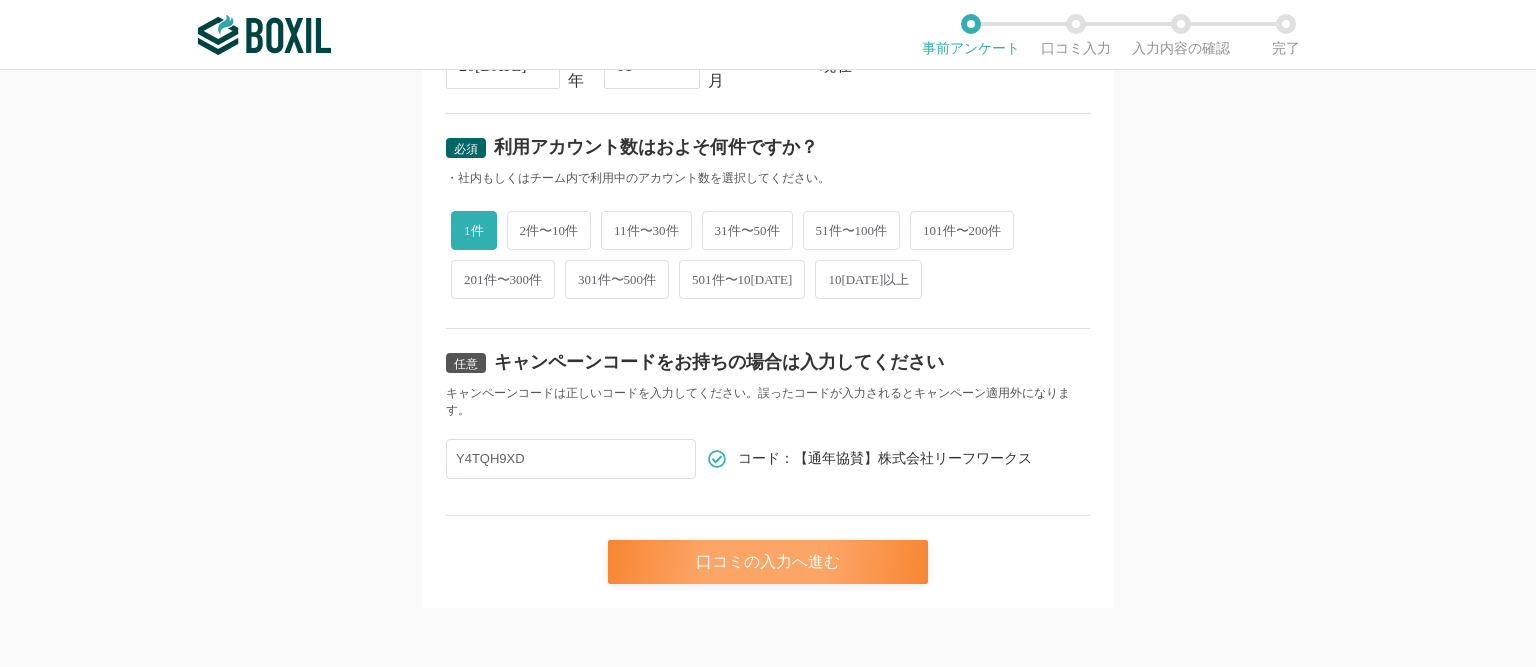 click on "口コミの入力へ進む" at bounding box center (768, 562) 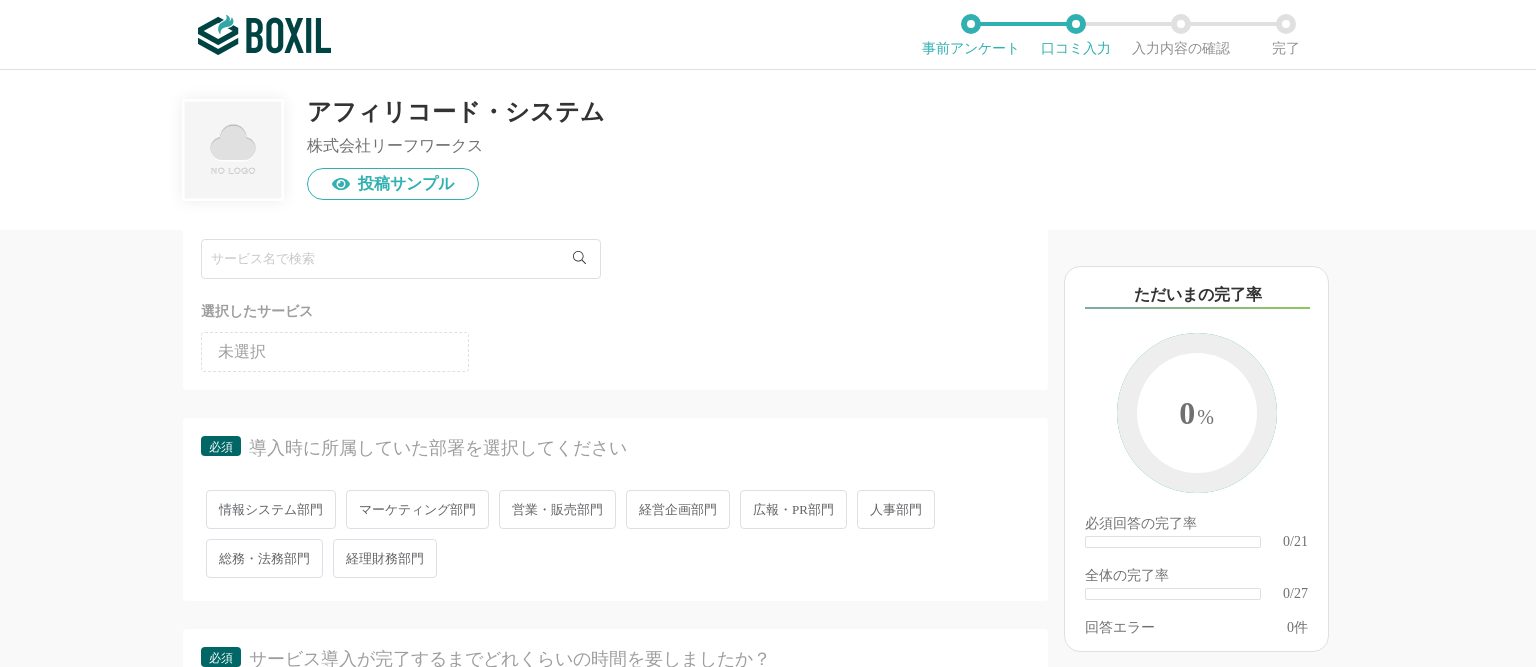 scroll, scrollTop: 230, scrollLeft: 0, axis: vertical 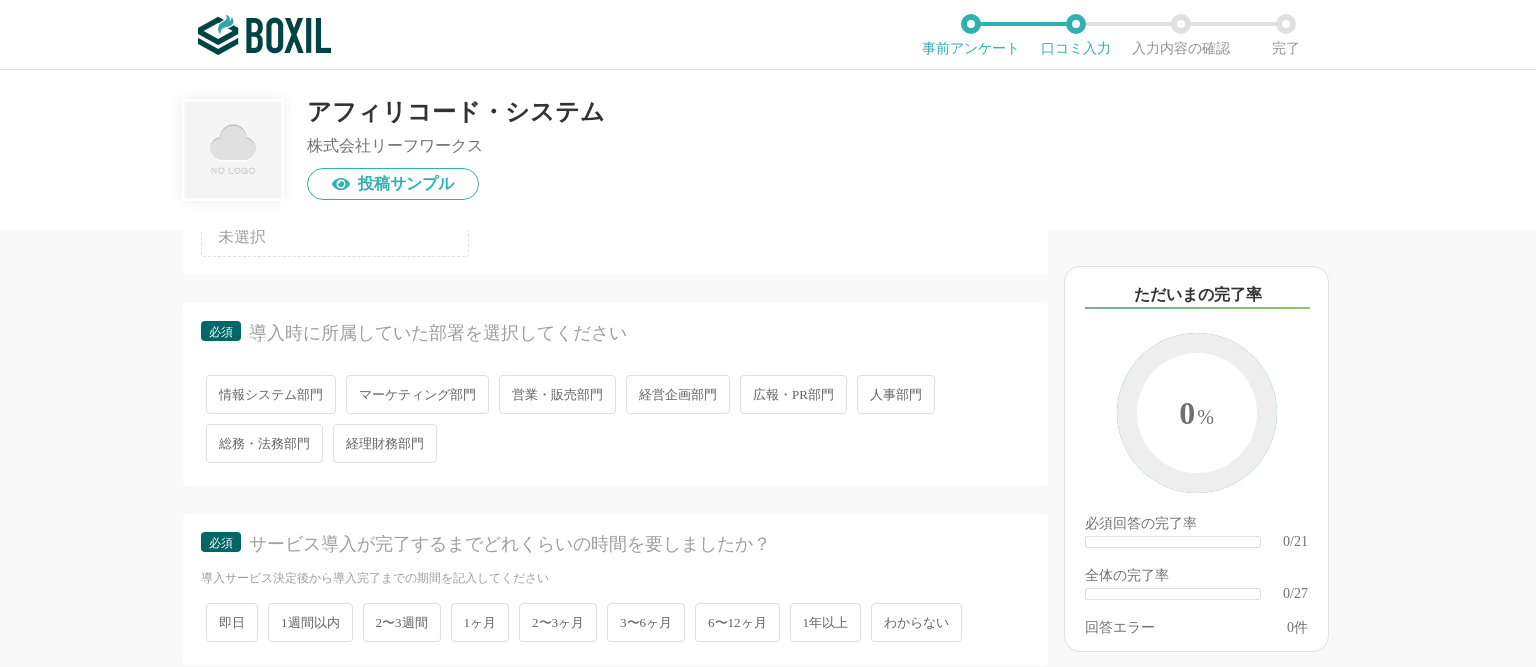 click on "営業・販売部門" at bounding box center (557, 394) 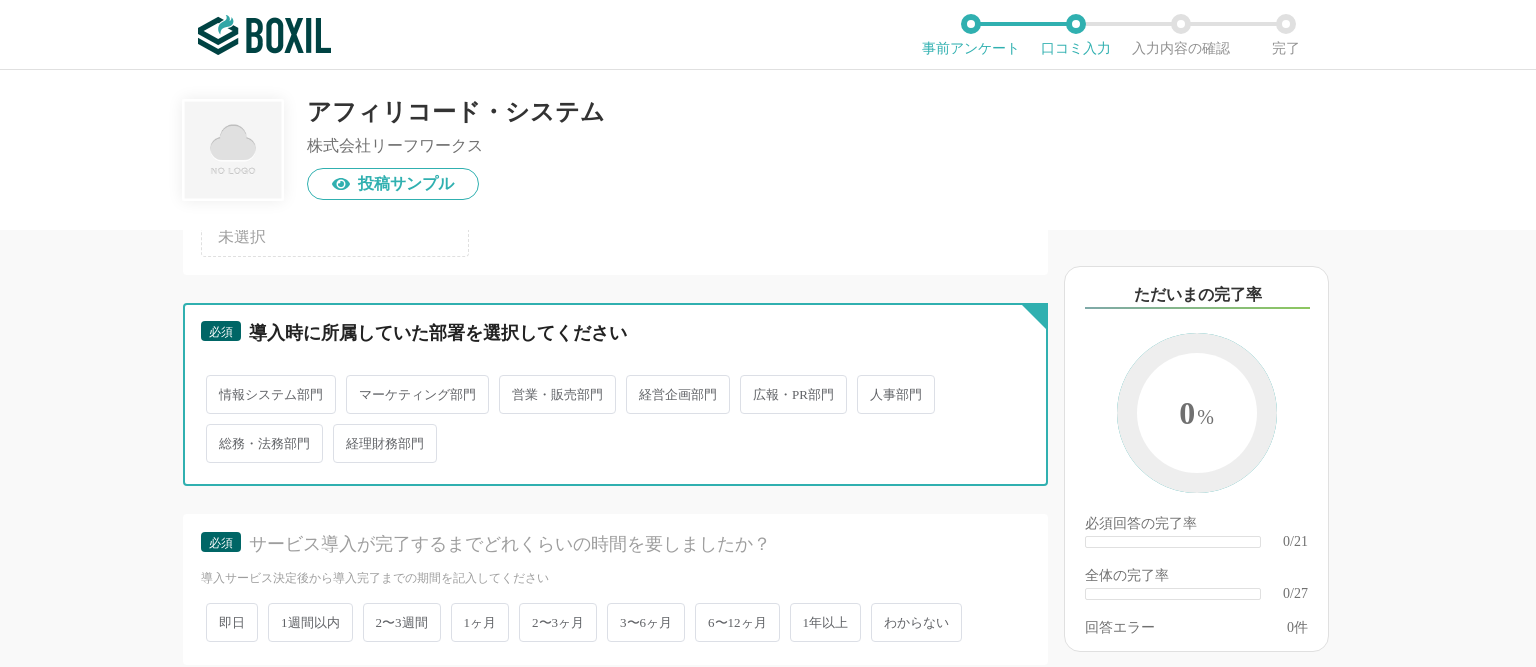 radio on "true" 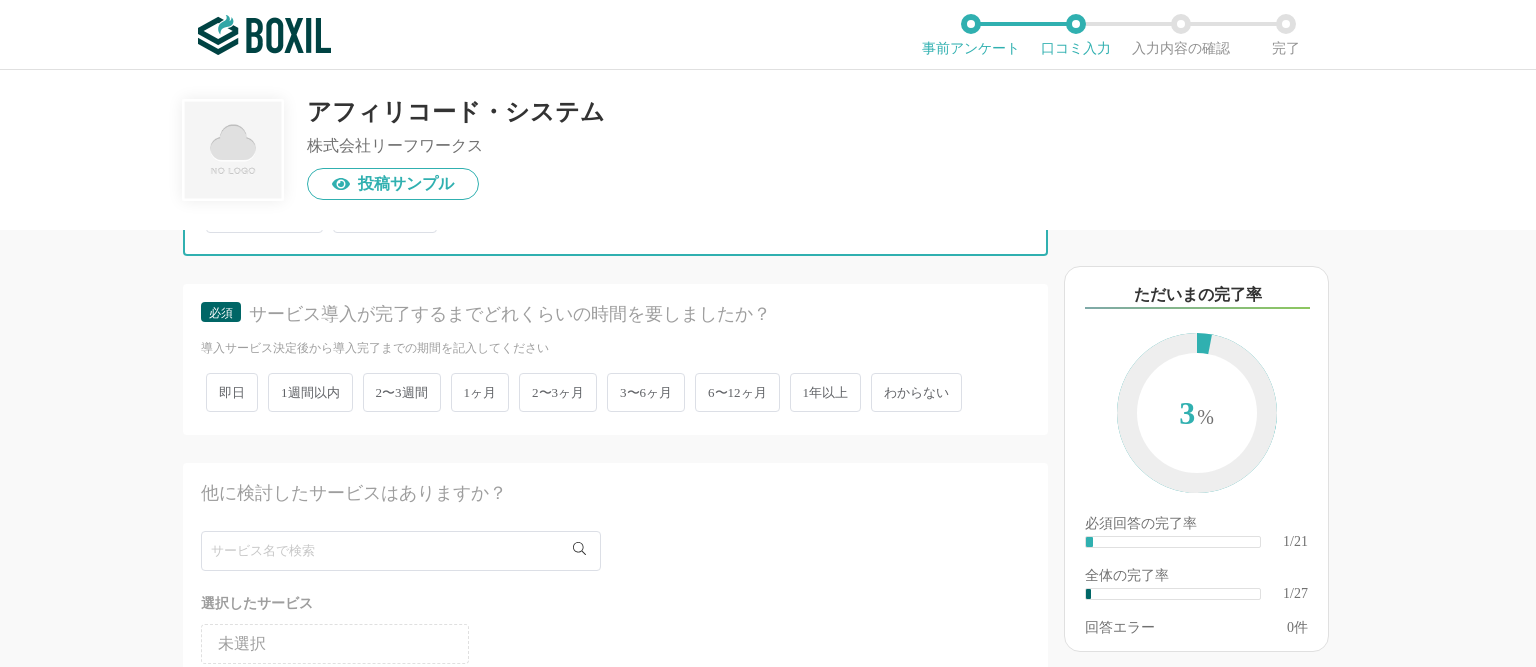 scroll, scrollTop: 461, scrollLeft: 0, axis: vertical 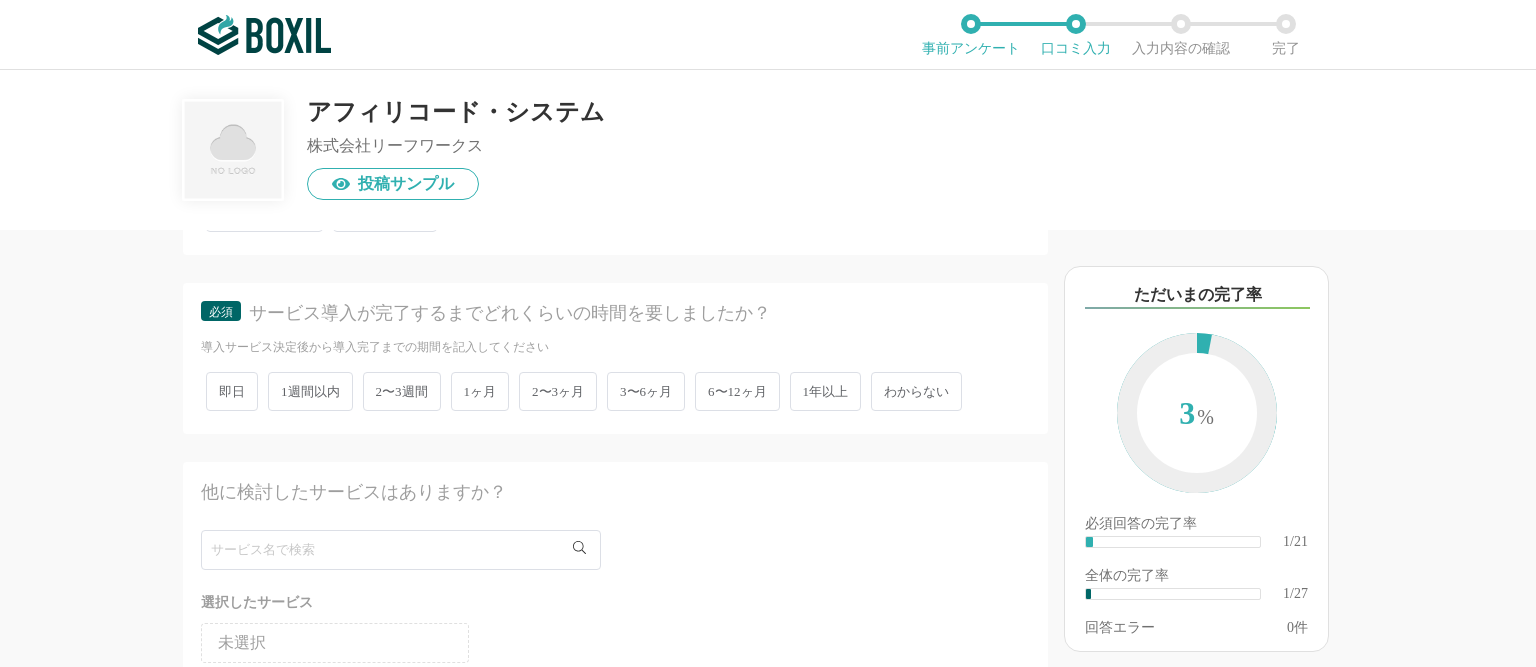 click on "1週間以内" at bounding box center (310, 391) 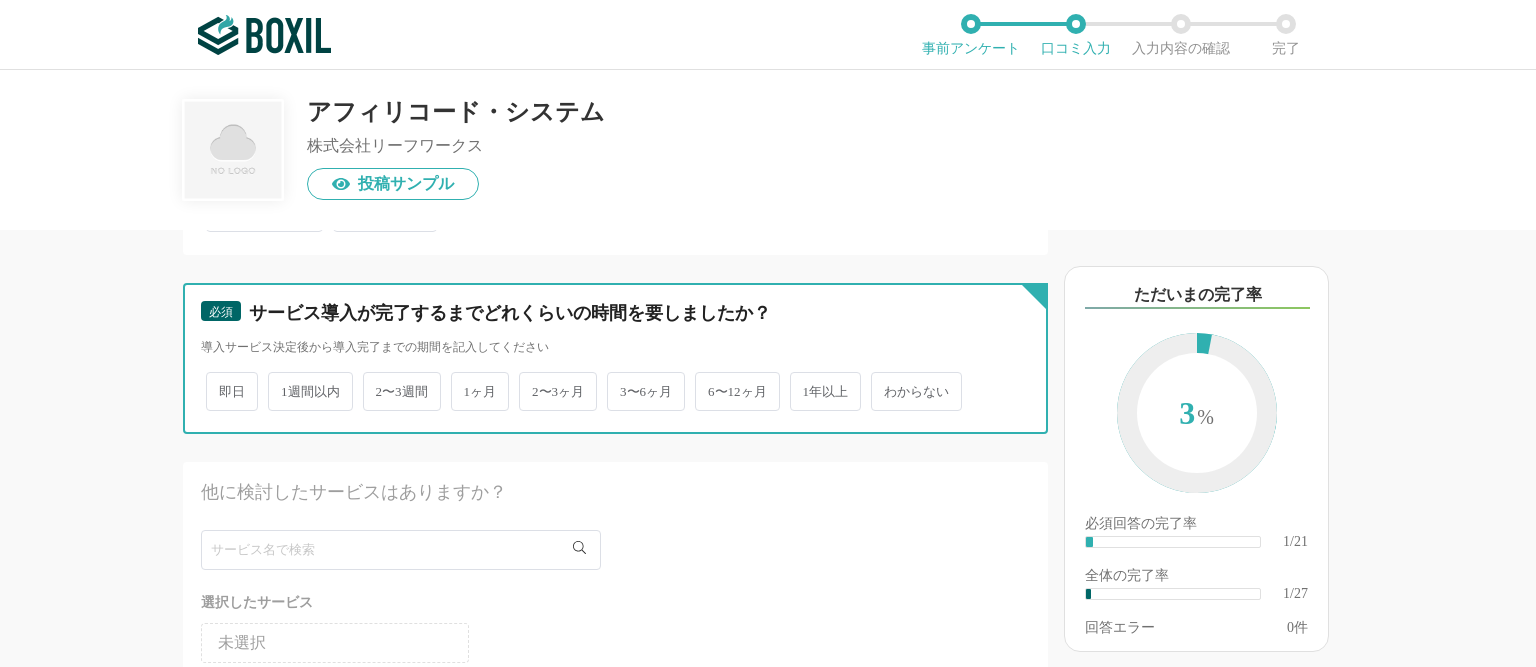 click on "1週間以内" at bounding box center (279, 381) 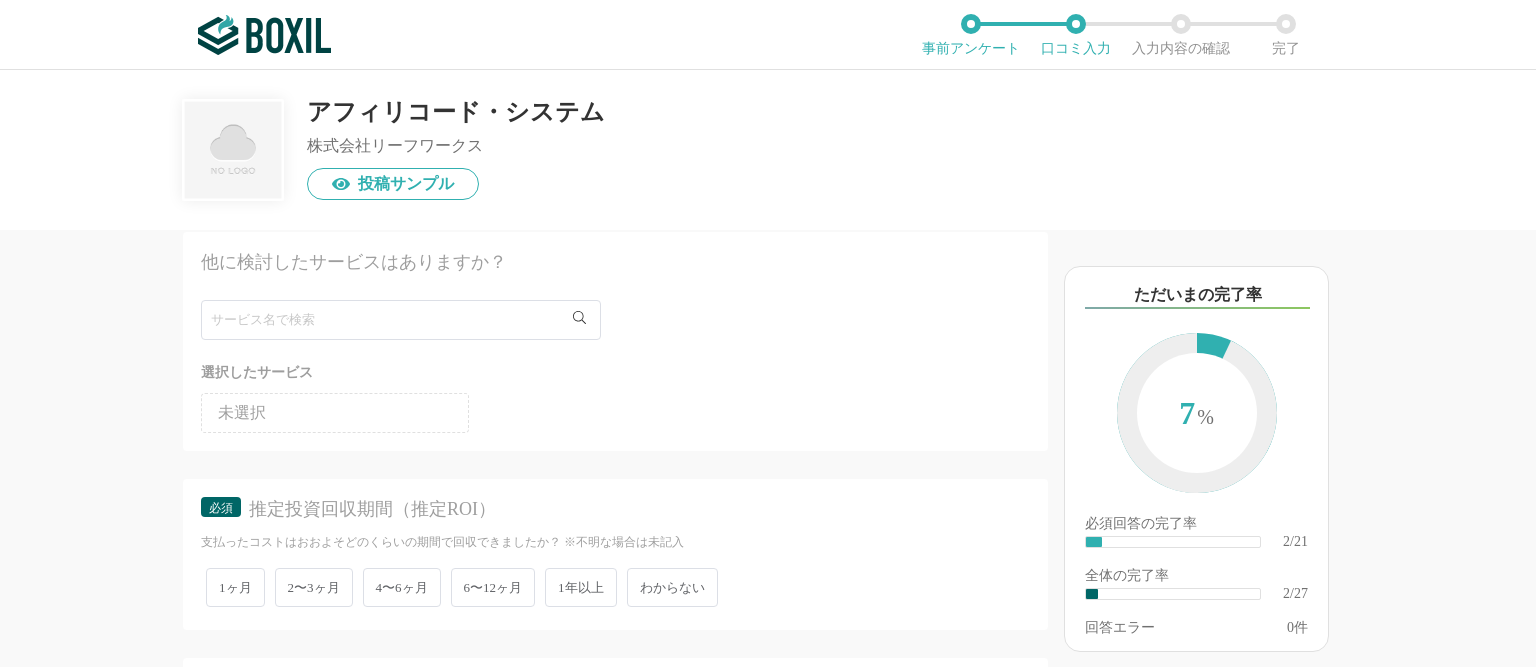 scroll, scrollTop: 806, scrollLeft: 0, axis: vertical 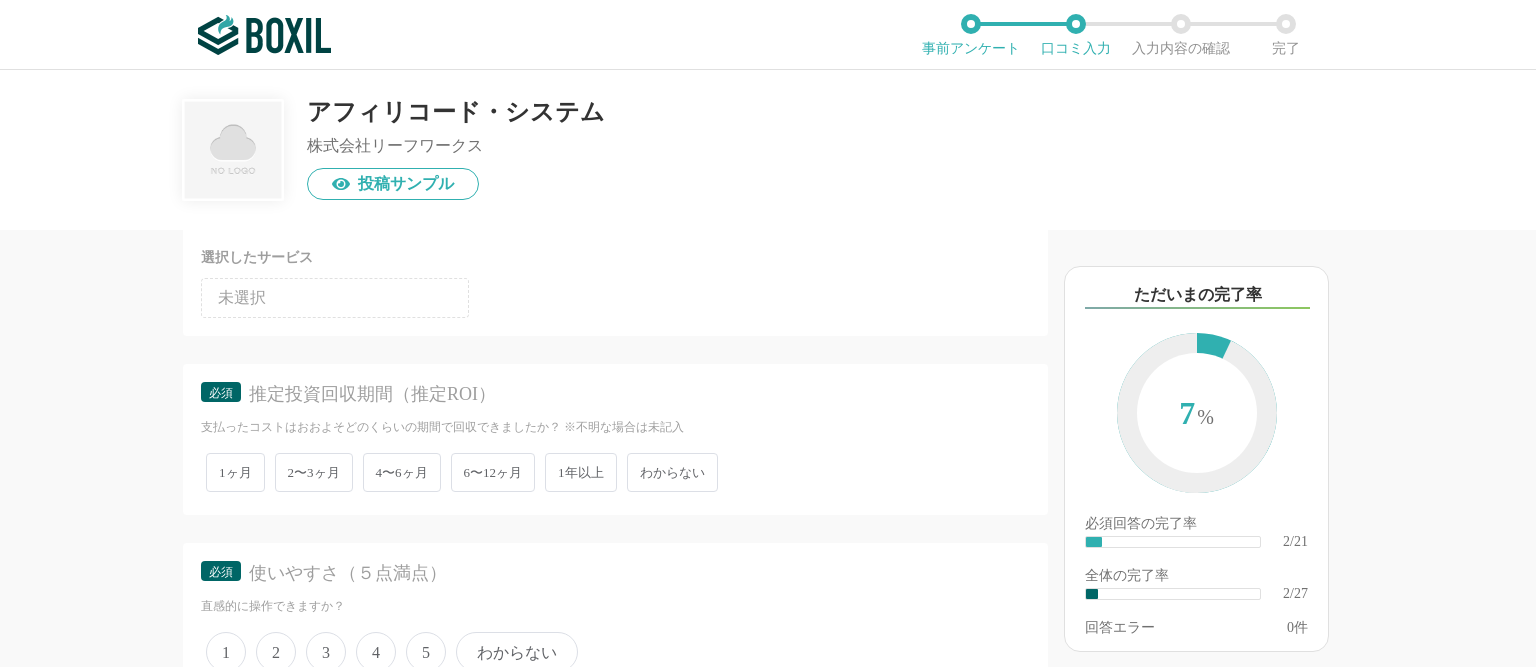 click on "1年以上" at bounding box center [581, 472] 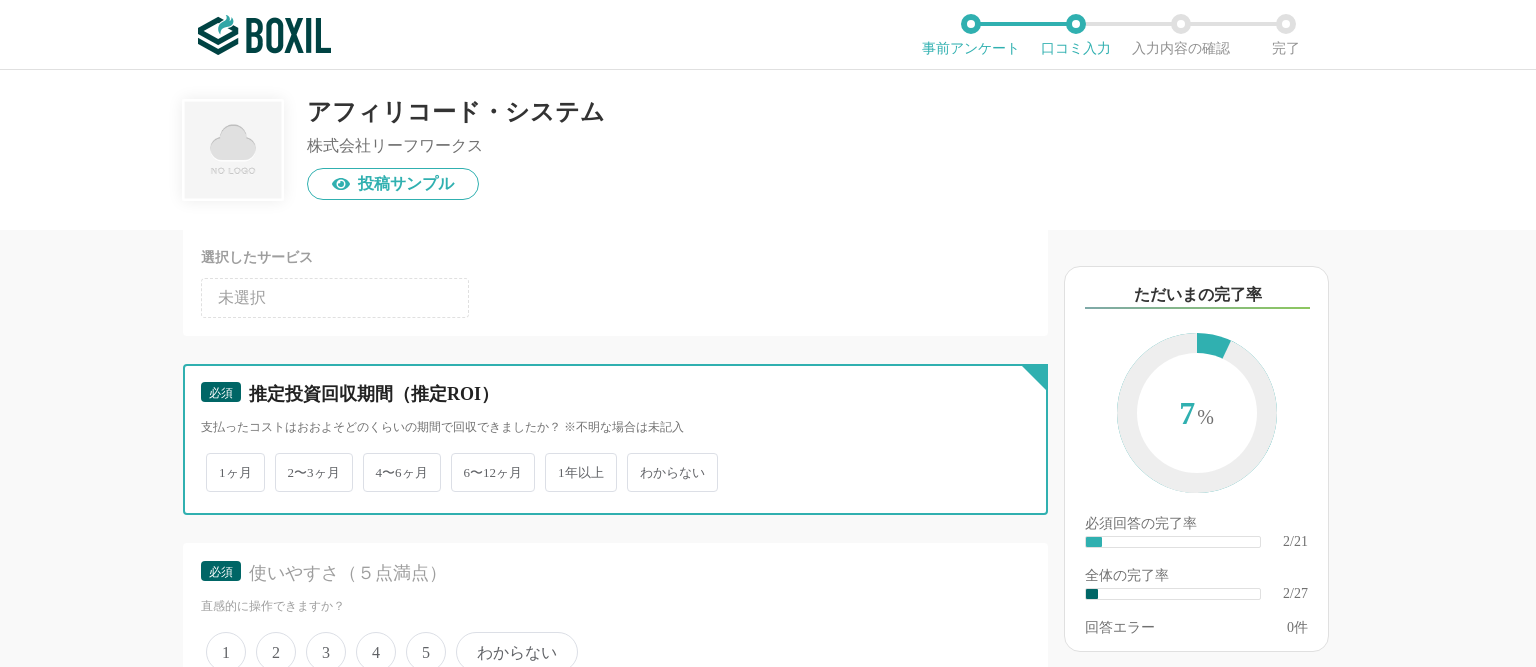 click on "1年以上" at bounding box center [556, 462] 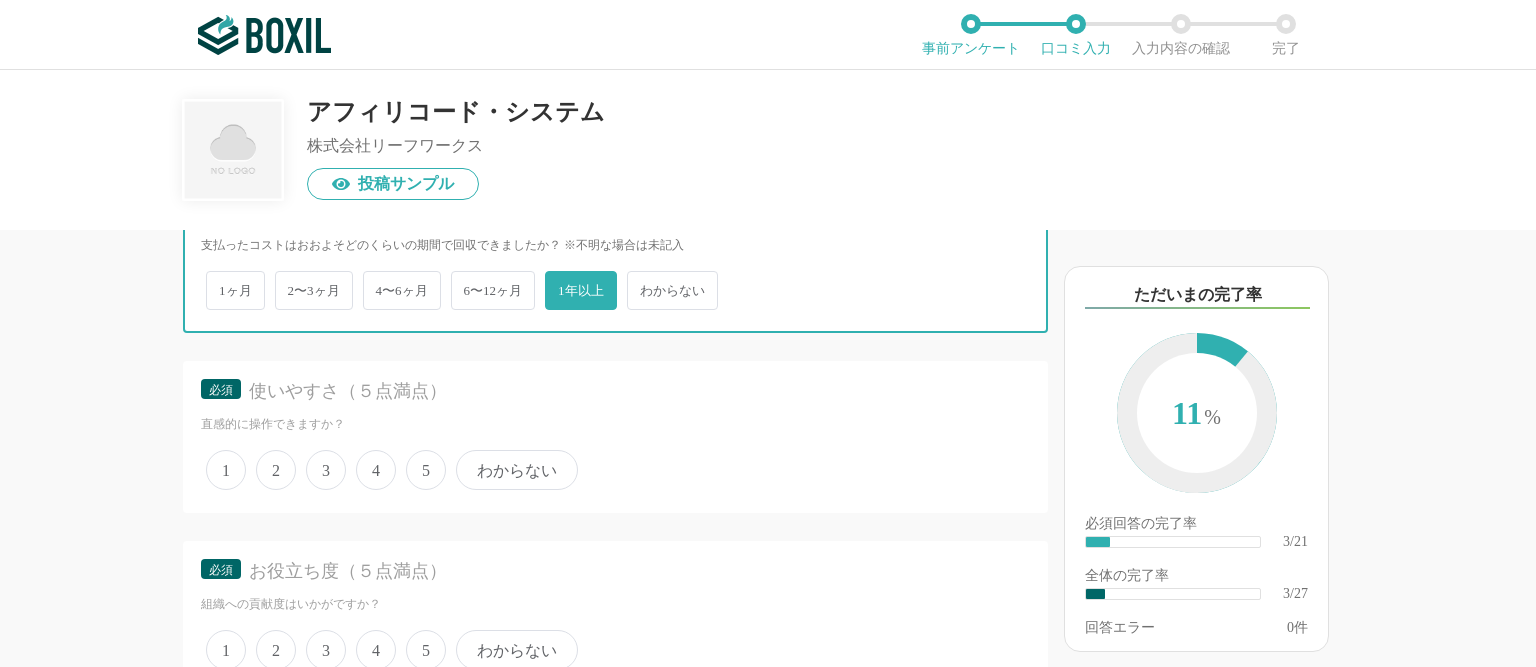 scroll, scrollTop: 1037, scrollLeft: 0, axis: vertical 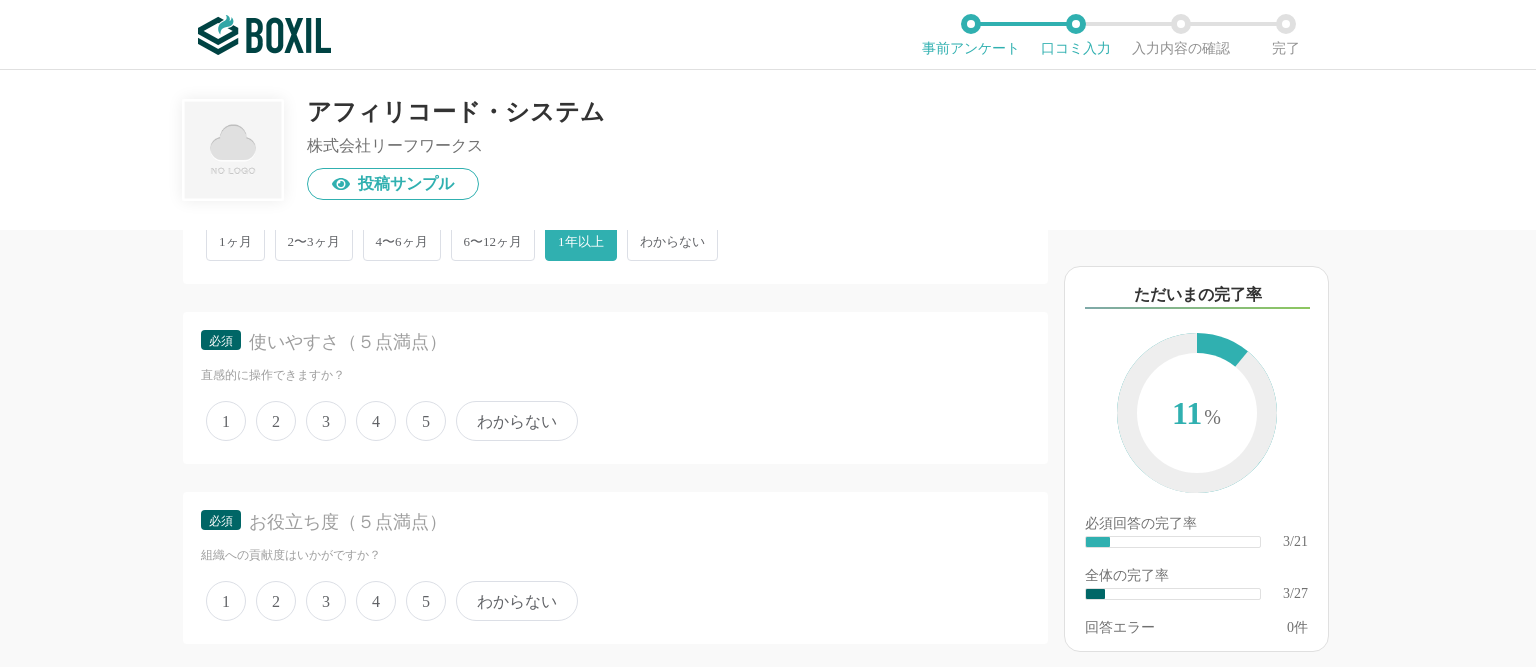 click on "4" at bounding box center [376, 421] 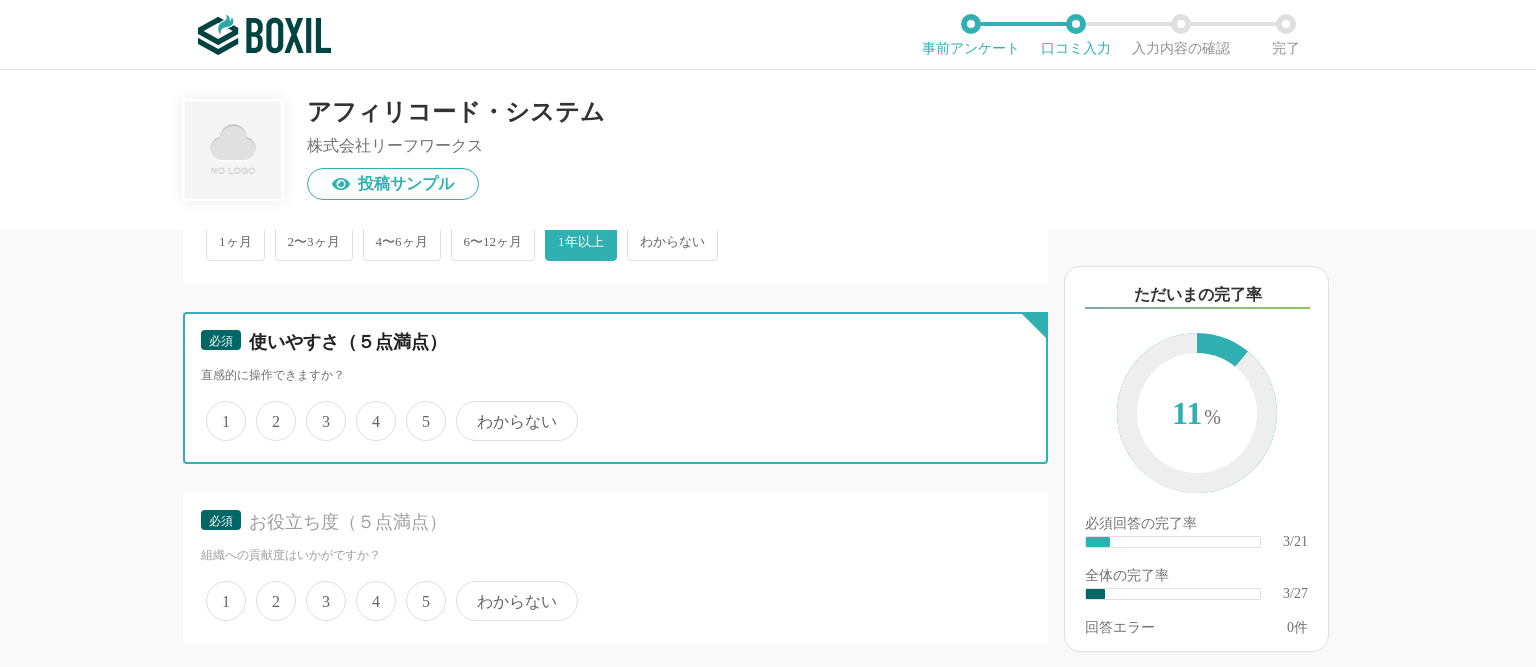 click on "4" at bounding box center [367, 410] 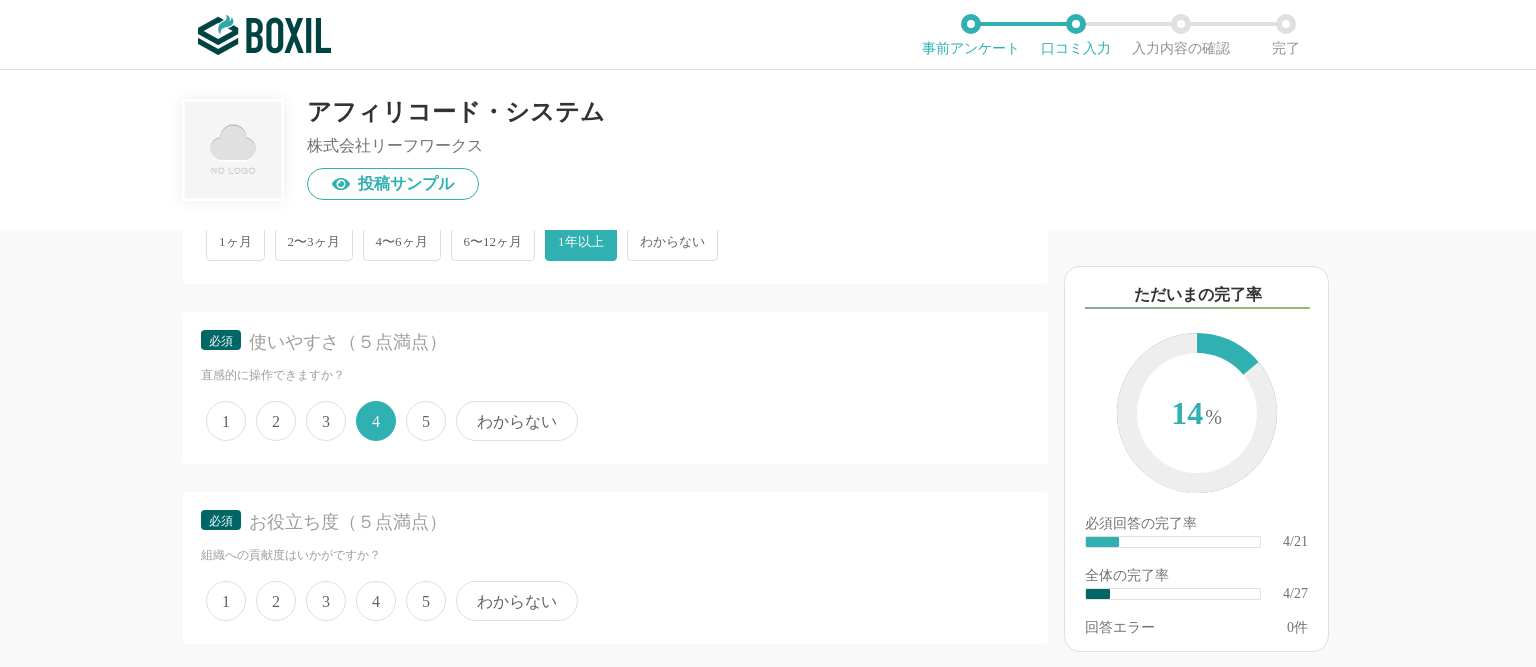 click on "4" at bounding box center [376, 601] 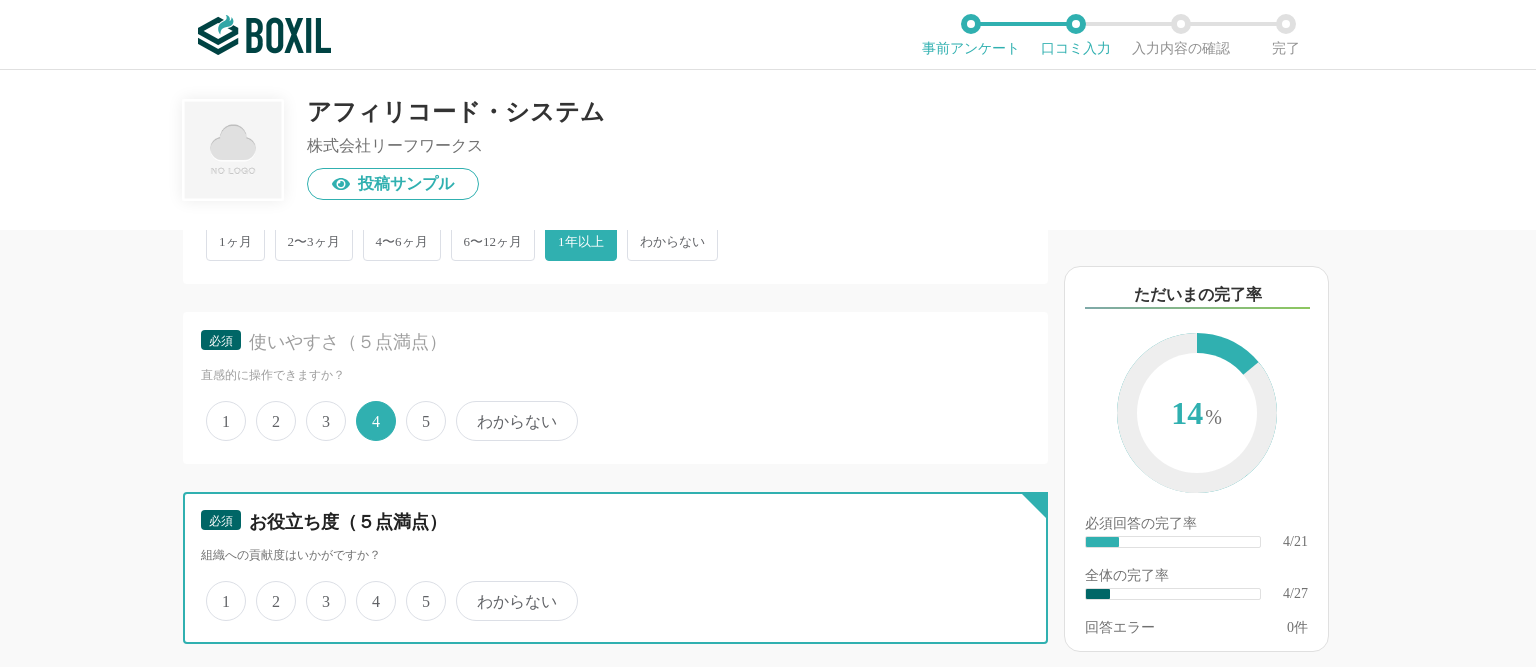 click on "4" at bounding box center [367, 590] 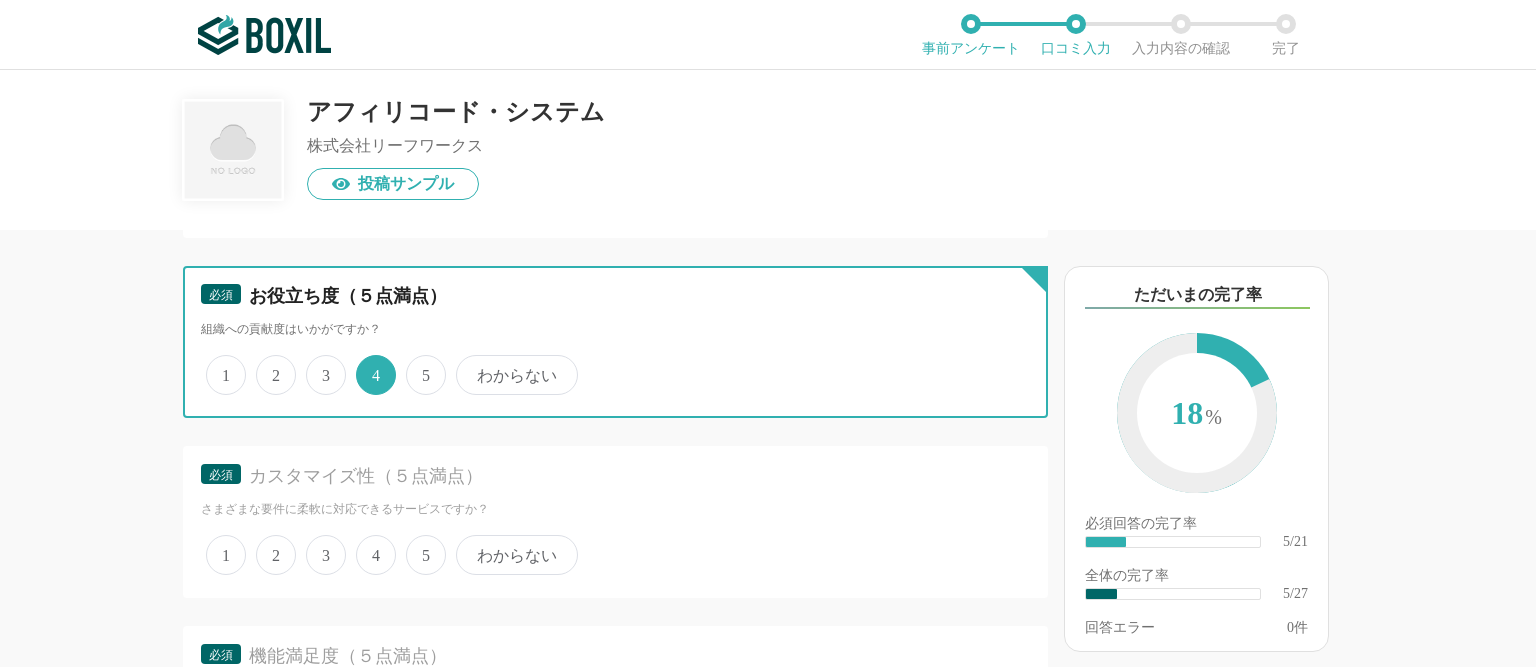scroll, scrollTop: 1267, scrollLeft: 0, axis: vertical 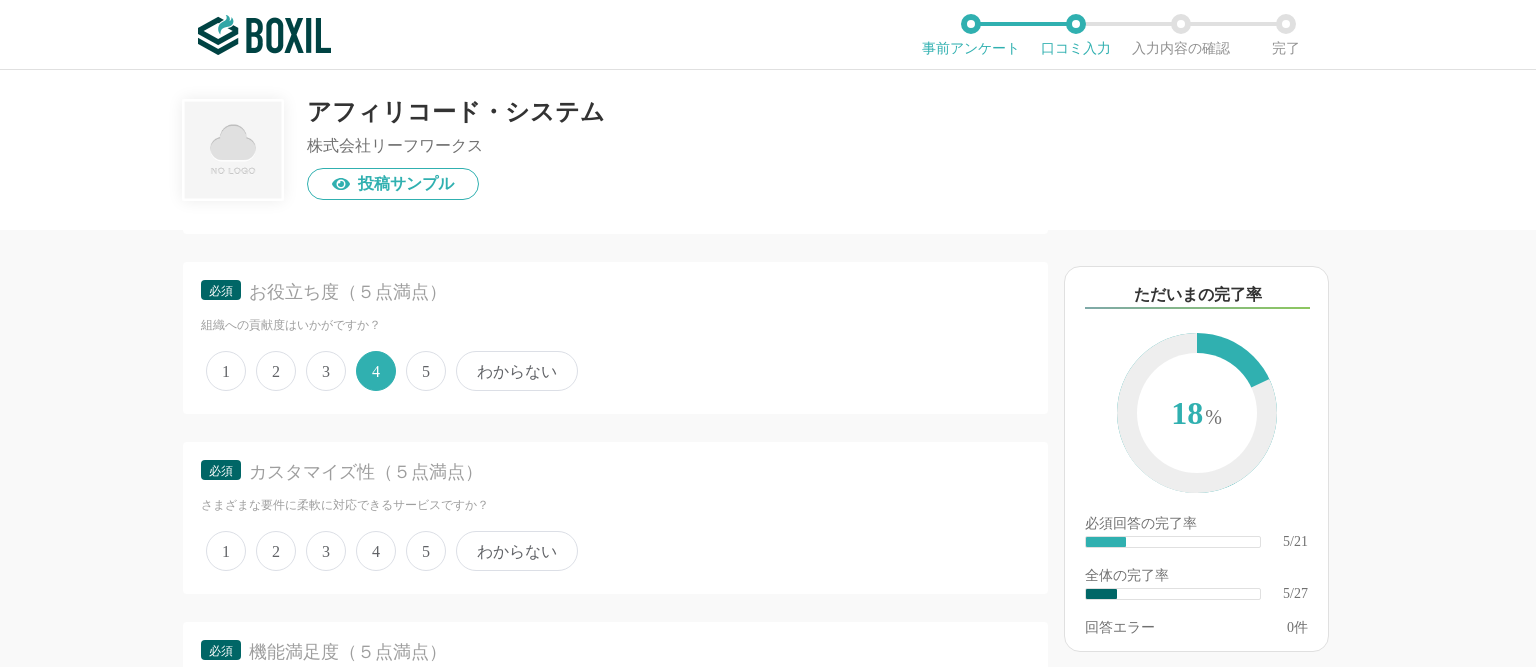 click on "3" at bounding box center (326, 551) 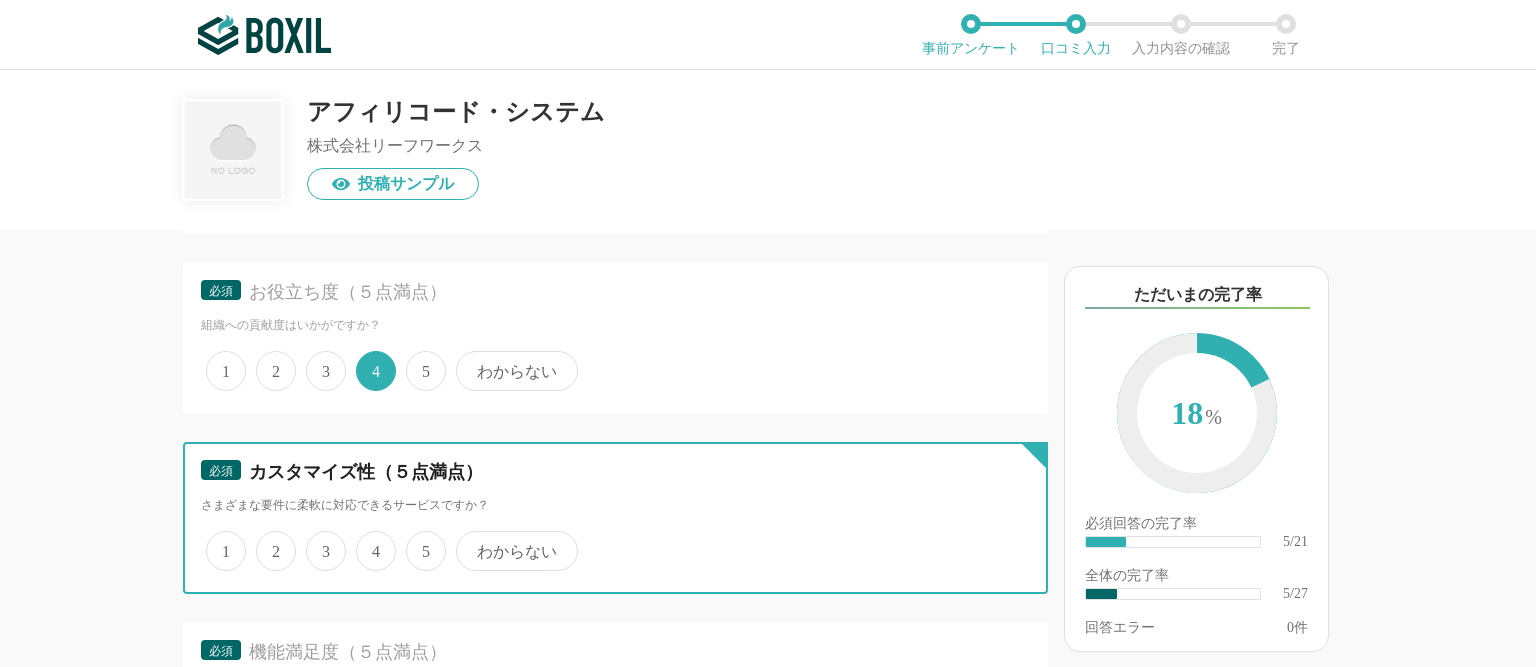 click on "3" at bounding box center [317, 540] 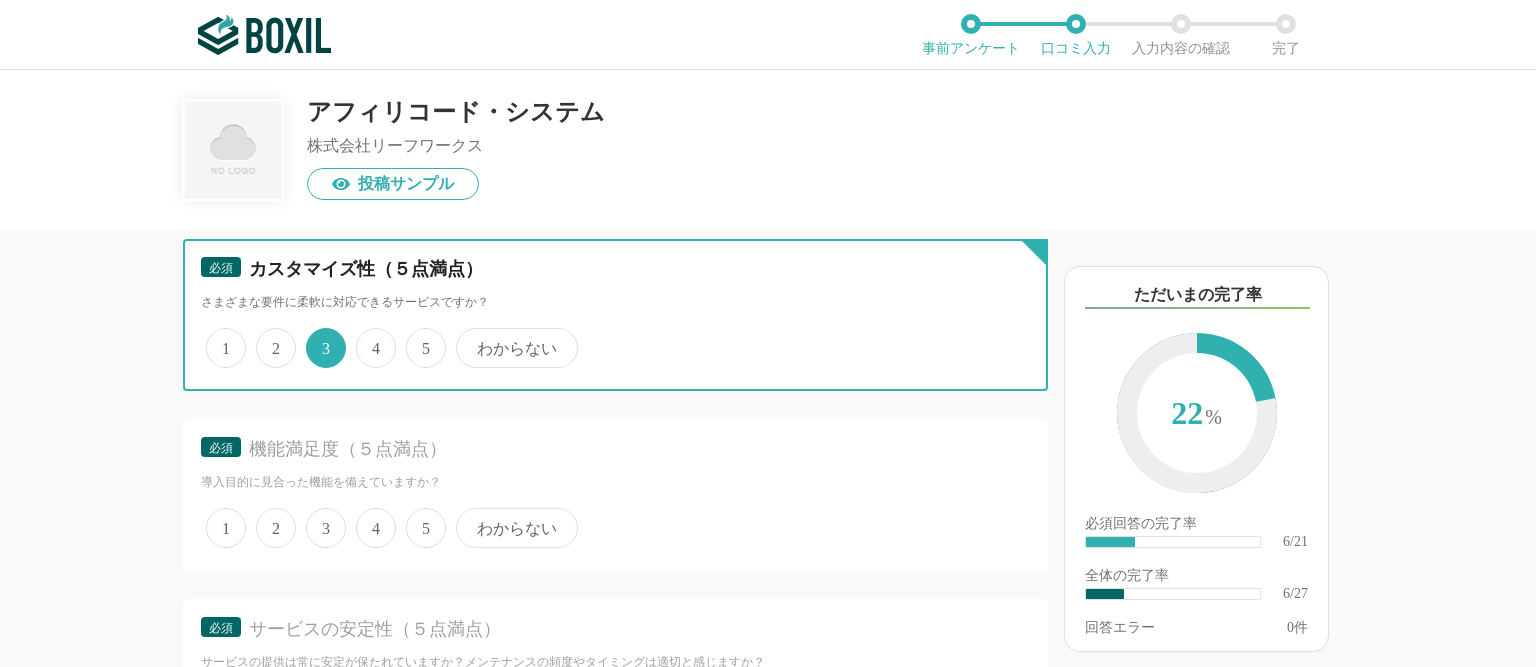 scroll, scrollTop: 1498, scrollLeft: 0, axis: vertical 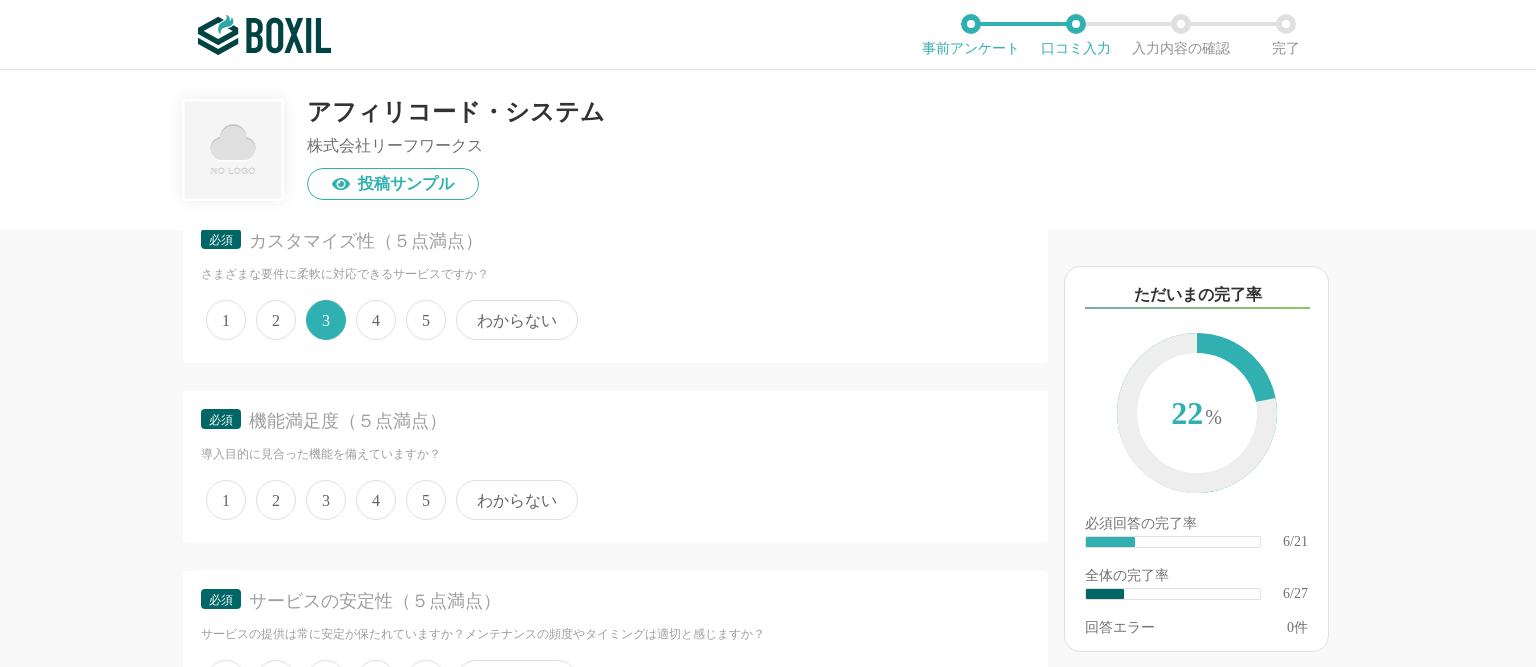 click on "4" at bounding box center (376, 500) 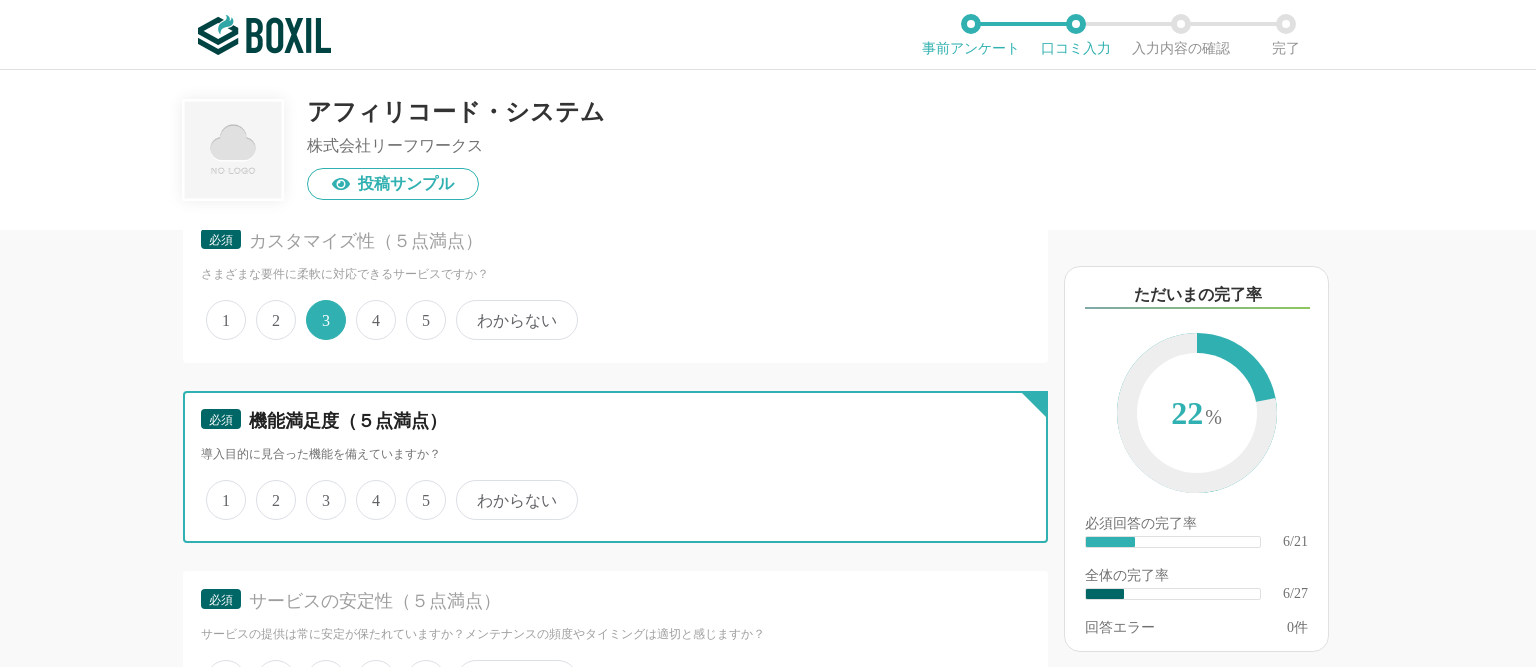 click on "4" at bounding box center (367, 489) 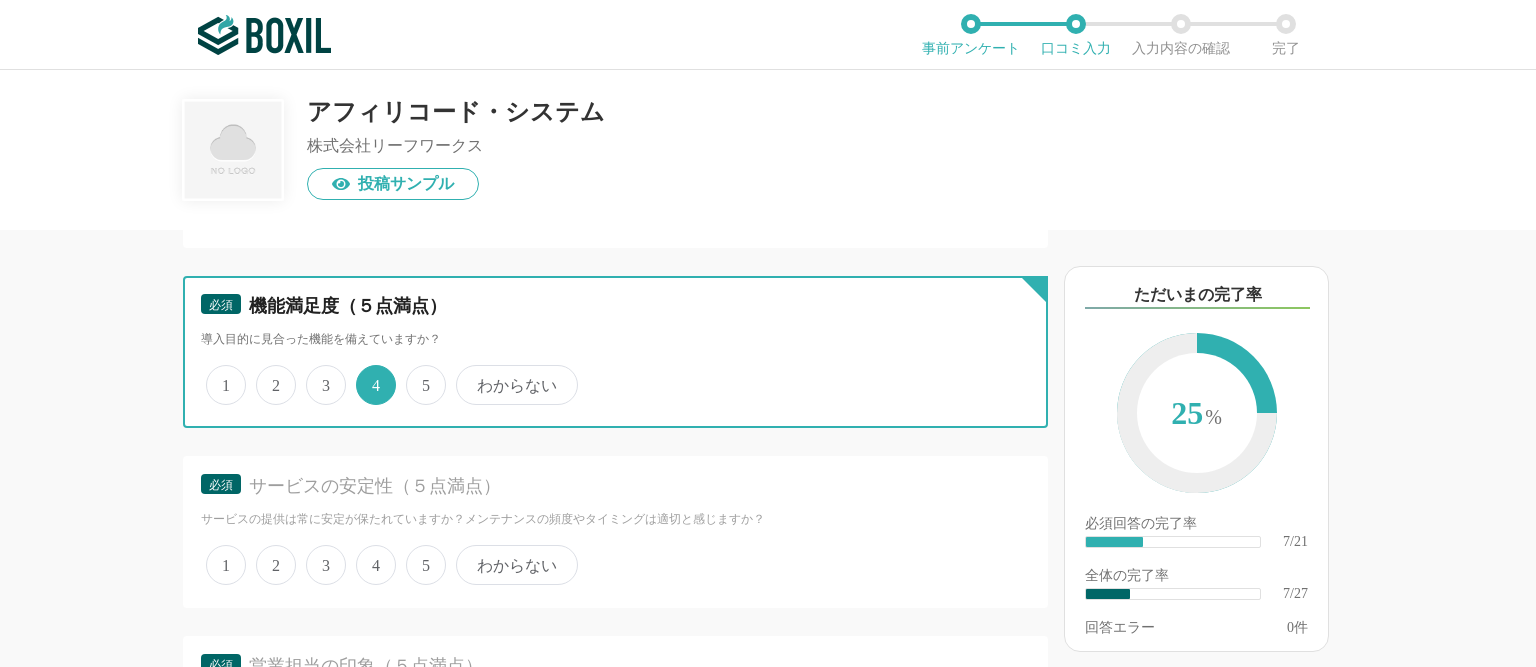 scroll, scrollTop: 1728, scrollLeft: 0, axis: vertical 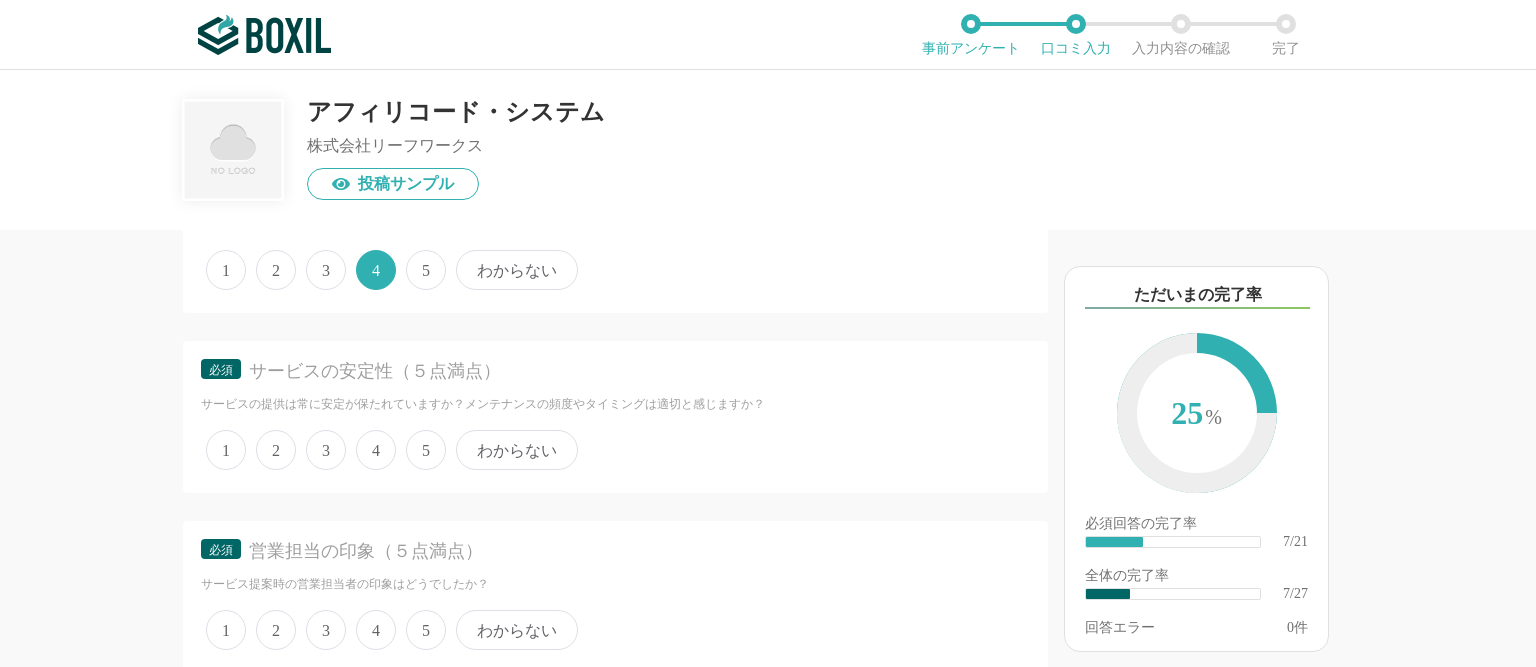 click on "4" at bounding box center (376, 450) 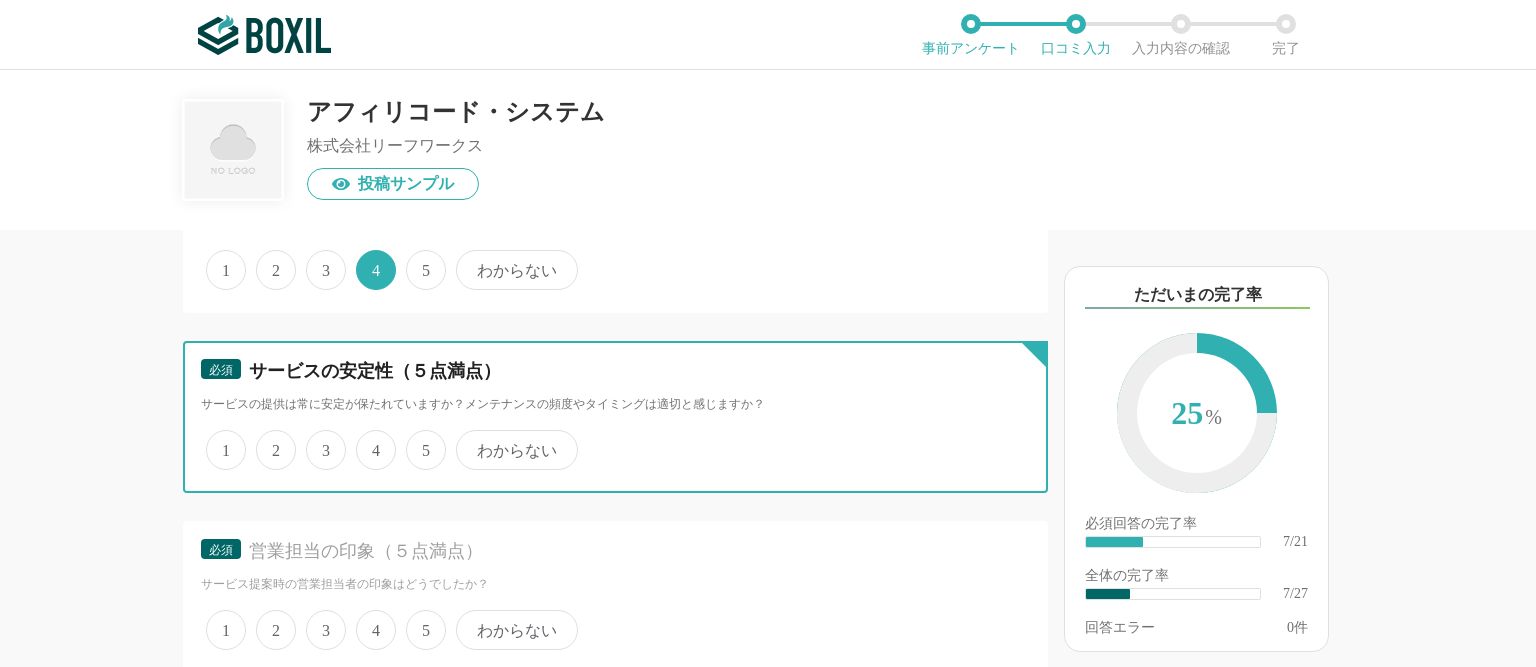 click on "4" at bounding box center [367, 439] 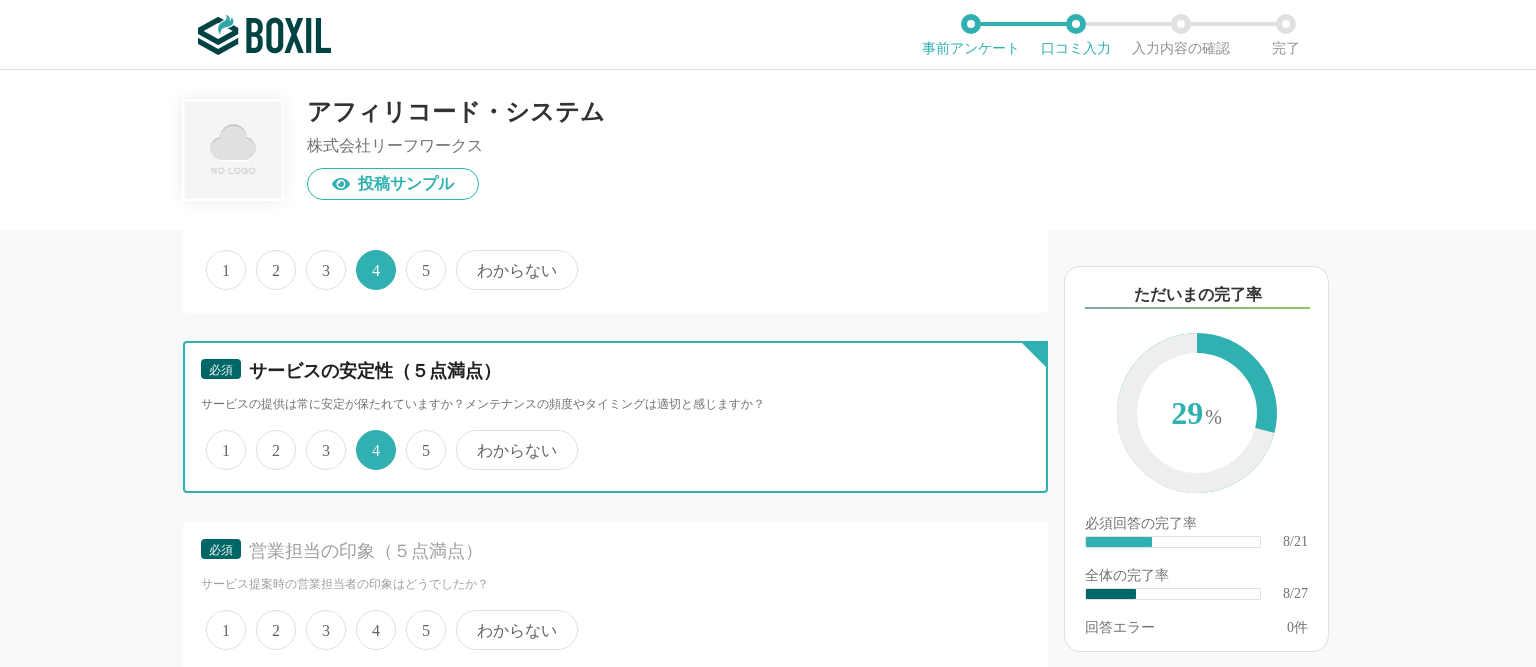 scroll, scrollTop: 1843, scrollLeft: 0, axis: vertical 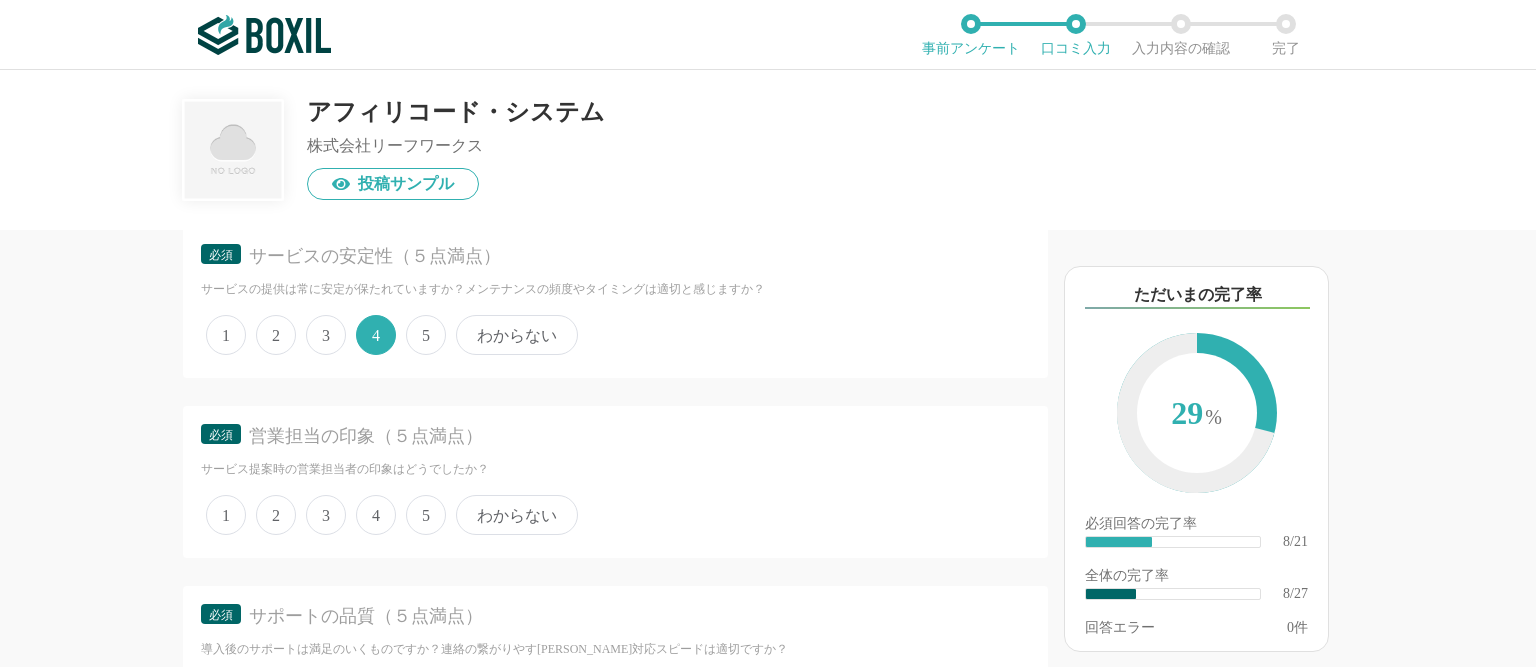 click on "わからない" at bounding box center [517, 515] 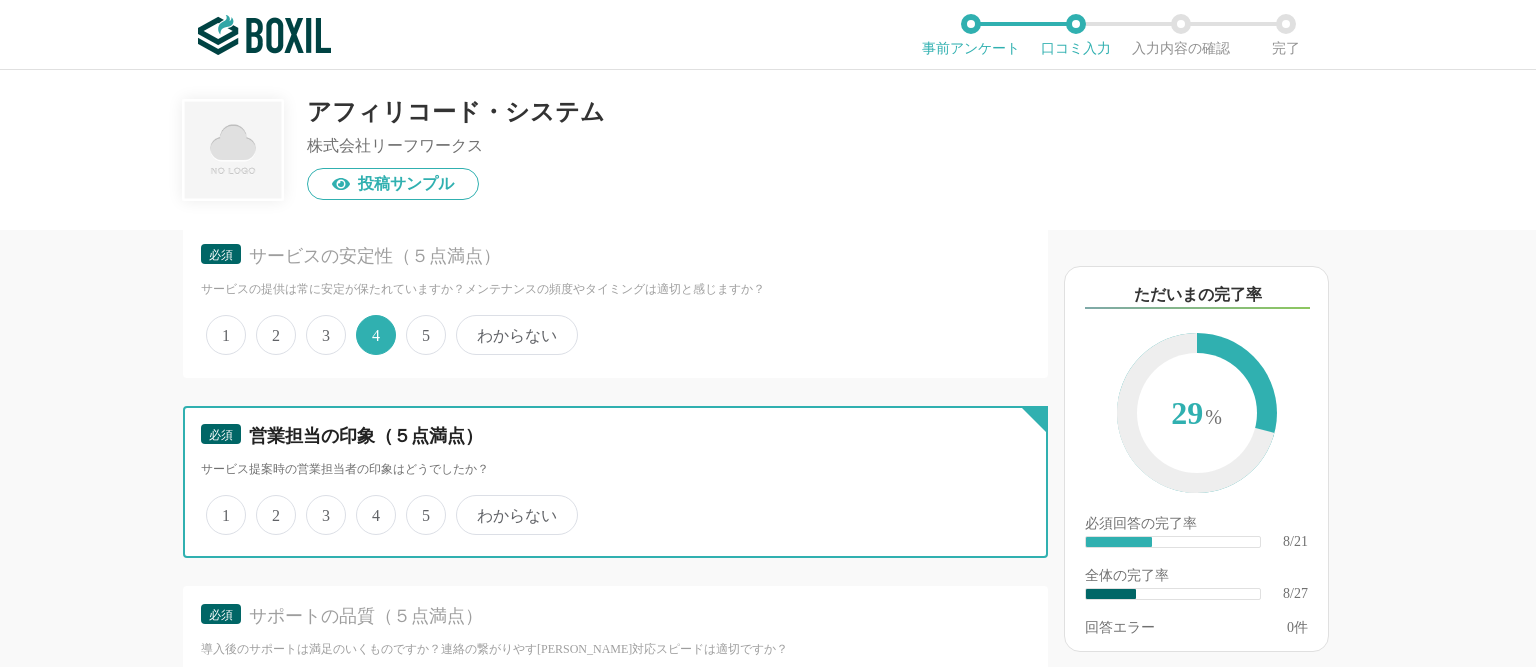 click on "わからない" at bounding box center (467, 504) 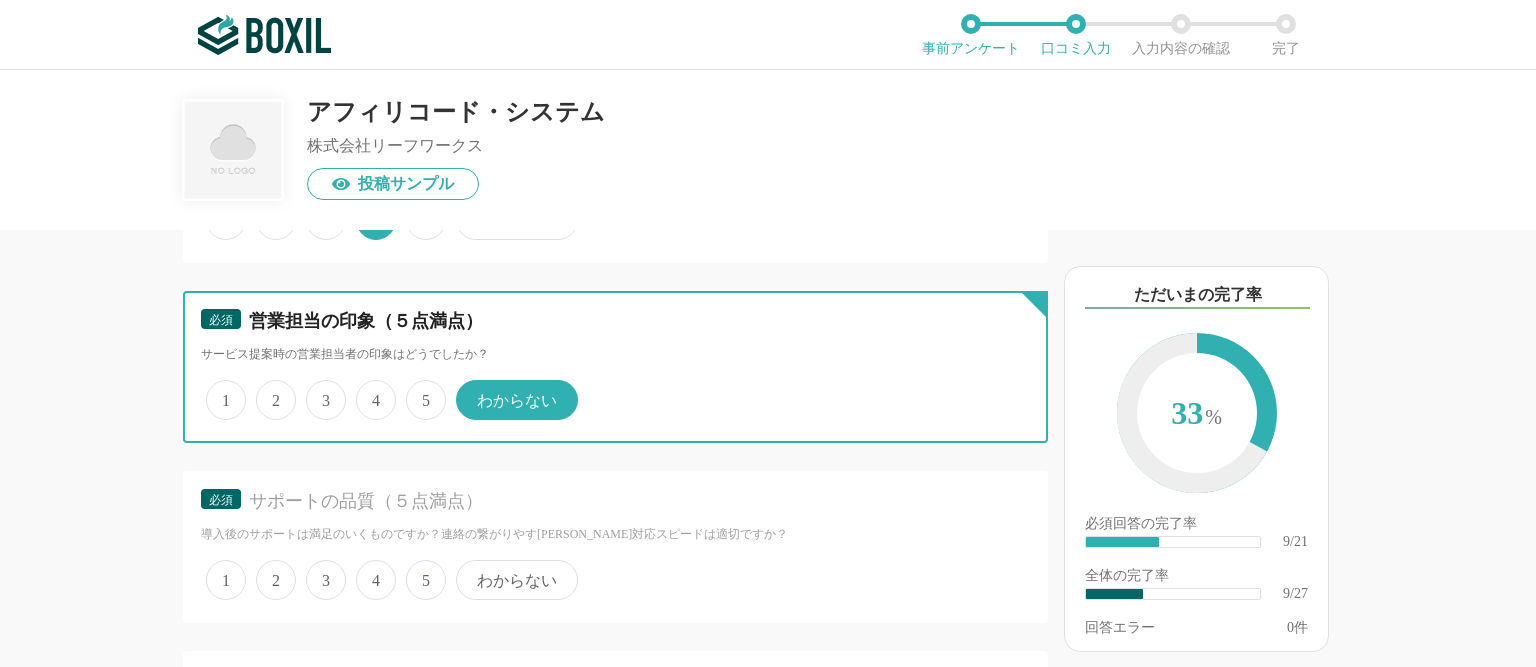scroll, scrollTop: 2074, scrollLeft: 0, axis: vertical 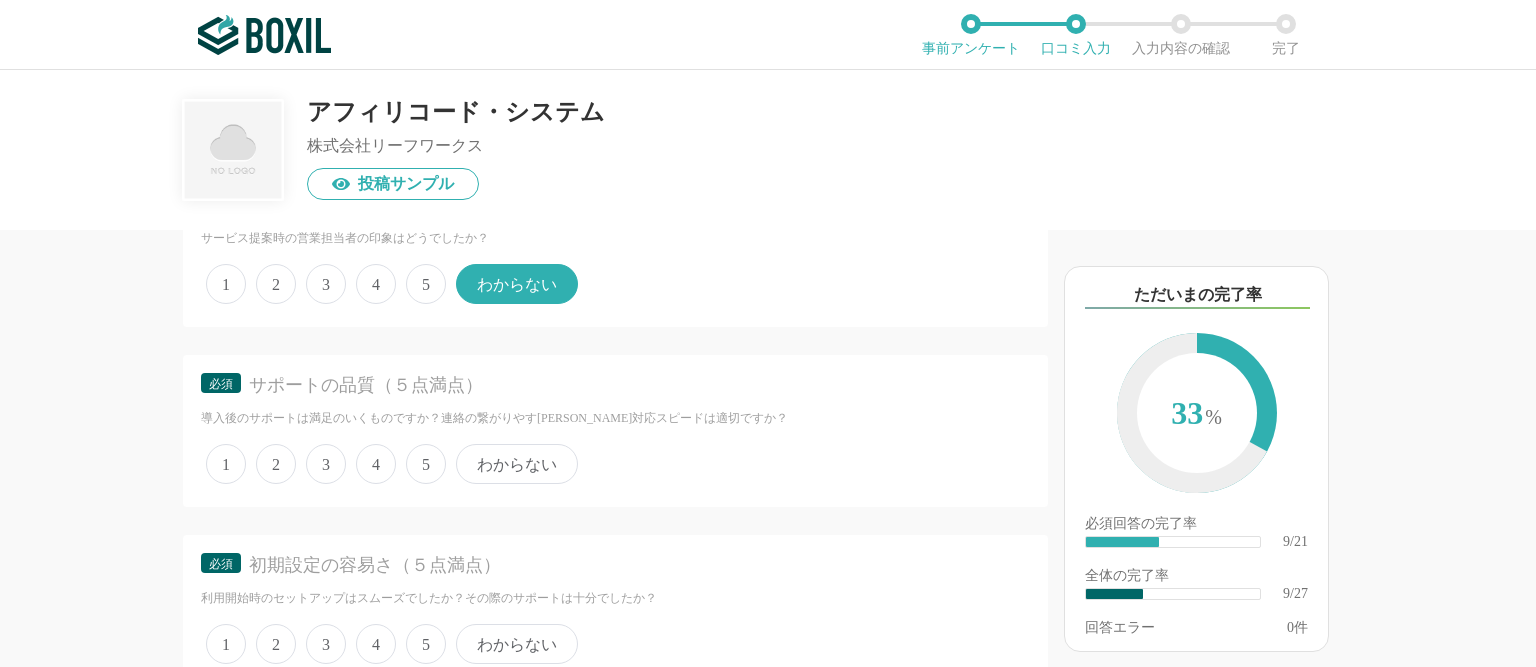 click on "4" at bounding box center [376, 464] 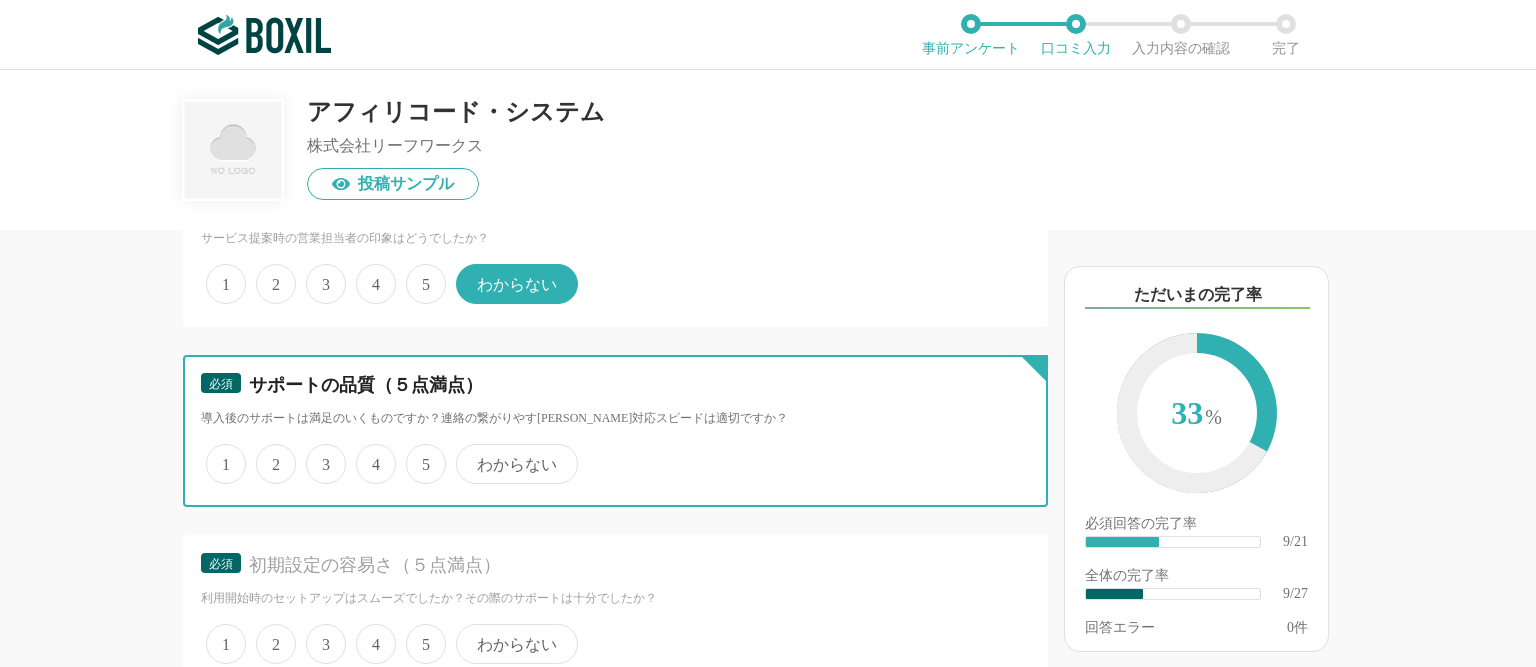 click on "4" at bounding box center (367, 453) 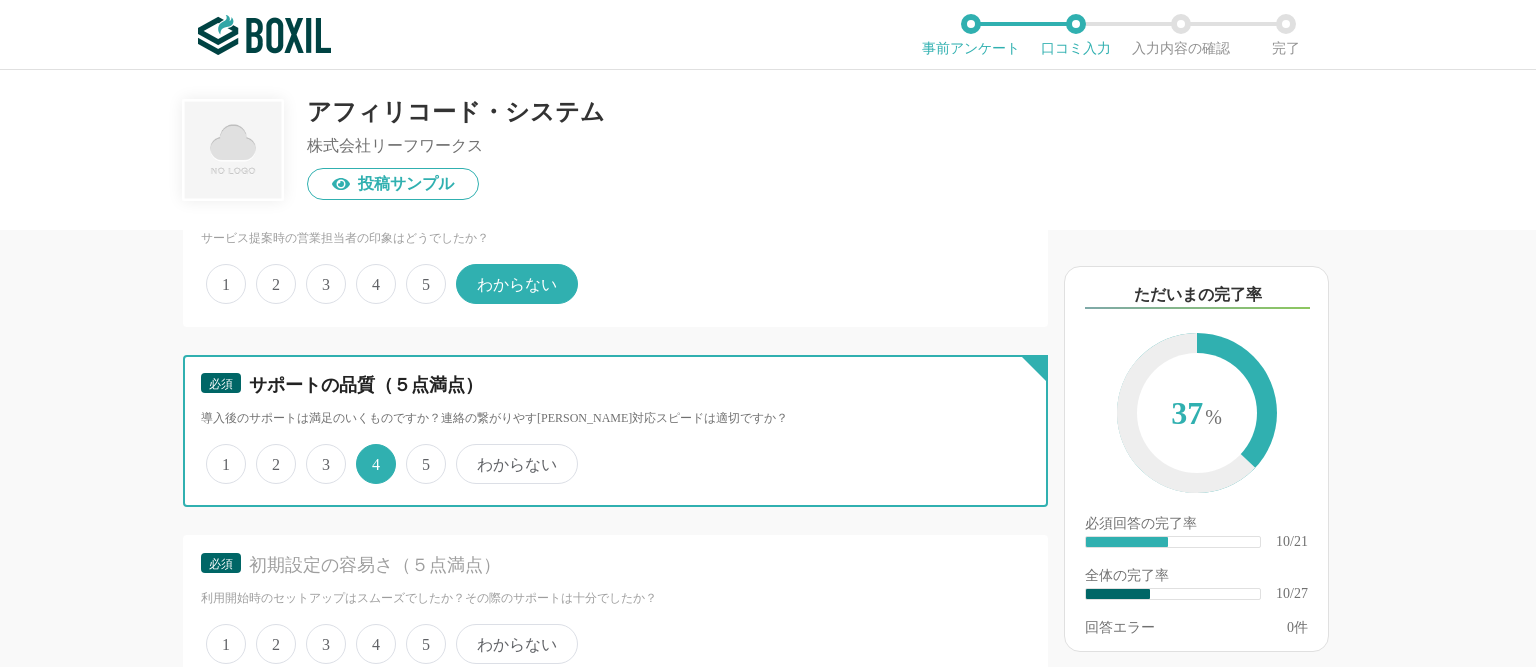 scroll, scrollTop: 2189, scrollLeft: 0, axis: vertical 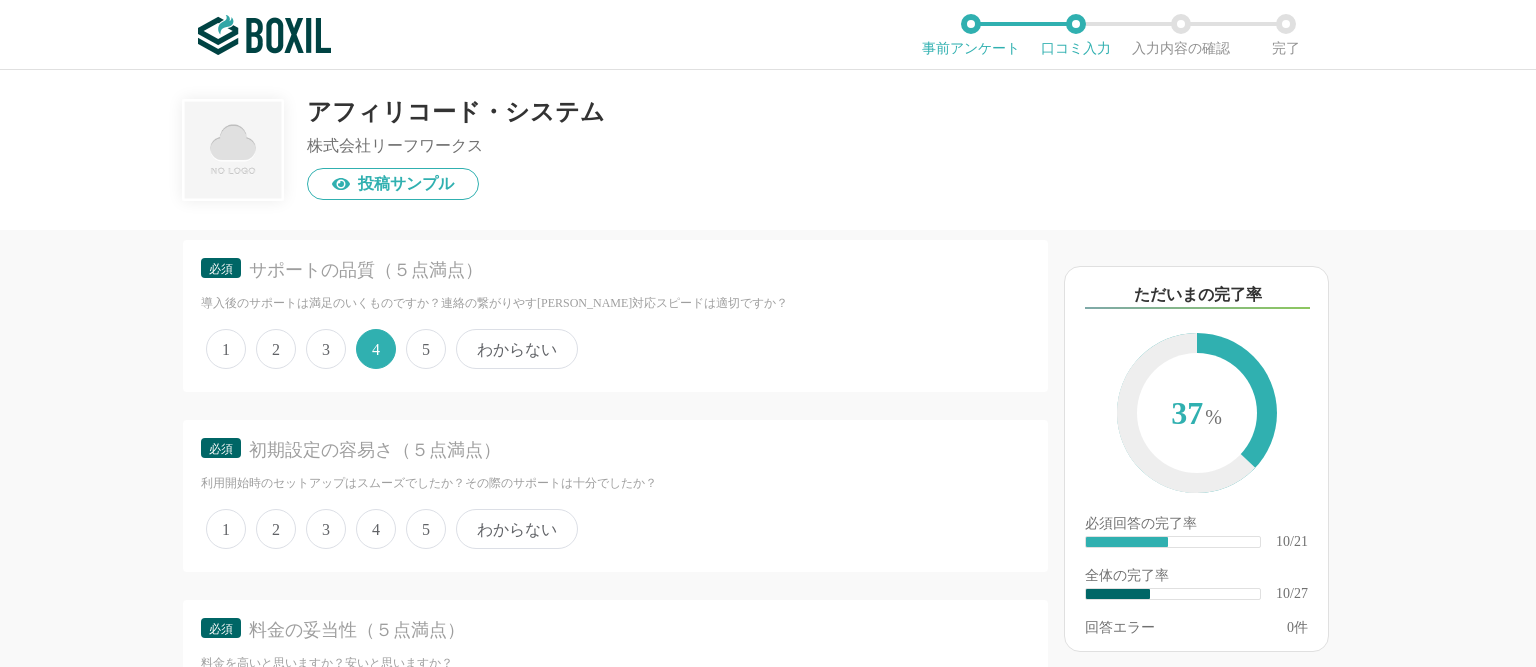 click on "3" at bounding box center (326, 529) 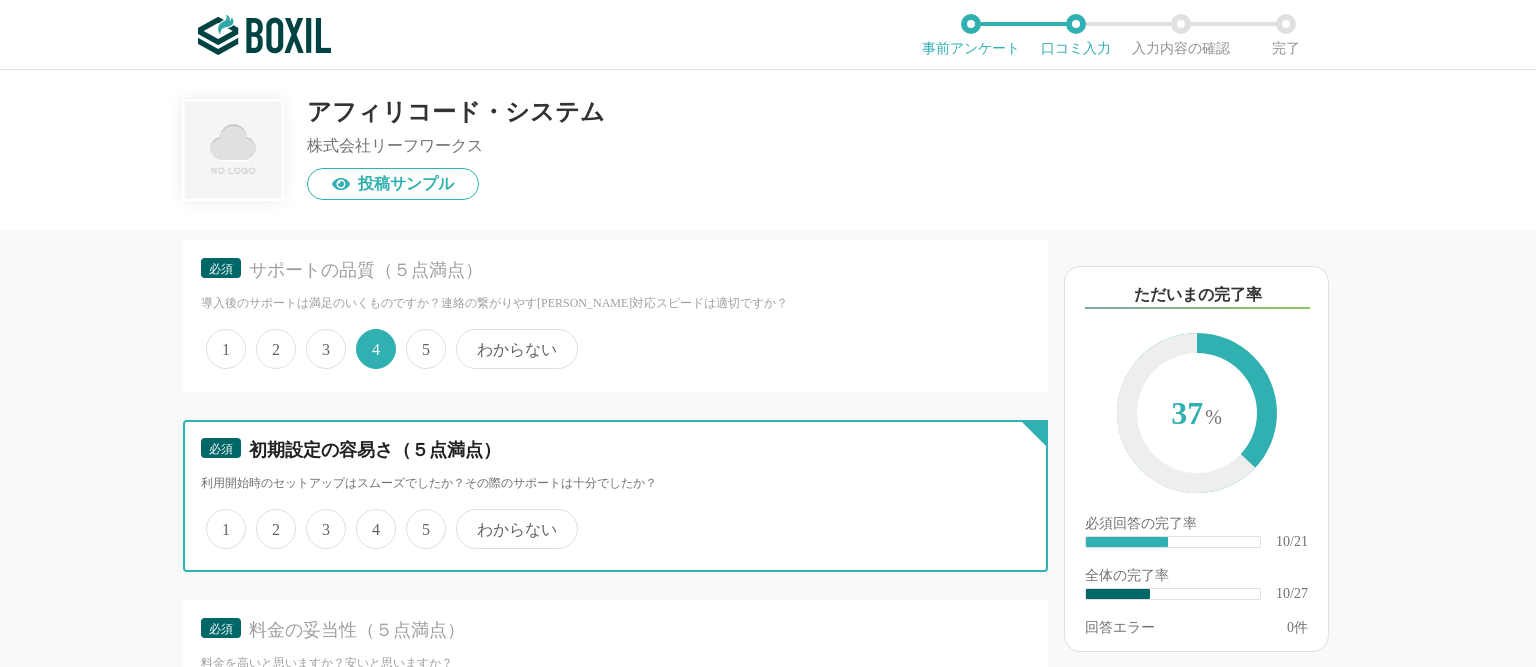 radio on "true" 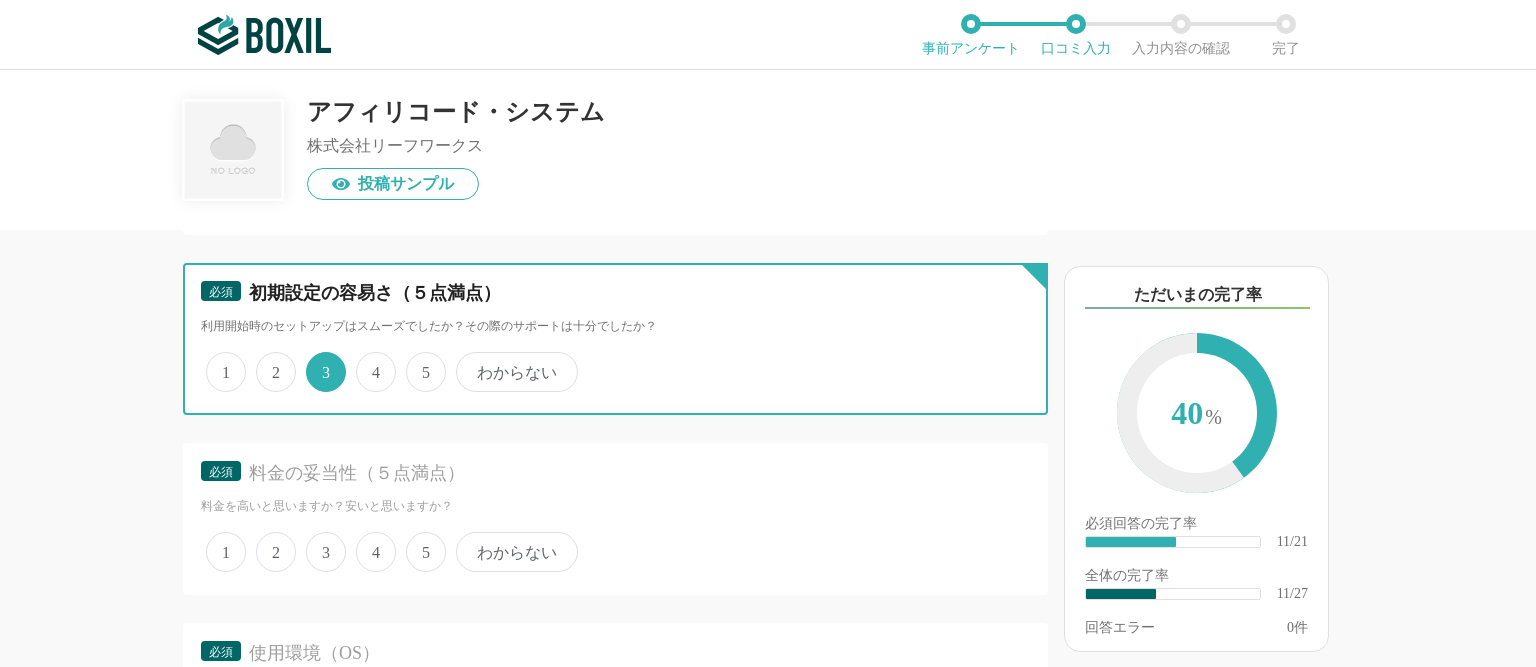 scroll, scrollTop: 2419, scrollLeft: 0, axis: vertical 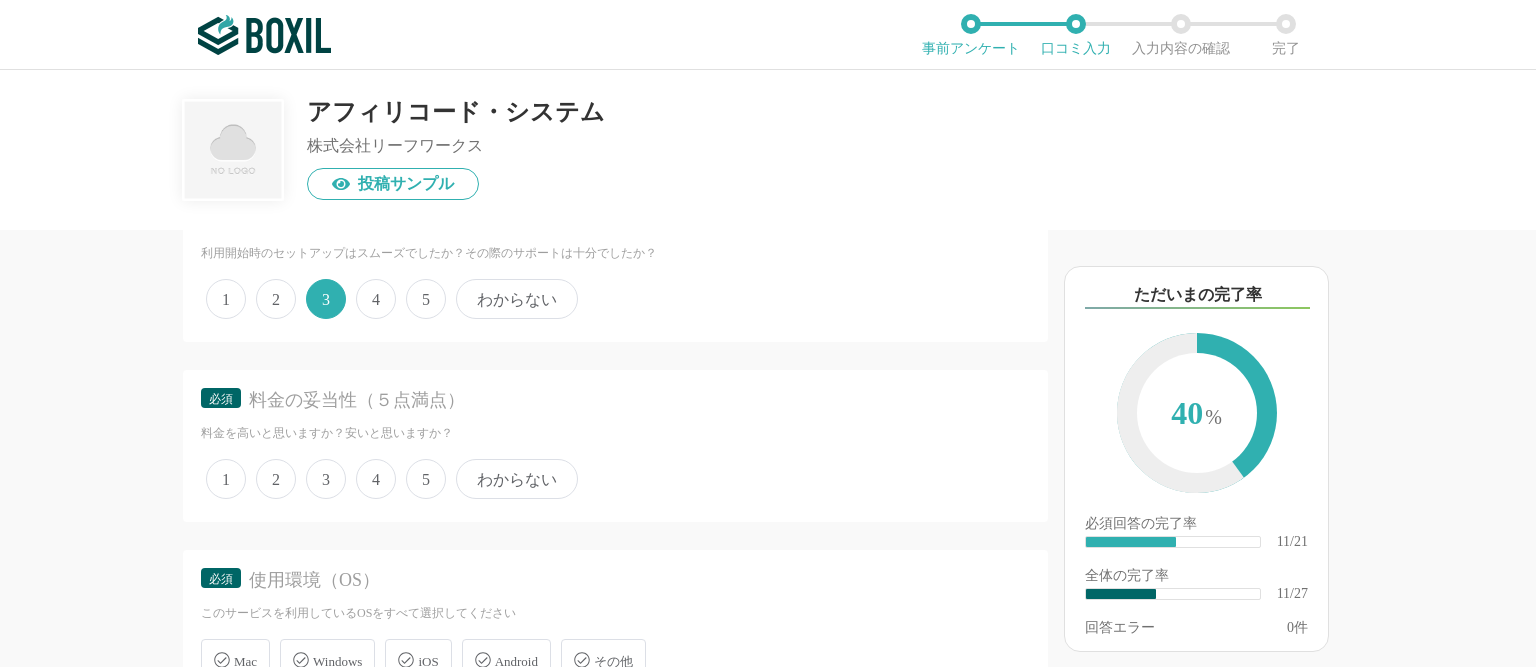 click on "3" at bounding box center [326, 479] 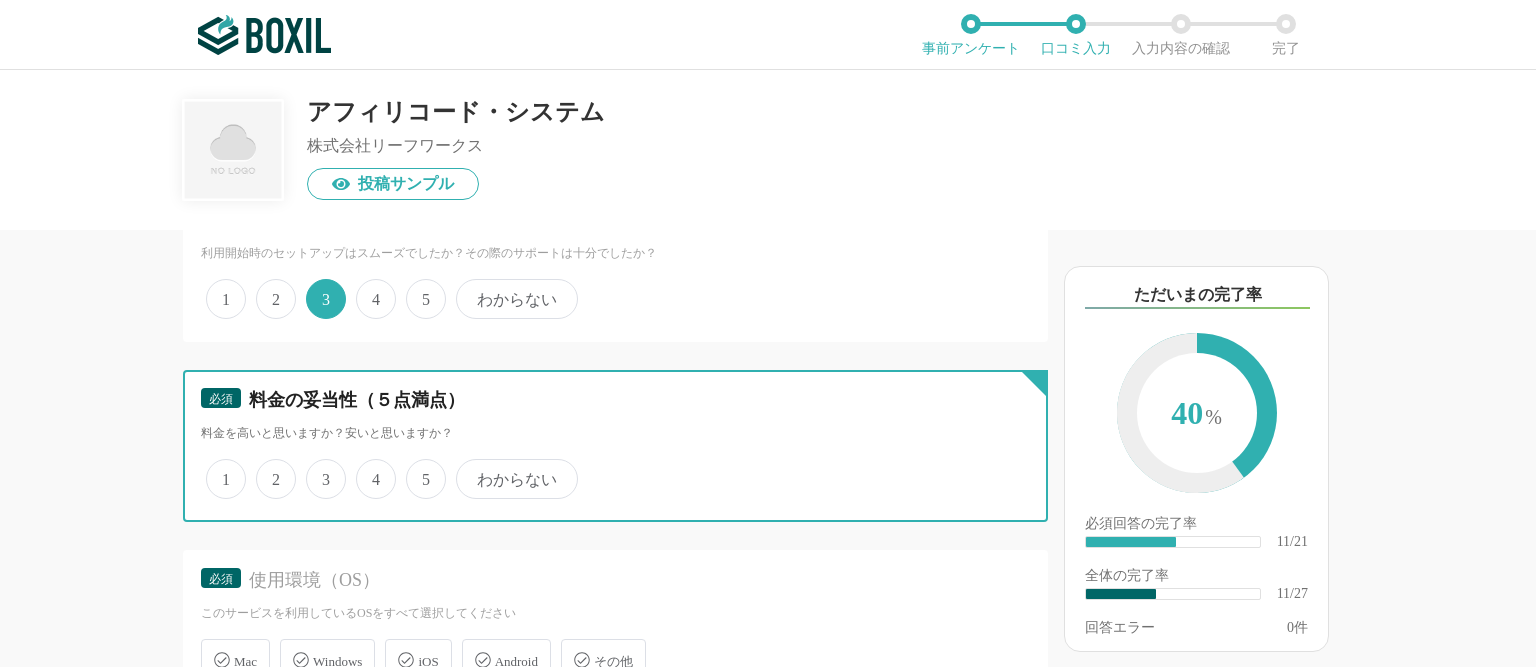 radio on "true" 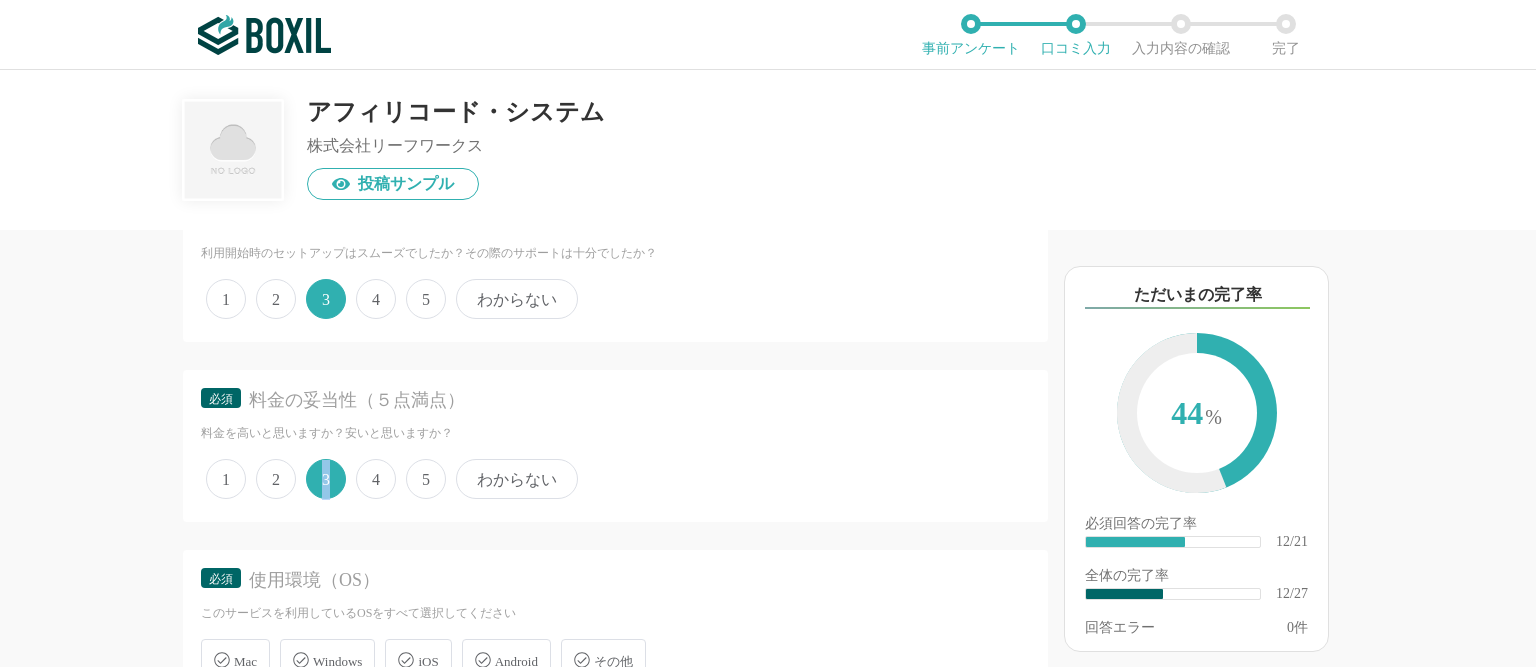 click on "3" at bounding box center (326, 479) 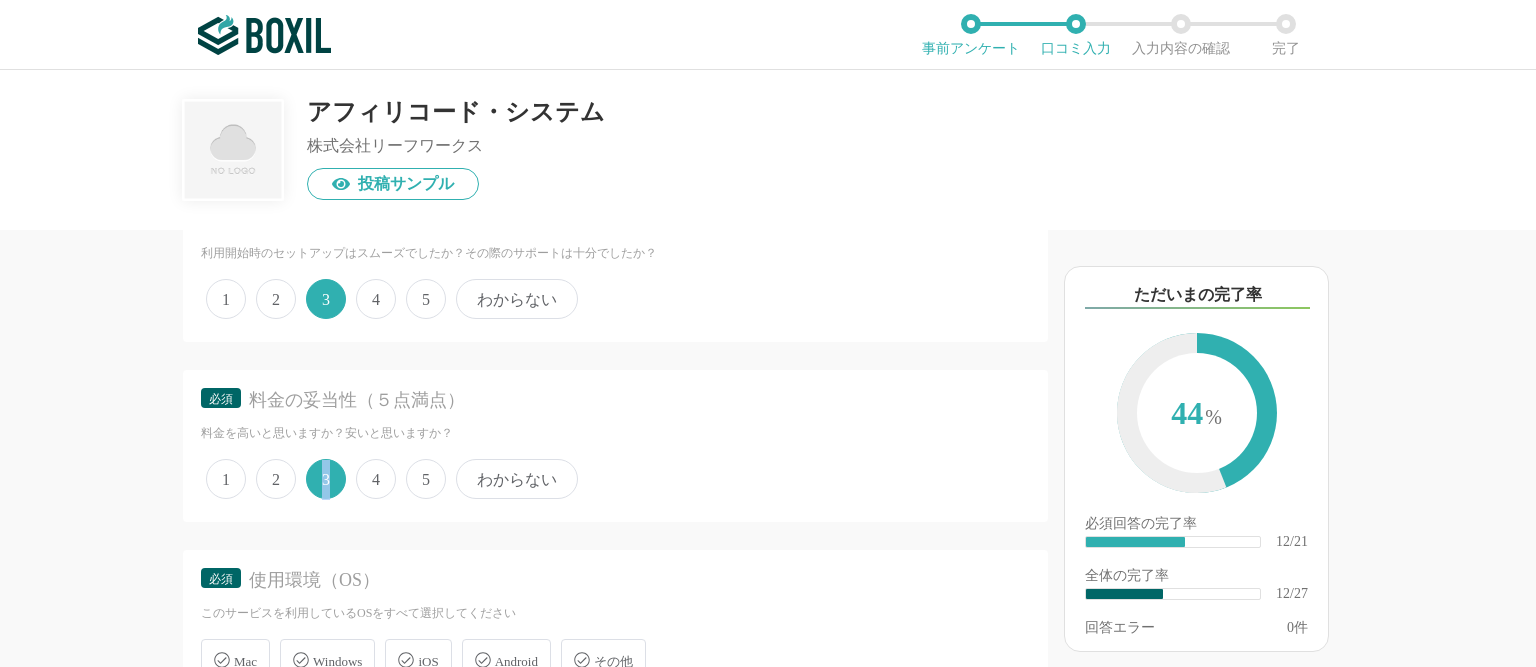 scroll, scrollTop: 2534, scrollLeft: 0, axis: vertical 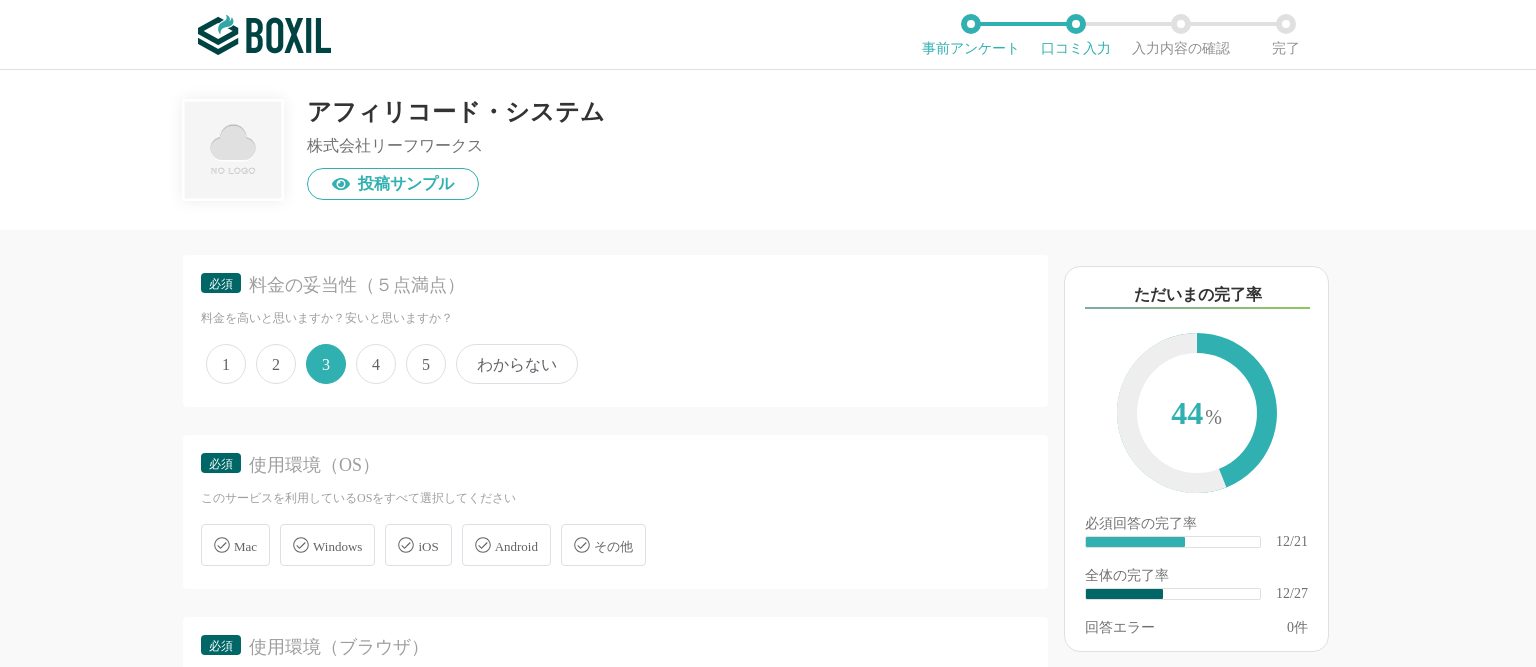 click on "Mac" at bounding box center [245, 546] 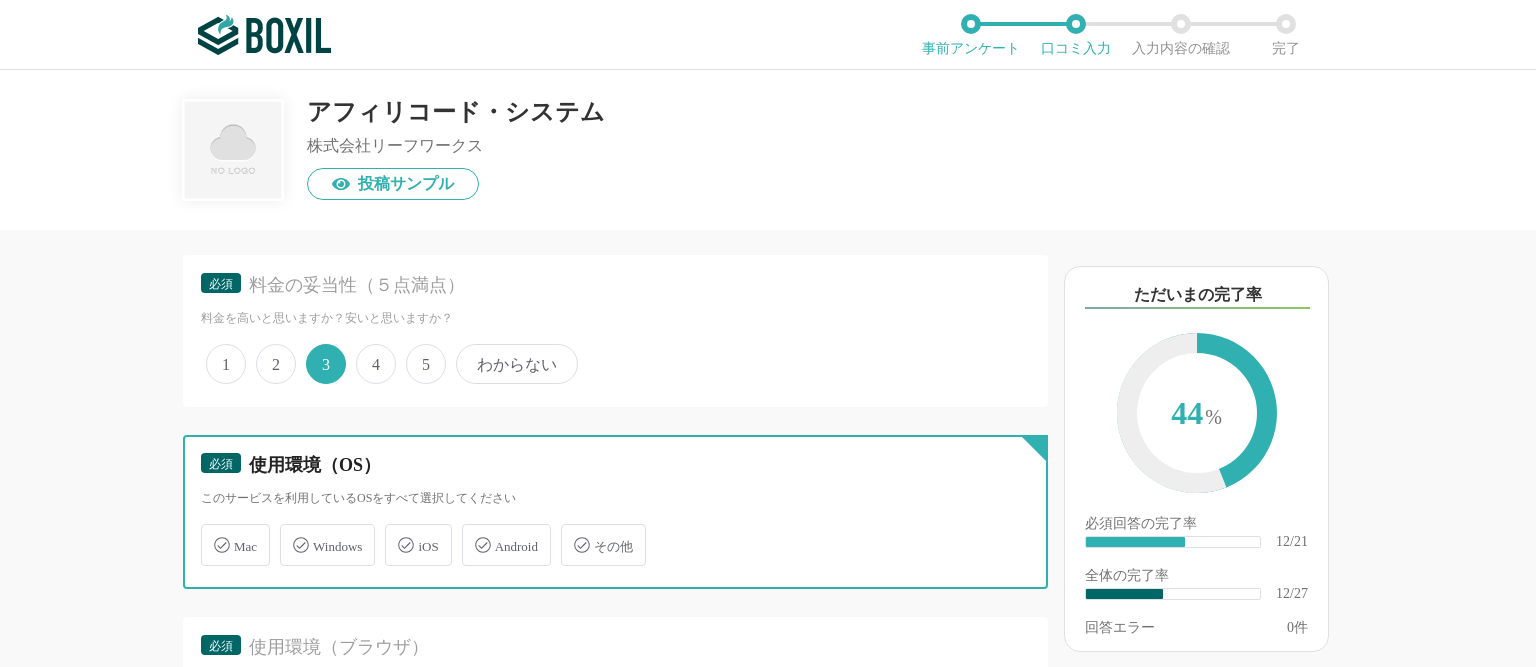 click on "Mac" at bounding box center [211, 533] 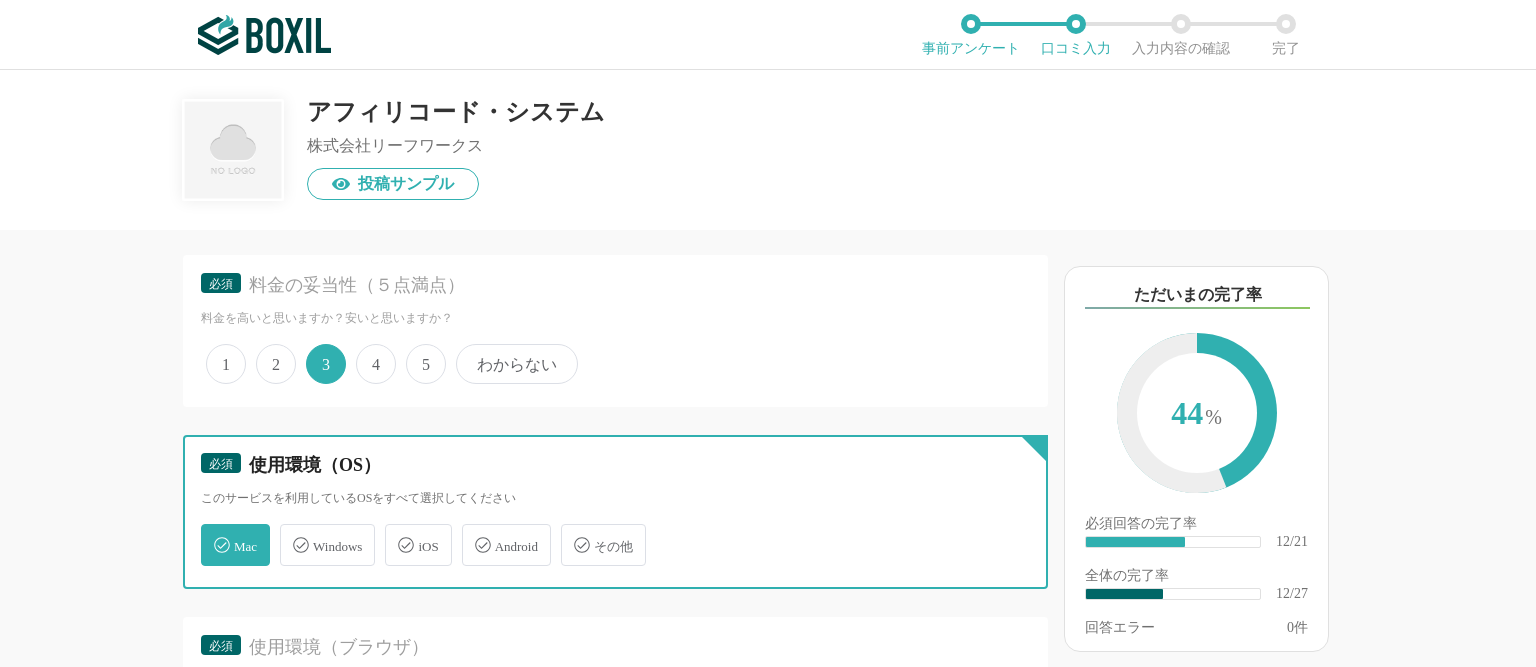 checkbox on "true" 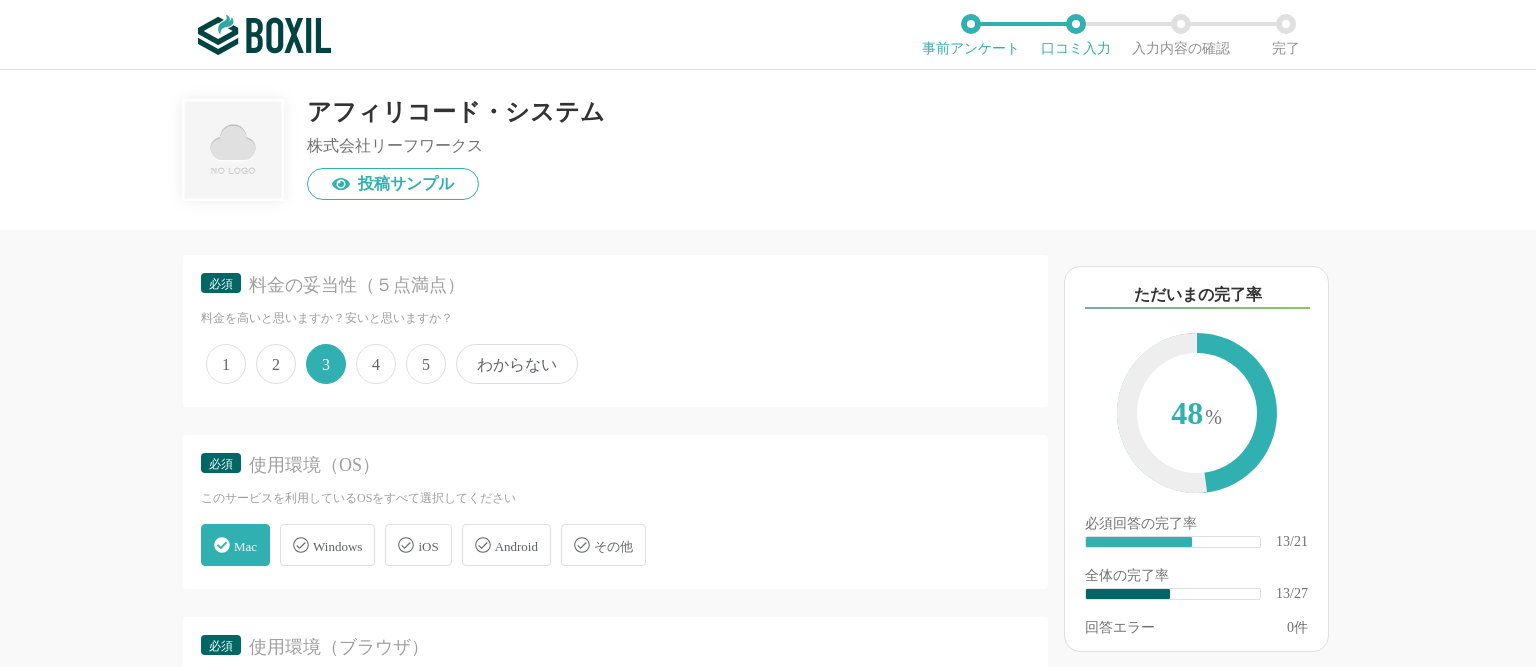 click on "Windows" at bounding box center (337, 546) 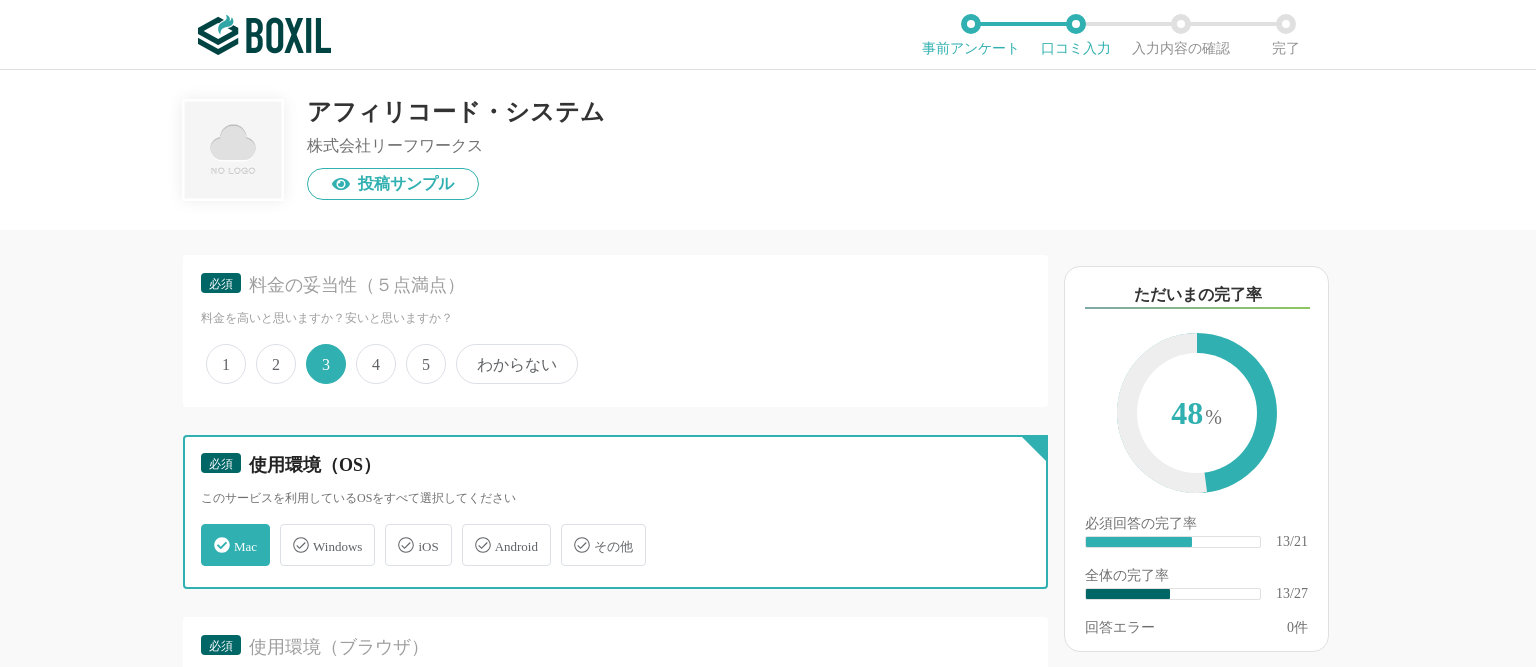 click on "Windows" at bounding box center [290, 533] 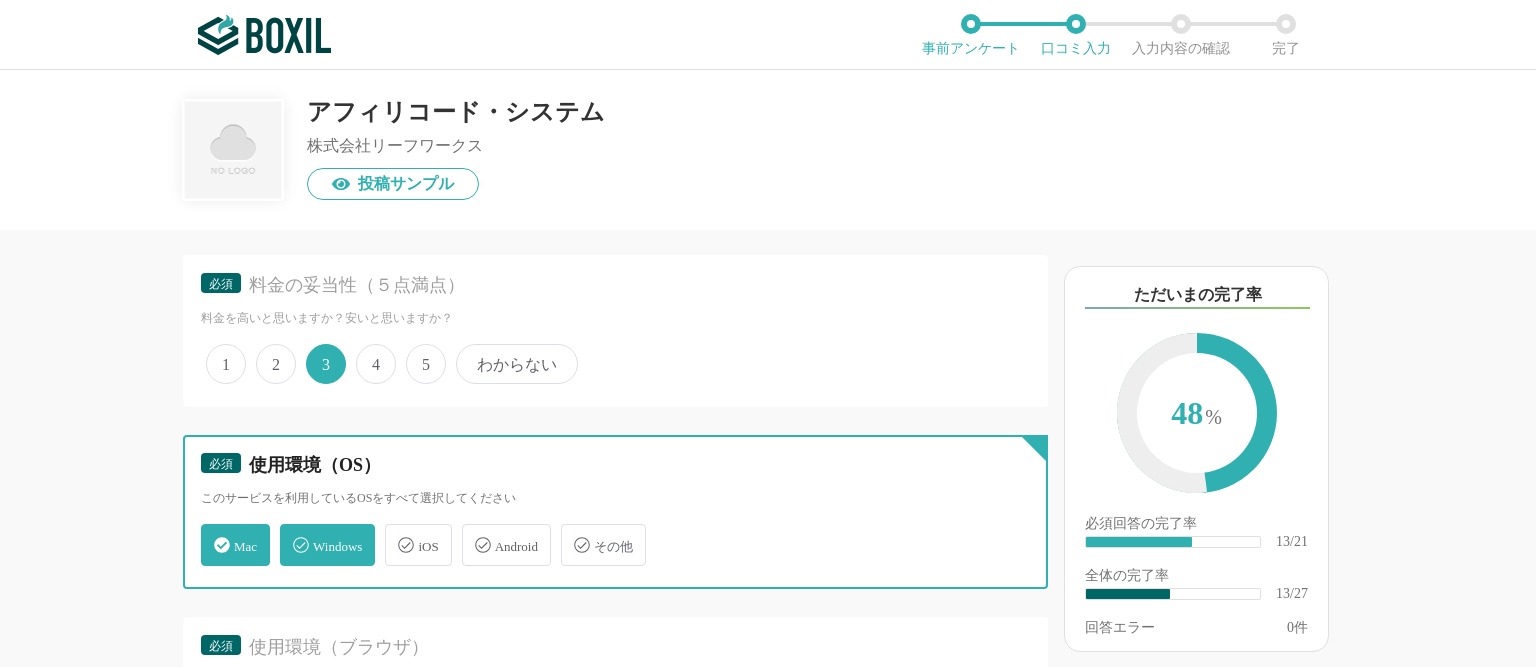checkbox on "true" 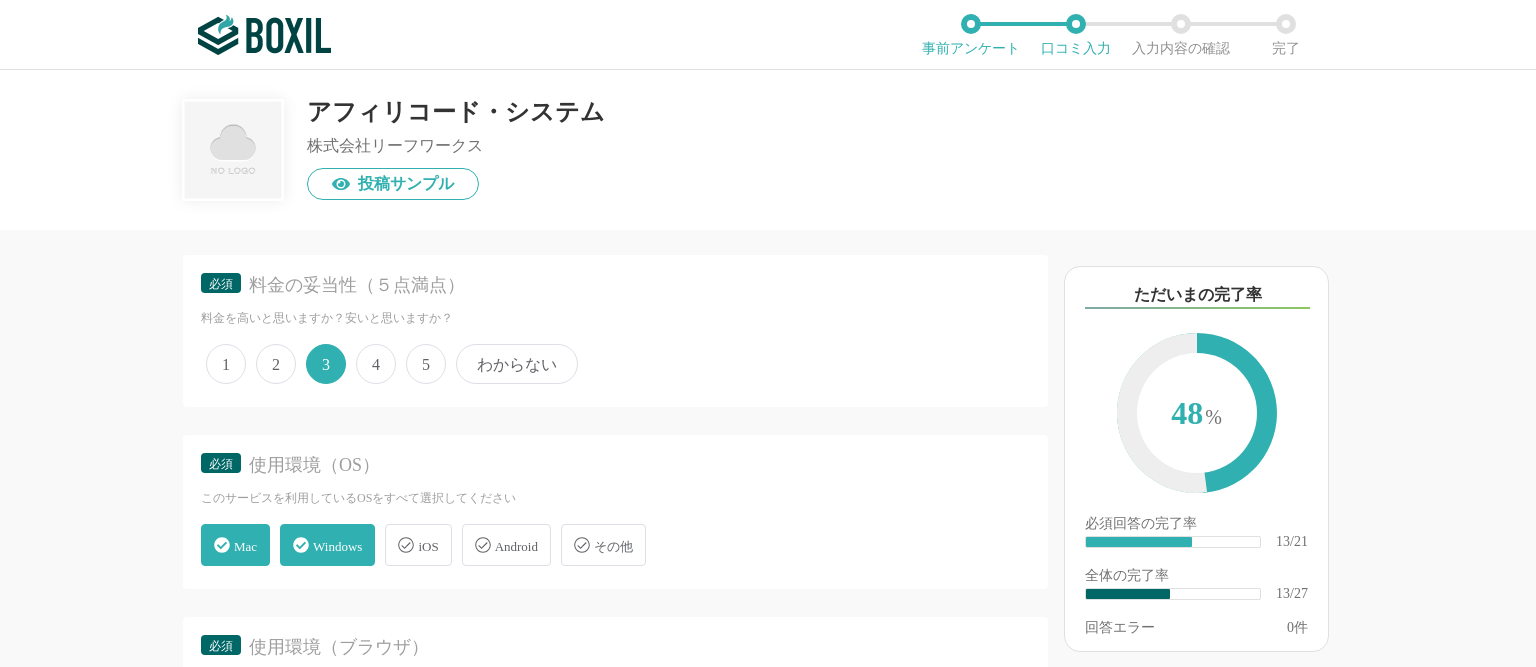 click on "iOS" at bounding box center (428, 546) 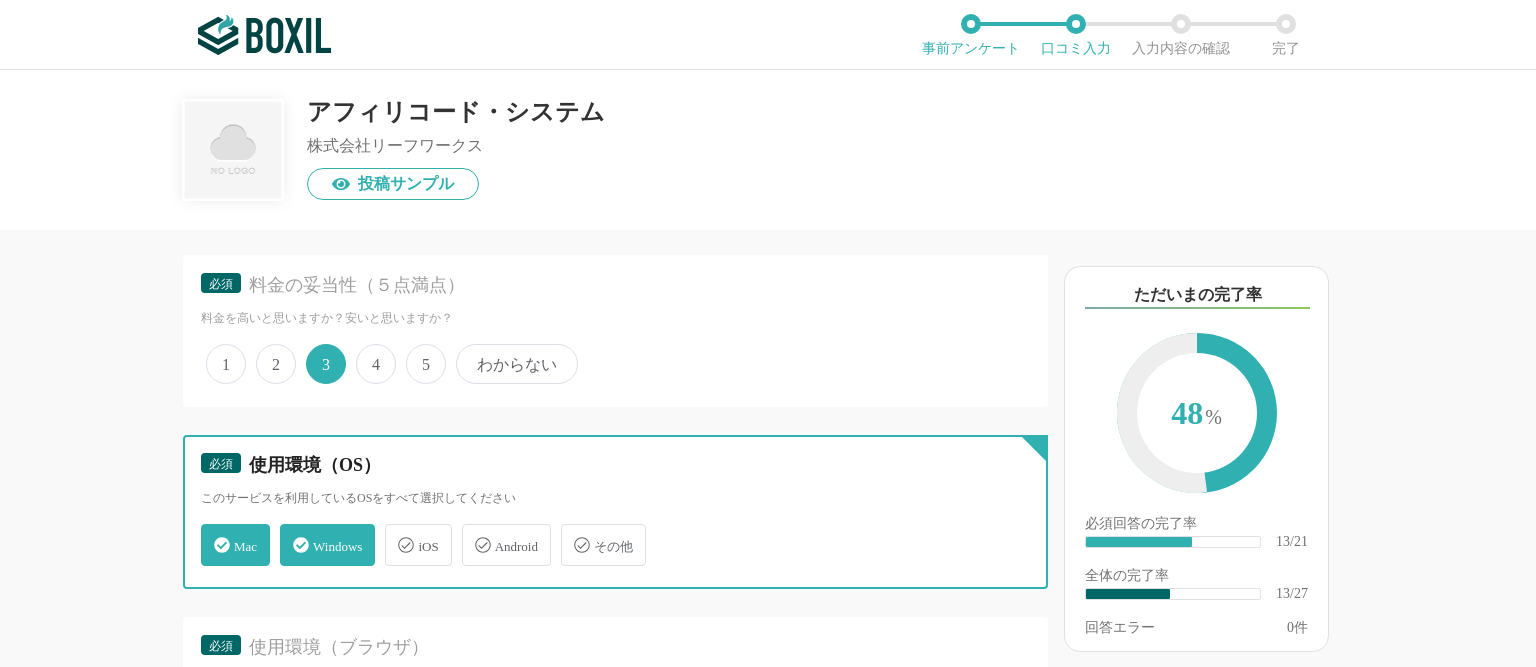 click on "iOS" at bounding box center [395, 533] 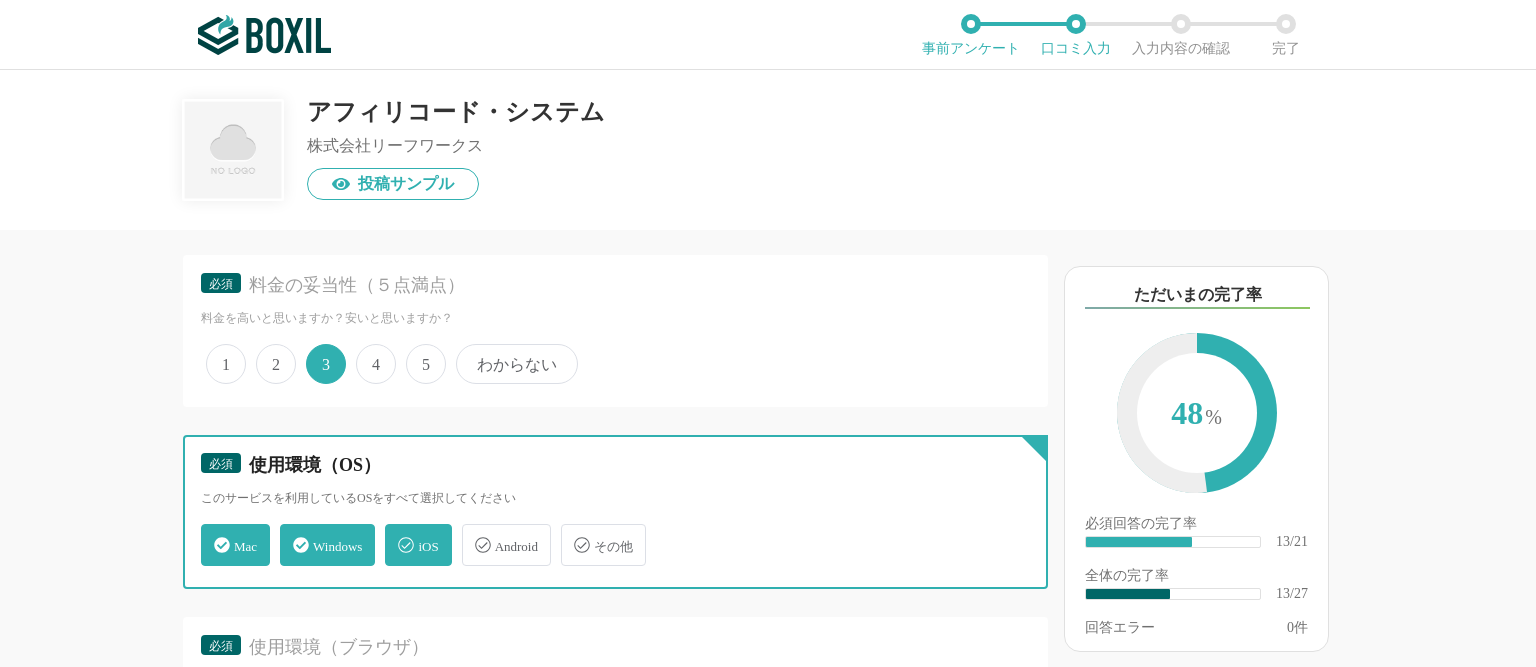 checkbox on "true" 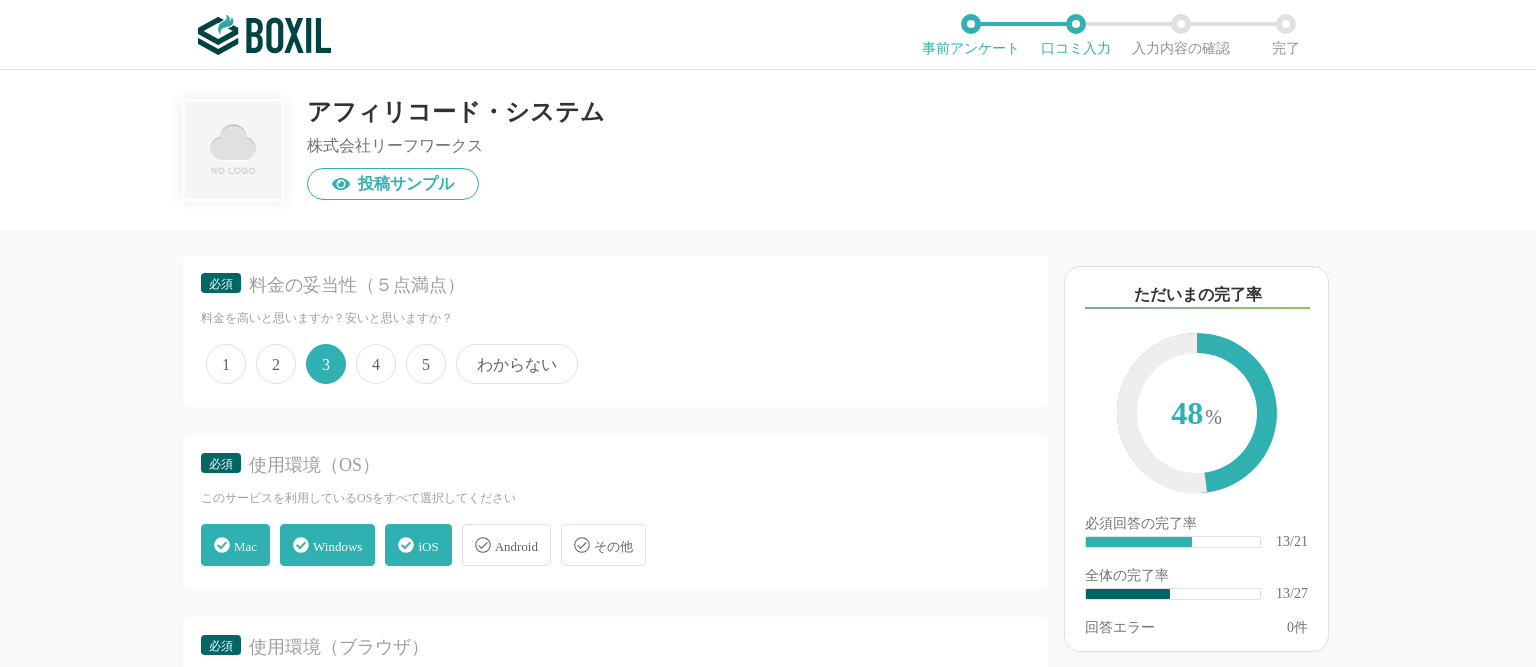 click on "Android" at bounding box center [516, 546] 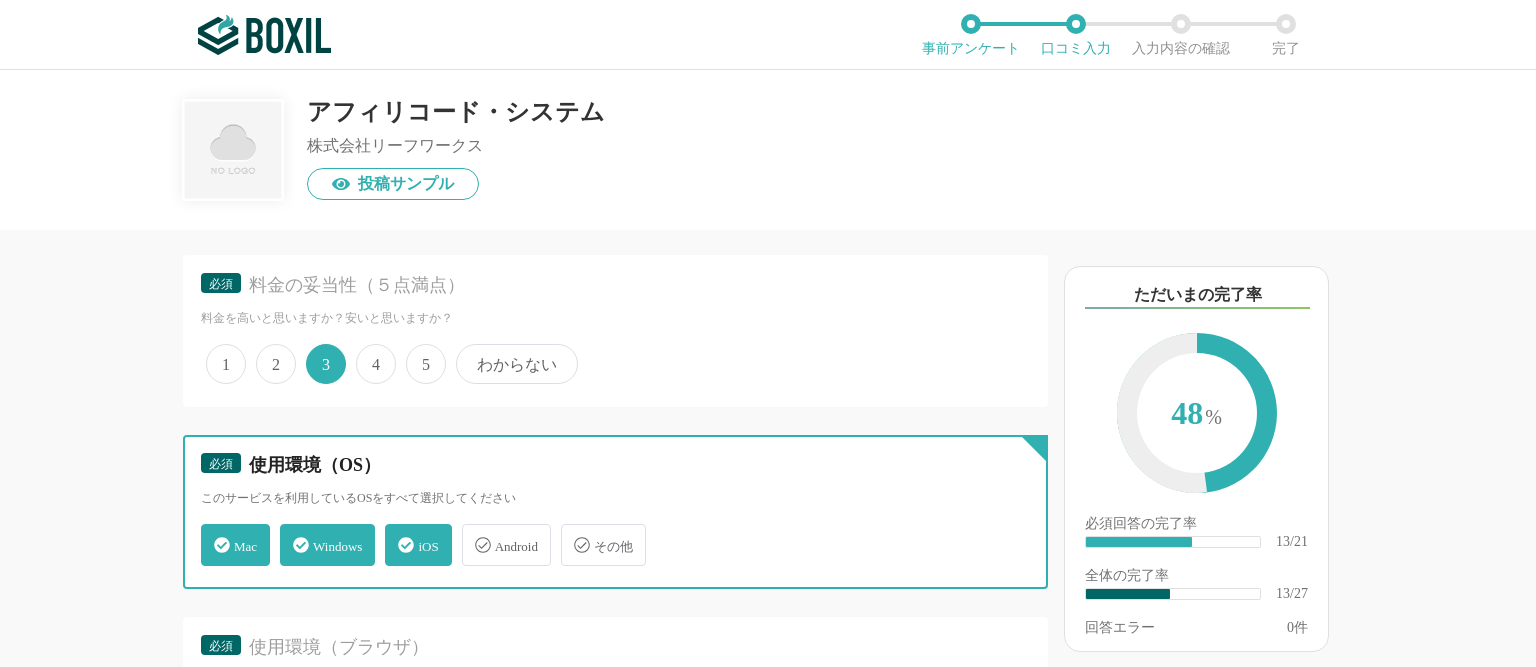 click on "Android" at bounding box center (472, 533) 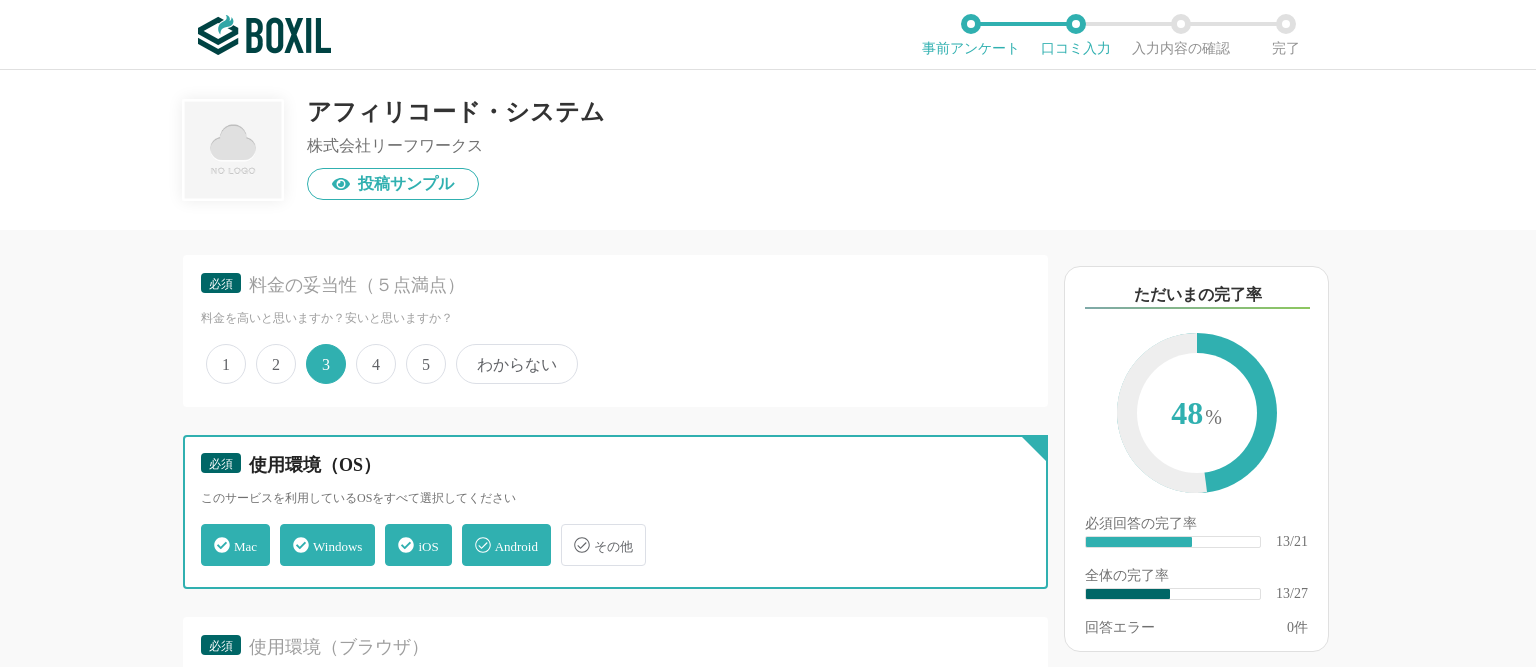 checkbox on "true" 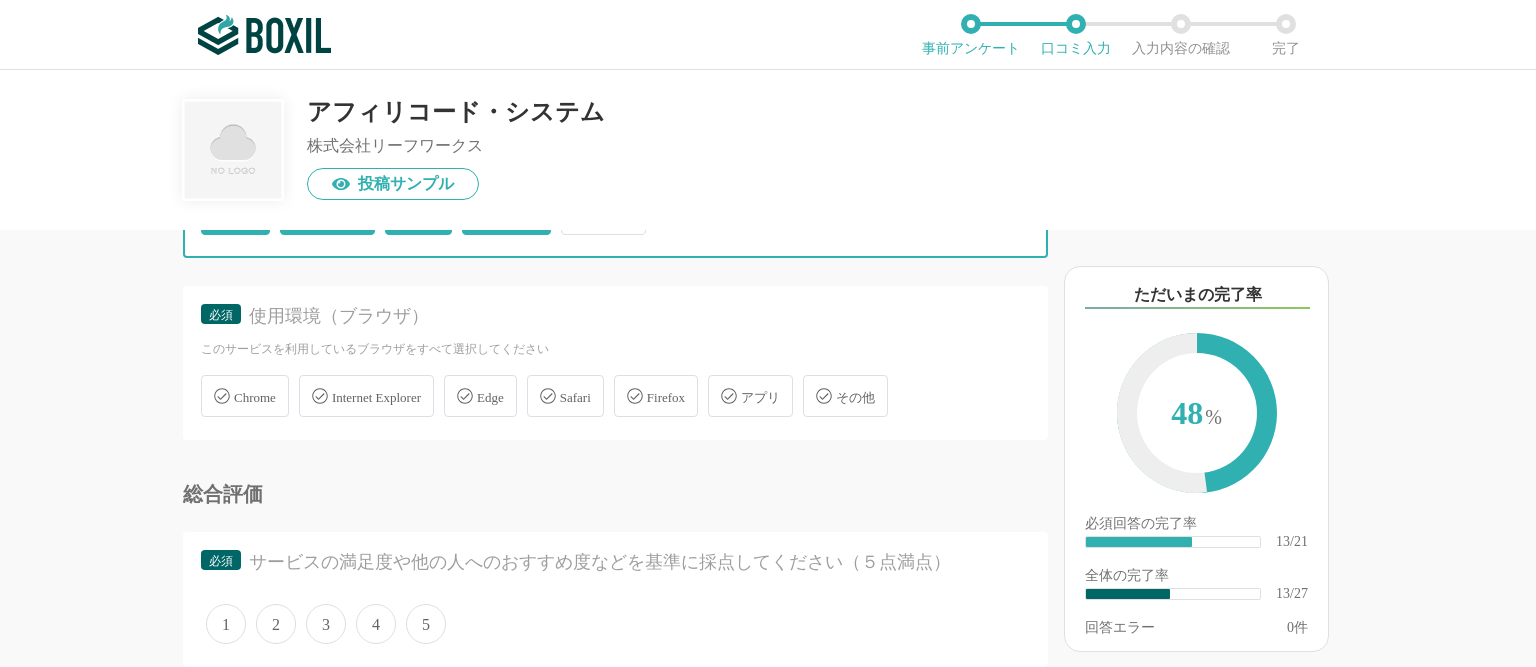 scroll, scrollTop: 2880, scrollLeft: 0, axis: vertical 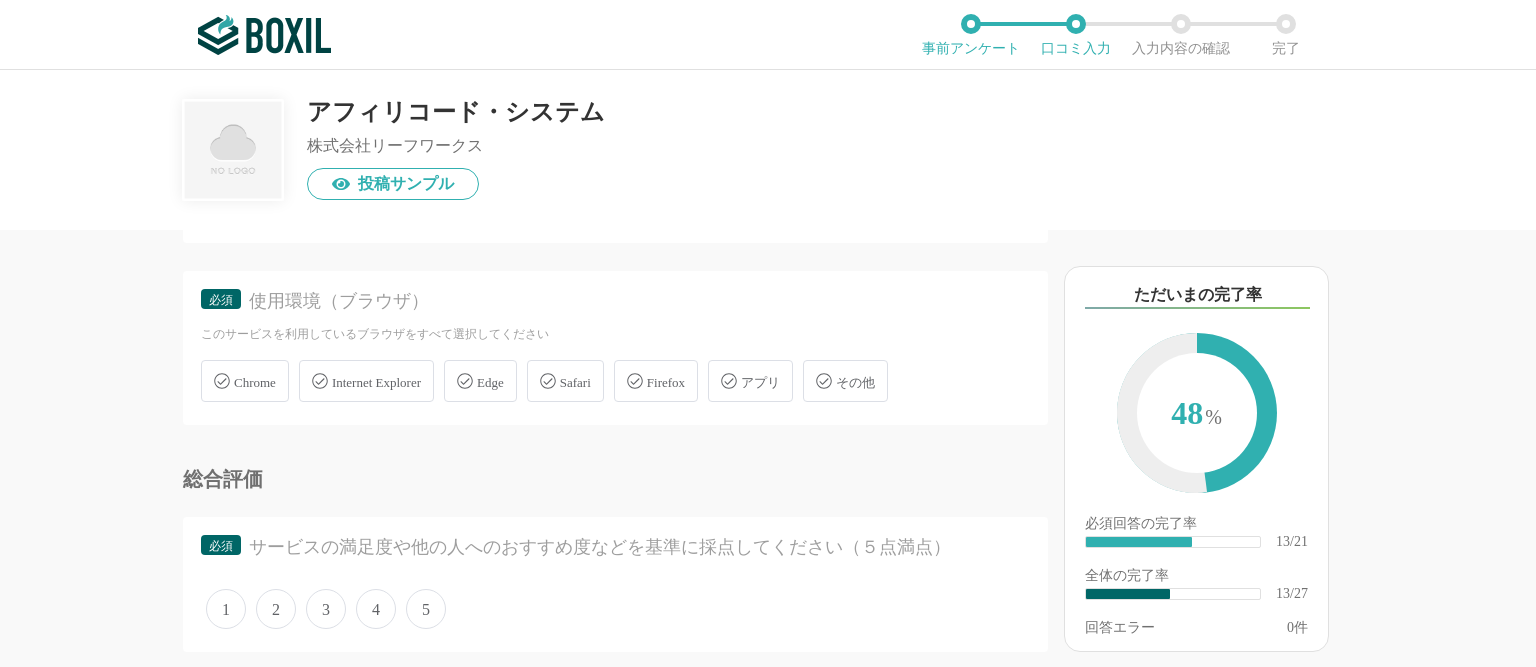 click on "Chrome" at bounding box center (255, 382) 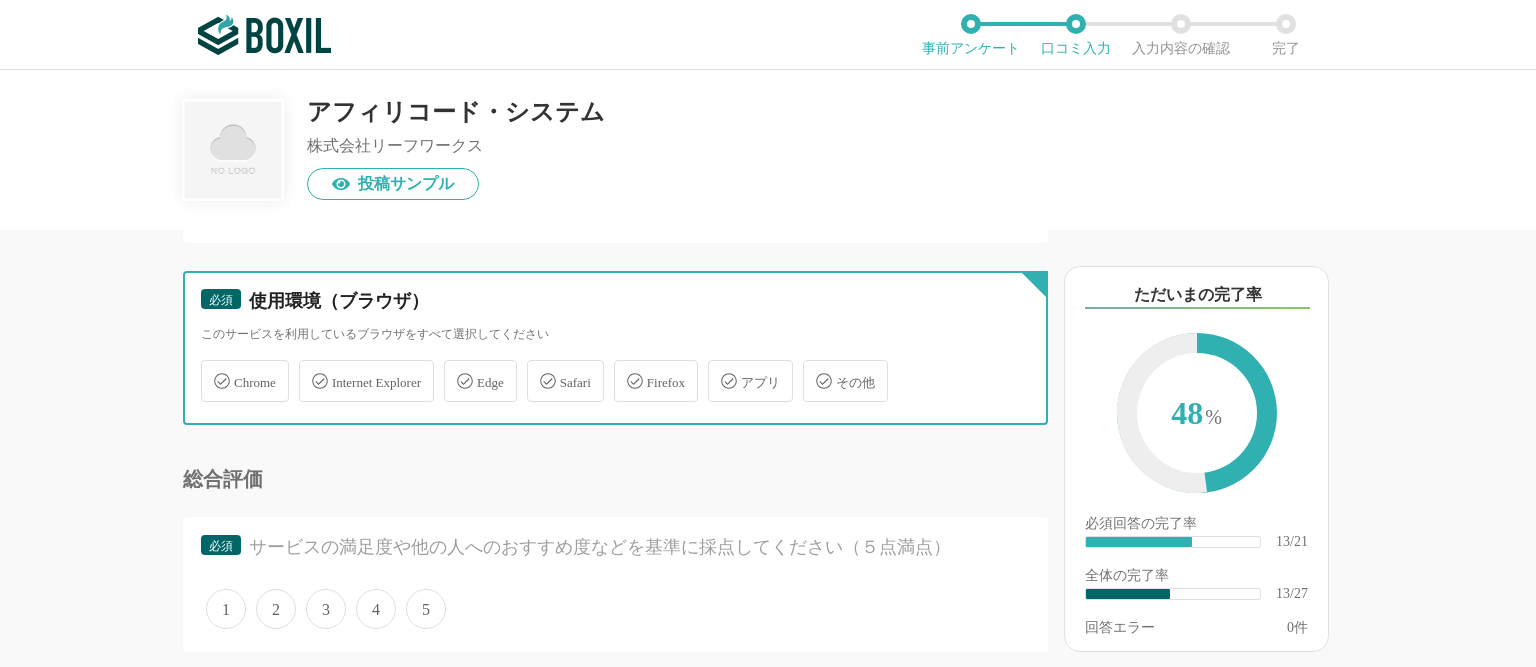 click on "Chrome" at bounding box center [211, 369] 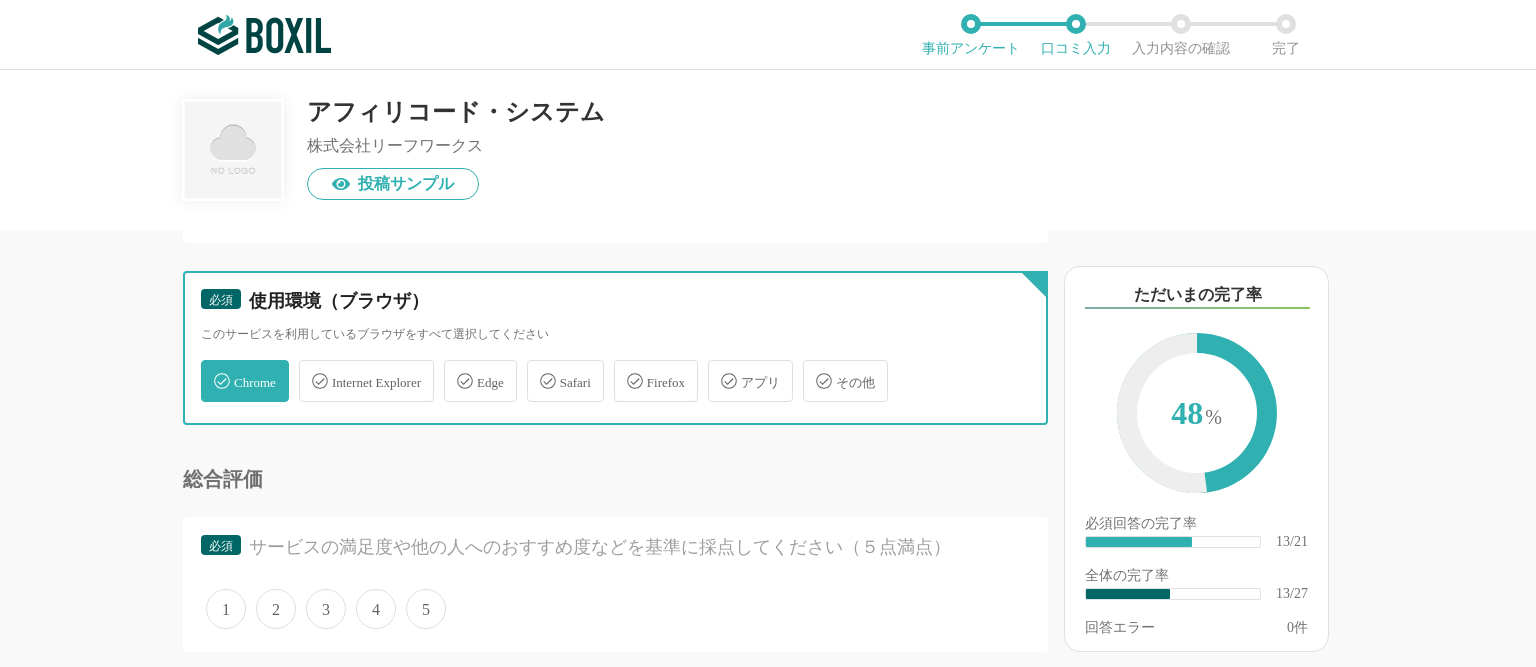 checkbox on "true" 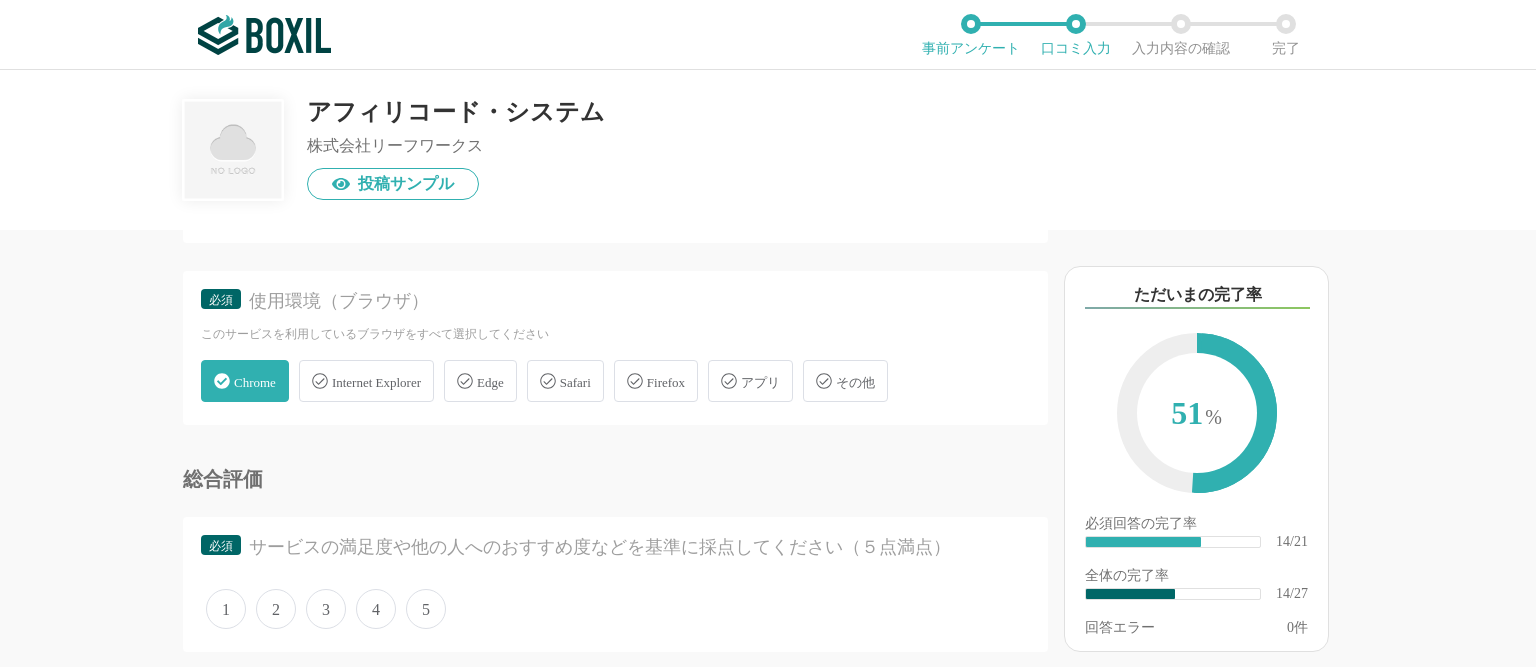 click on "Firefox" at bounding box center (666, 382) 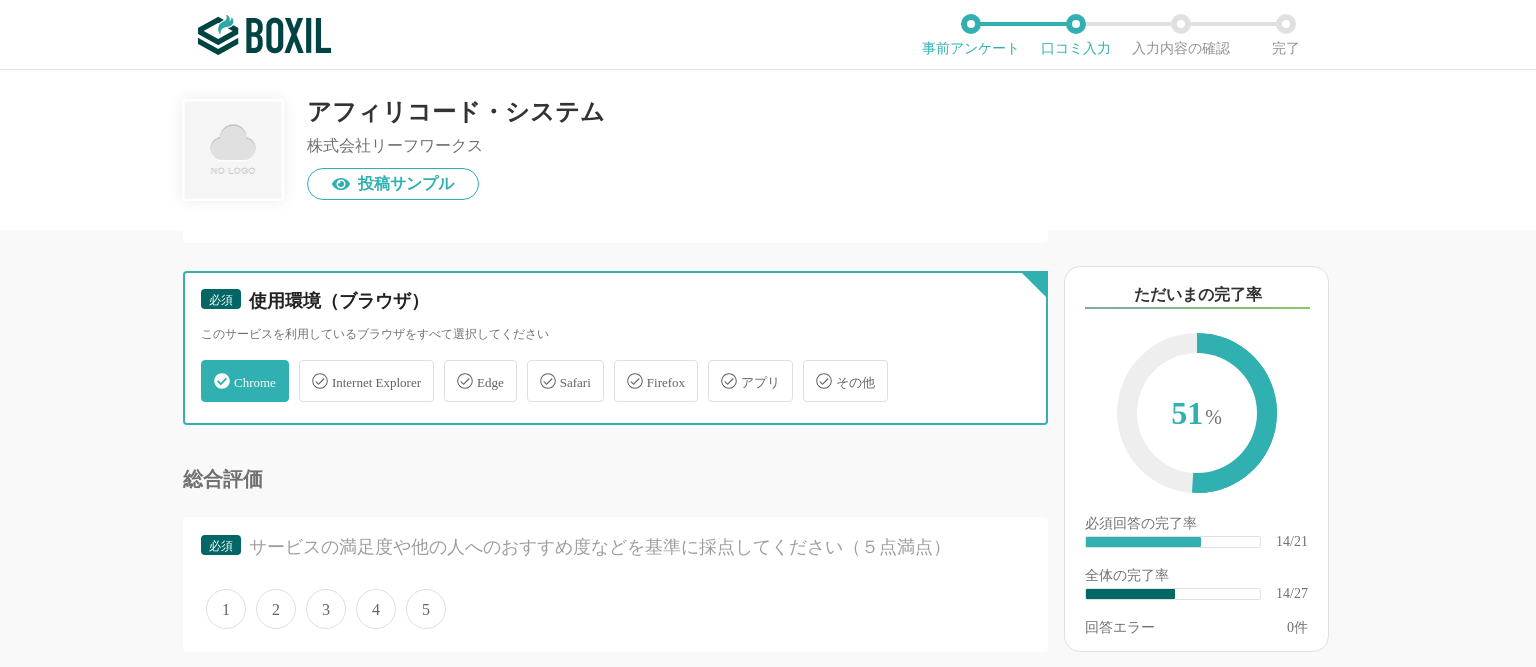click on "Firefox" at bounding box center [624, 369] 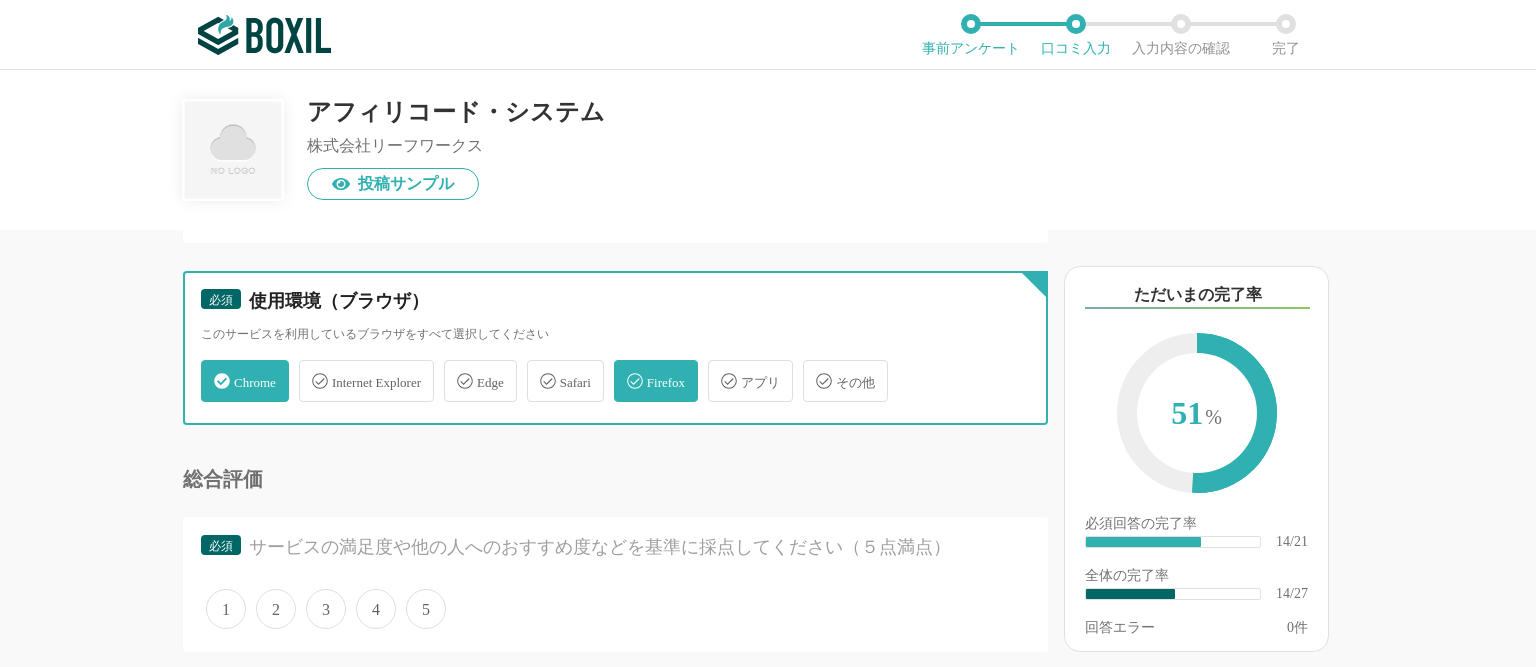 checkbox on "true" 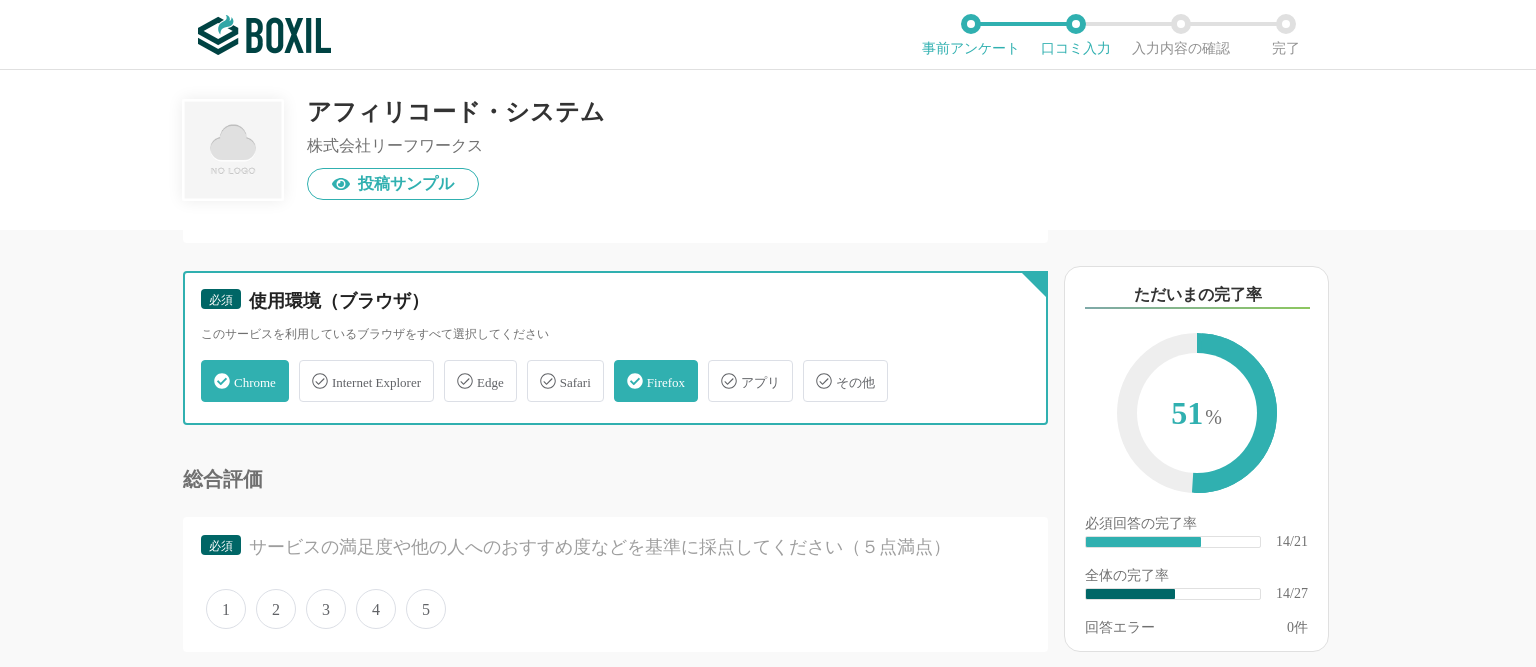 scroll, scrollTop: 2995, scrollLeft: 0, axis: vertical 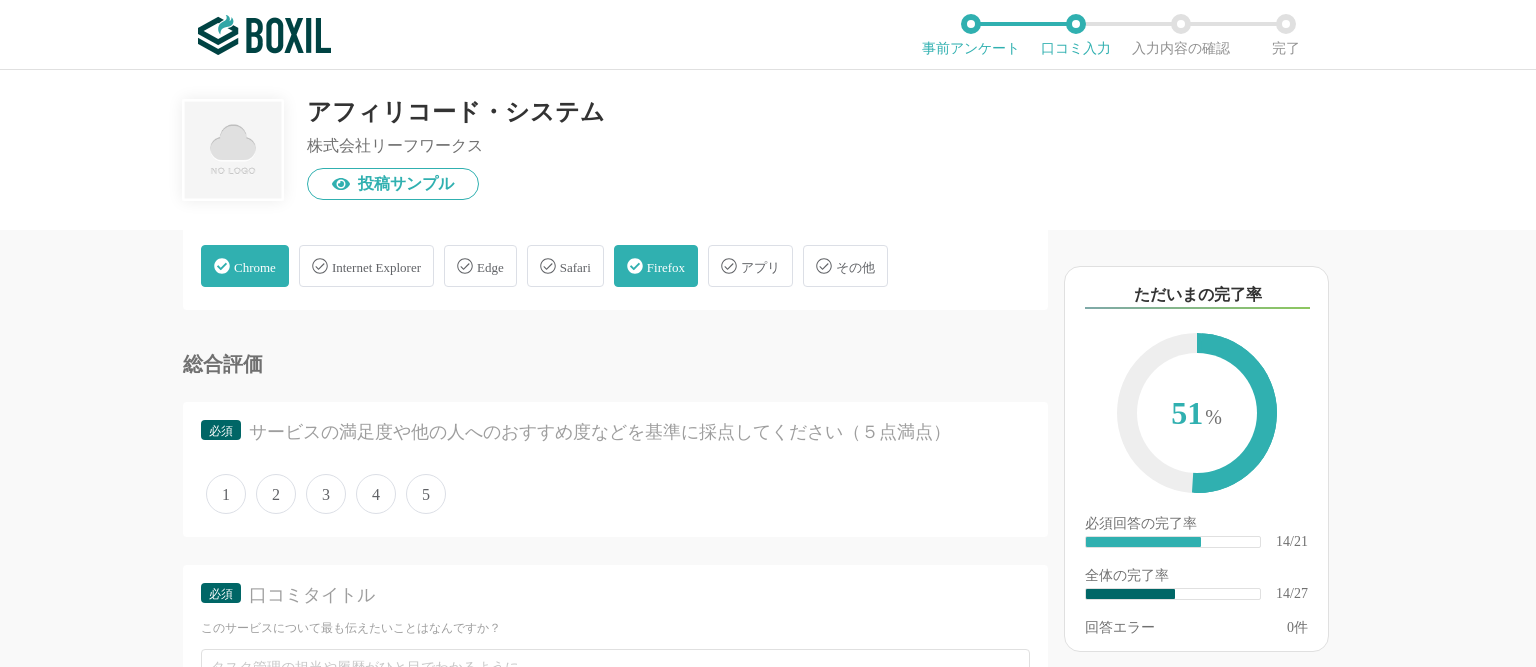 click on "Safari" at bounding box center [575, 267] 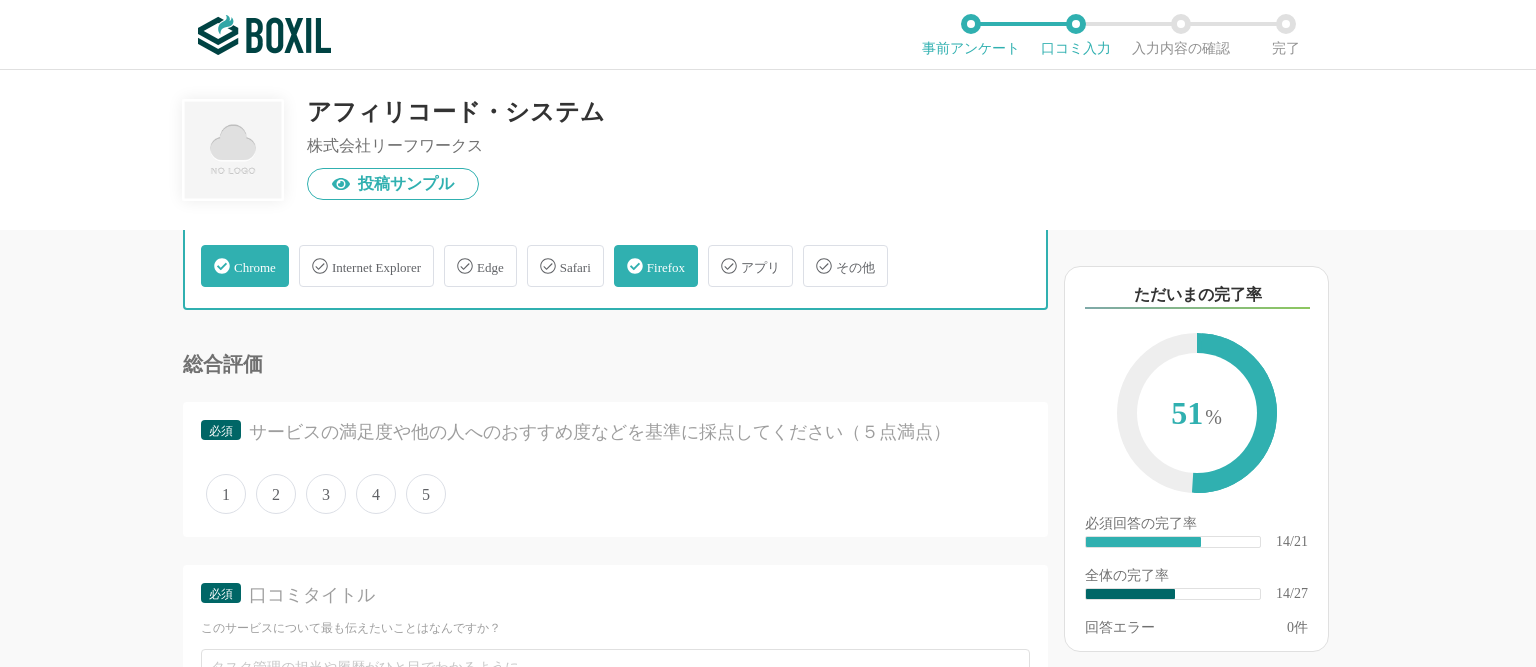 click on "Safari" at bounding box center [537, 254] 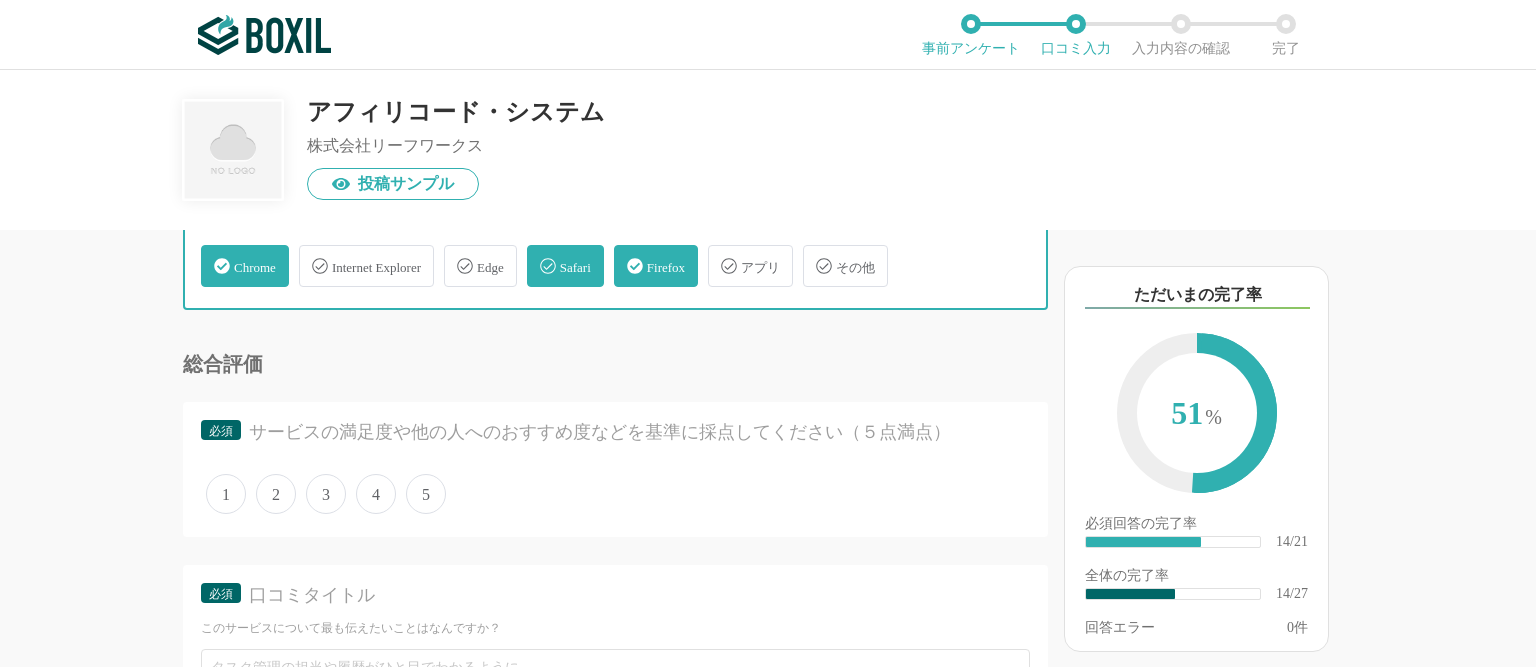 checkbox on "true" 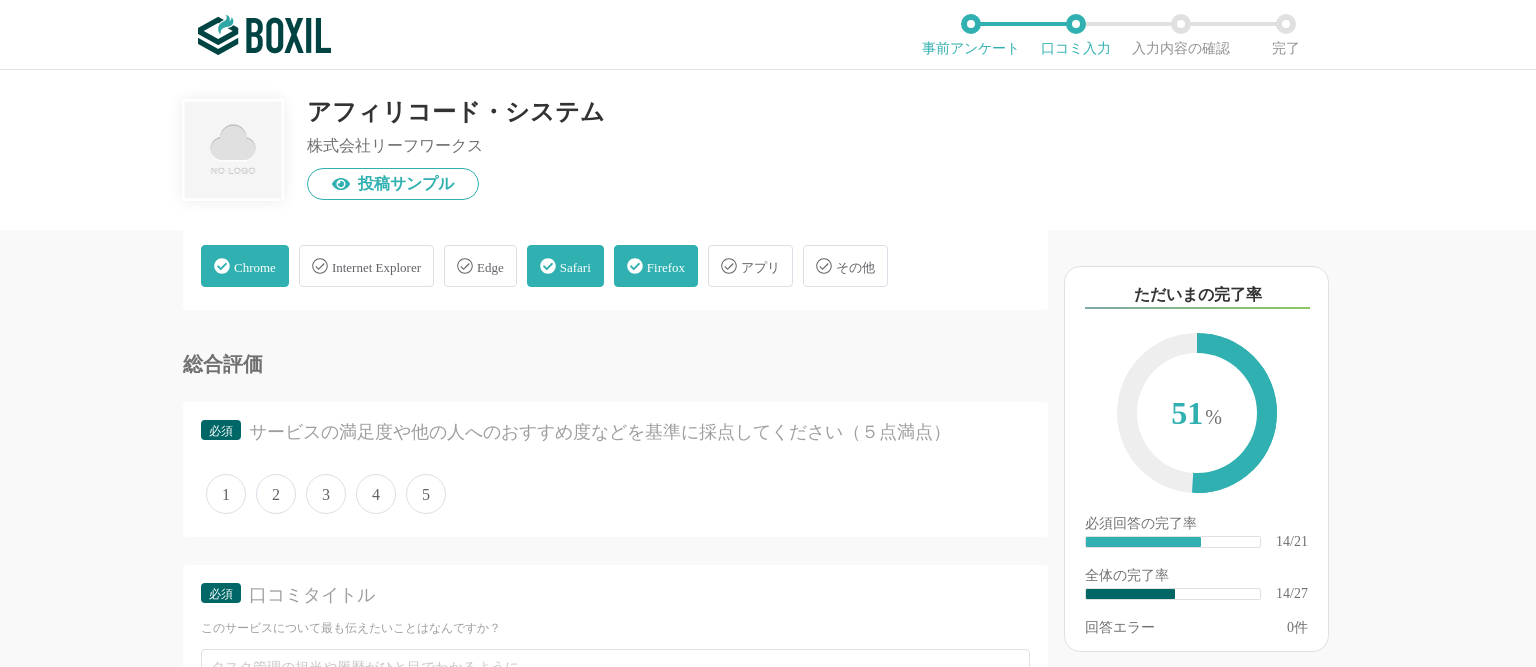 click on "4" at bounding box center (376, 494) 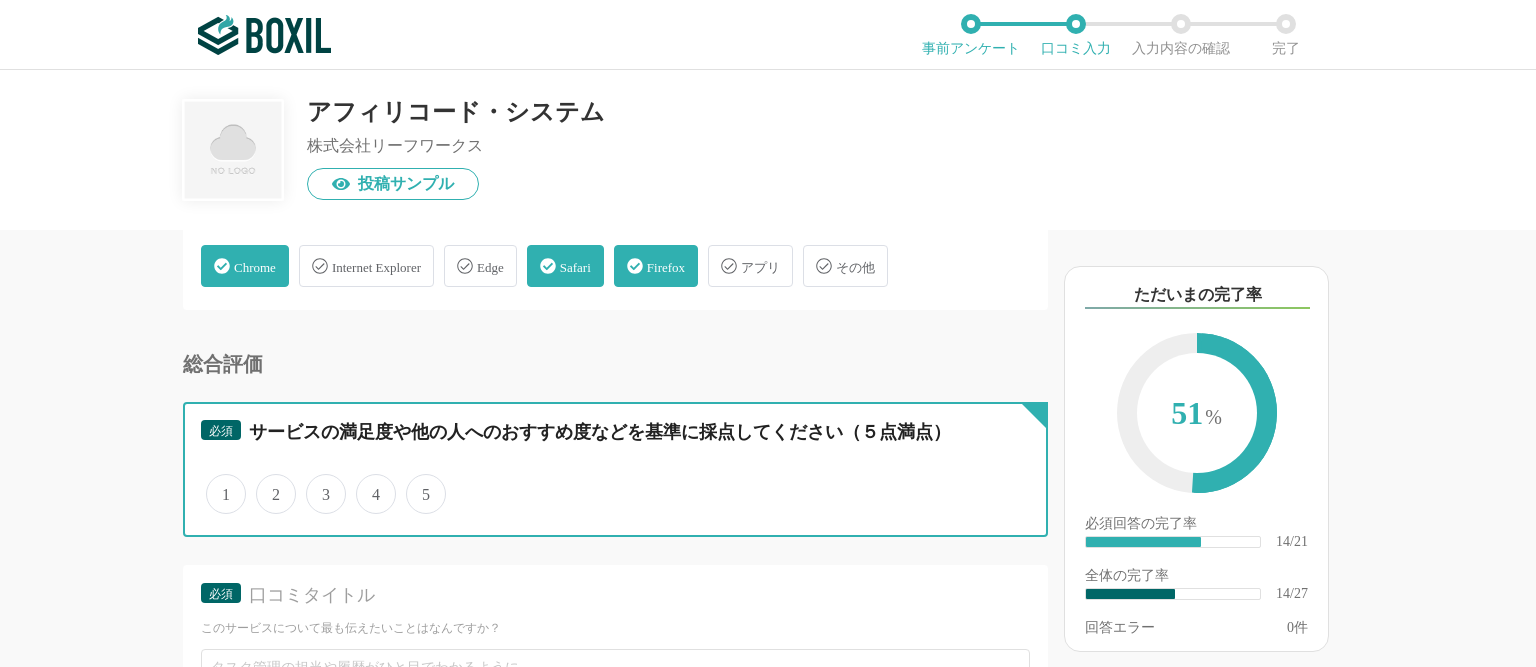 click on "4" at bounding box center (367, 483) 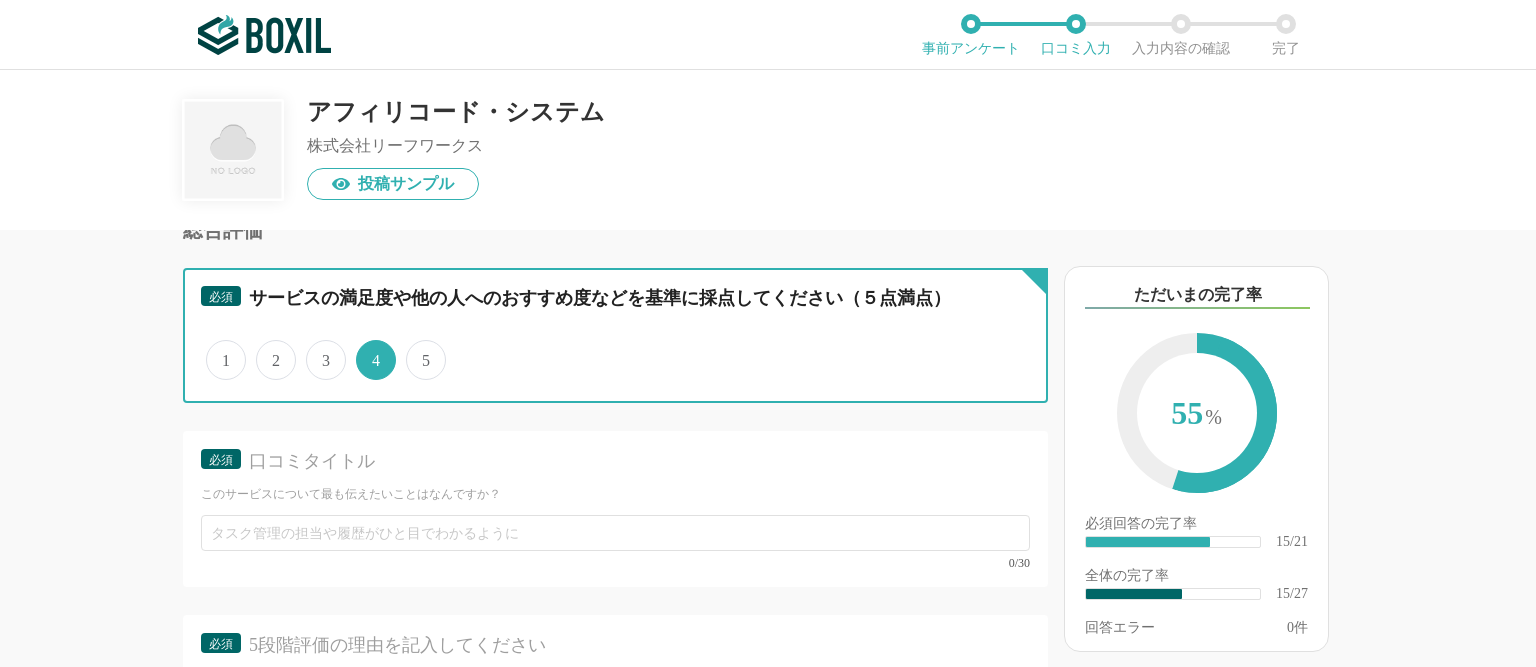 scroll, scrollTop: 3226, scrollLeft: 0, axis: vertical 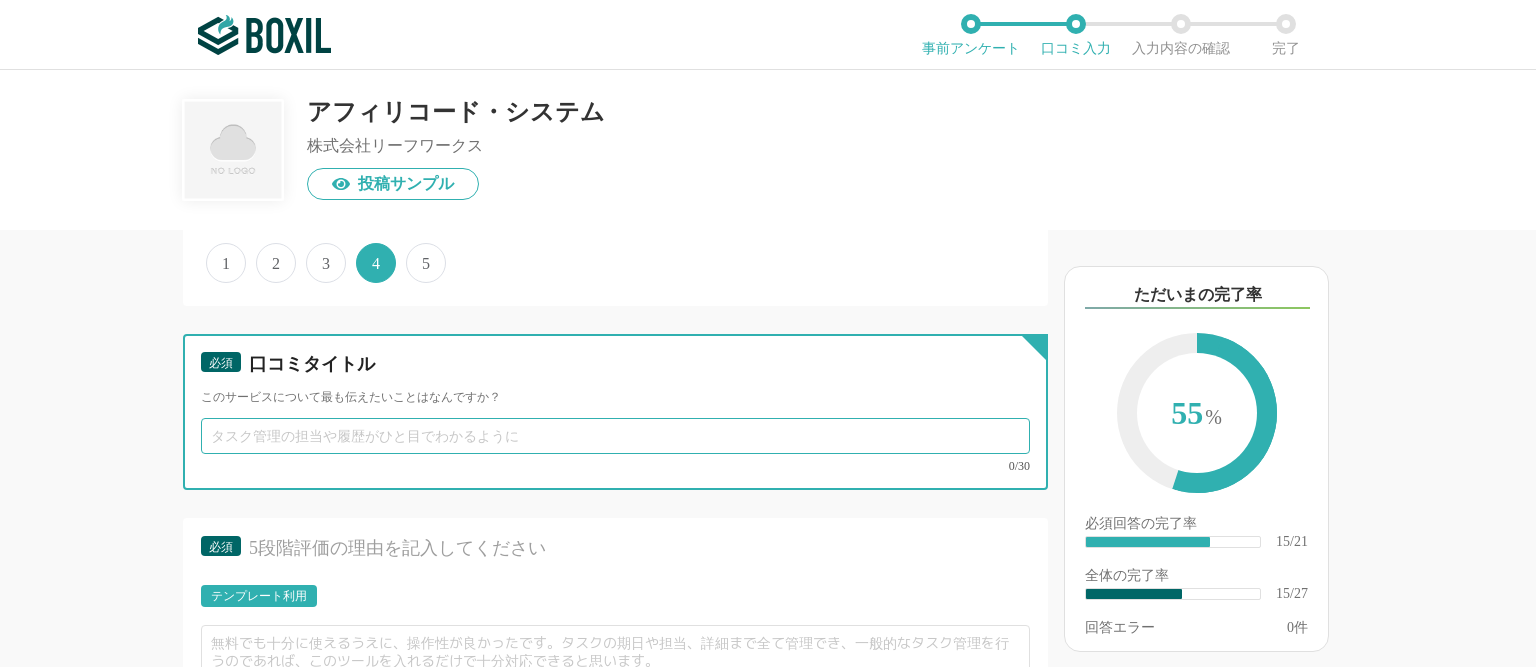 click at bounding box center [615, 436] 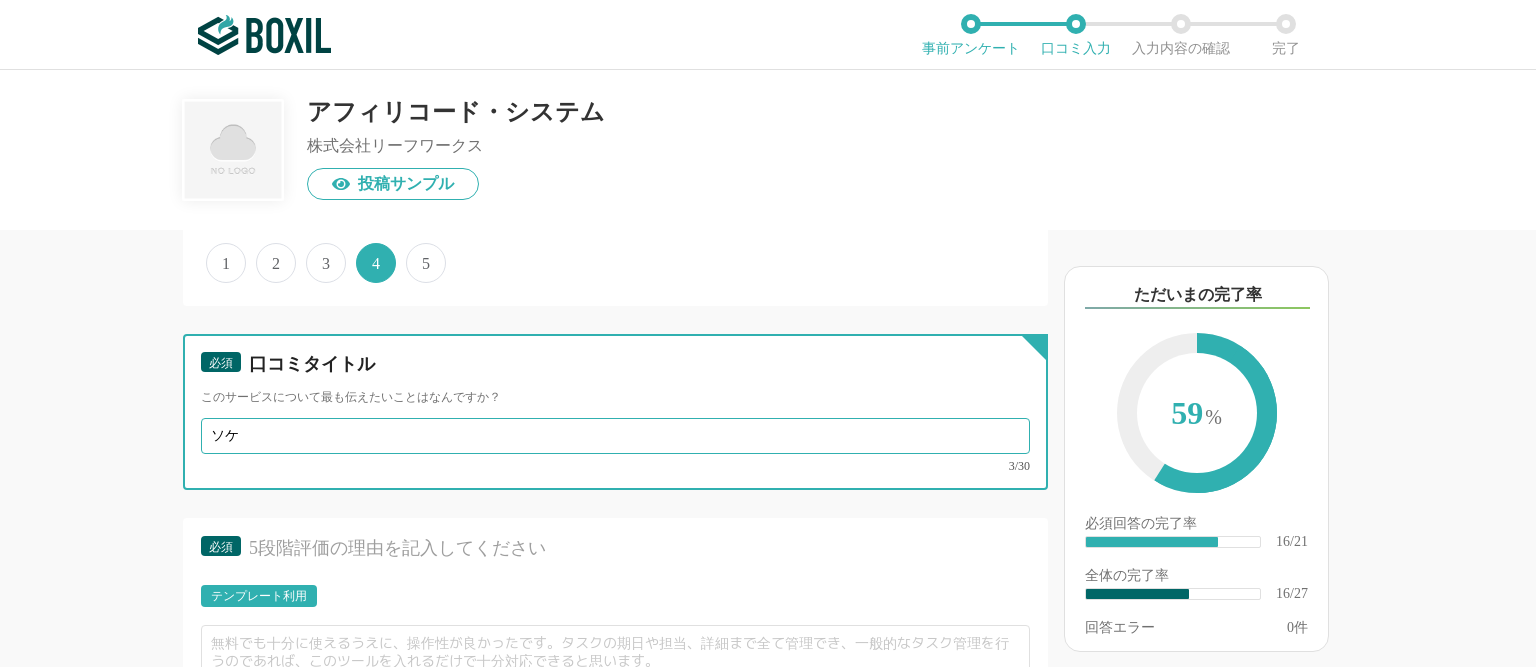 type on "ソ" 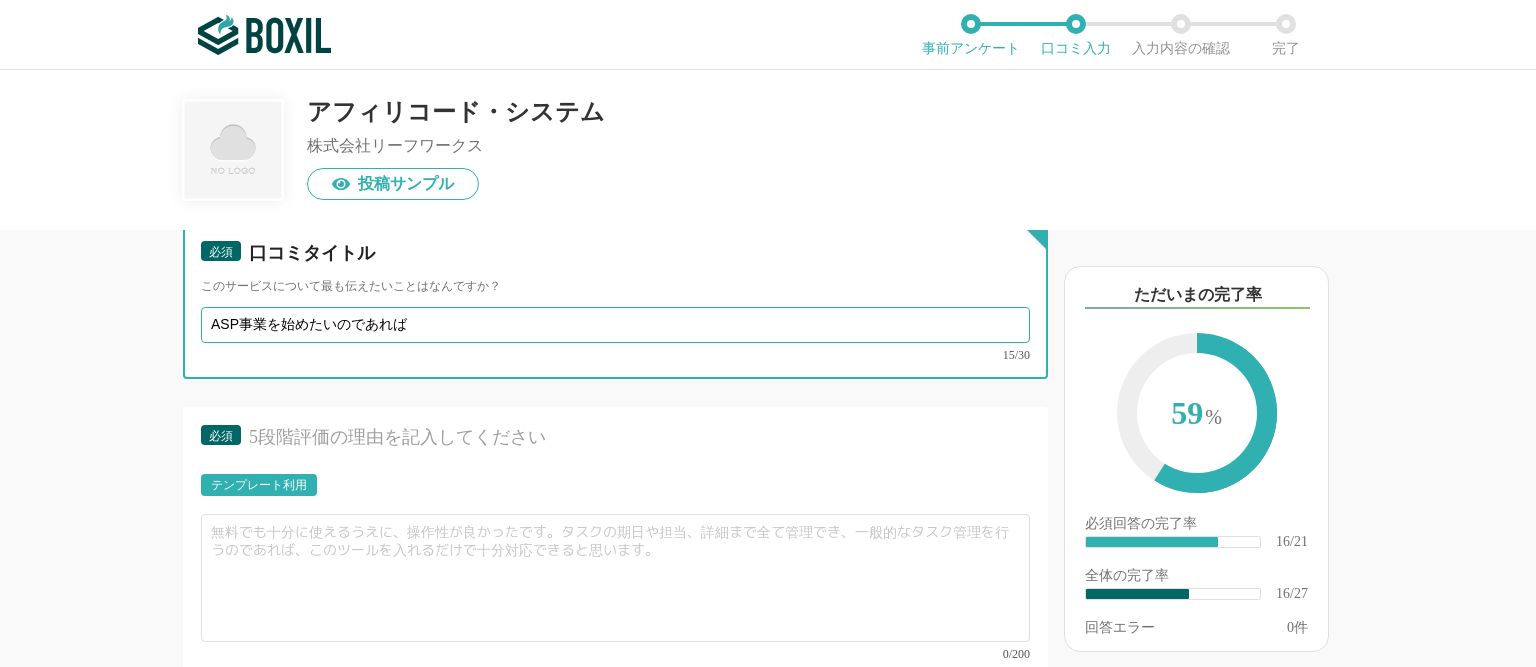 scroll, scrollTop: 3341, scrollLeft: 0, axis: vertical 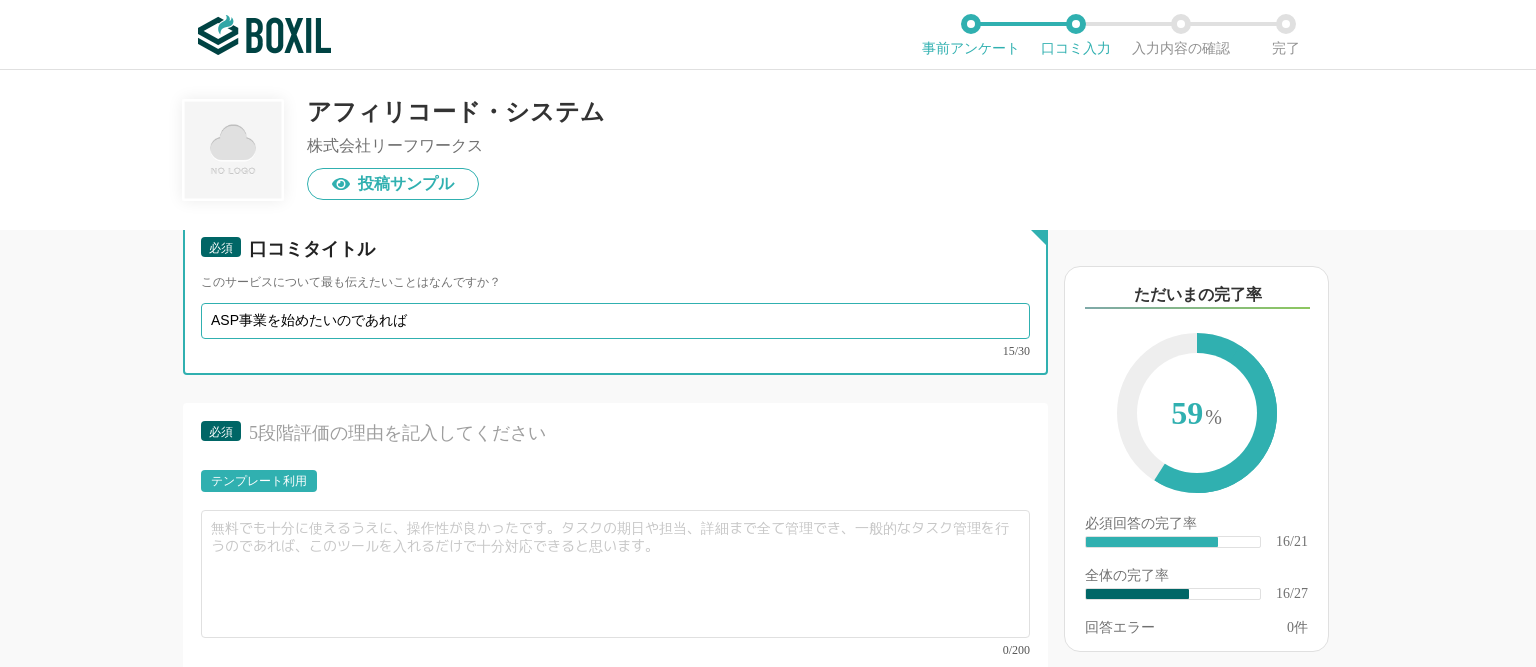 type on "ASP事業を始めたいのであれば" 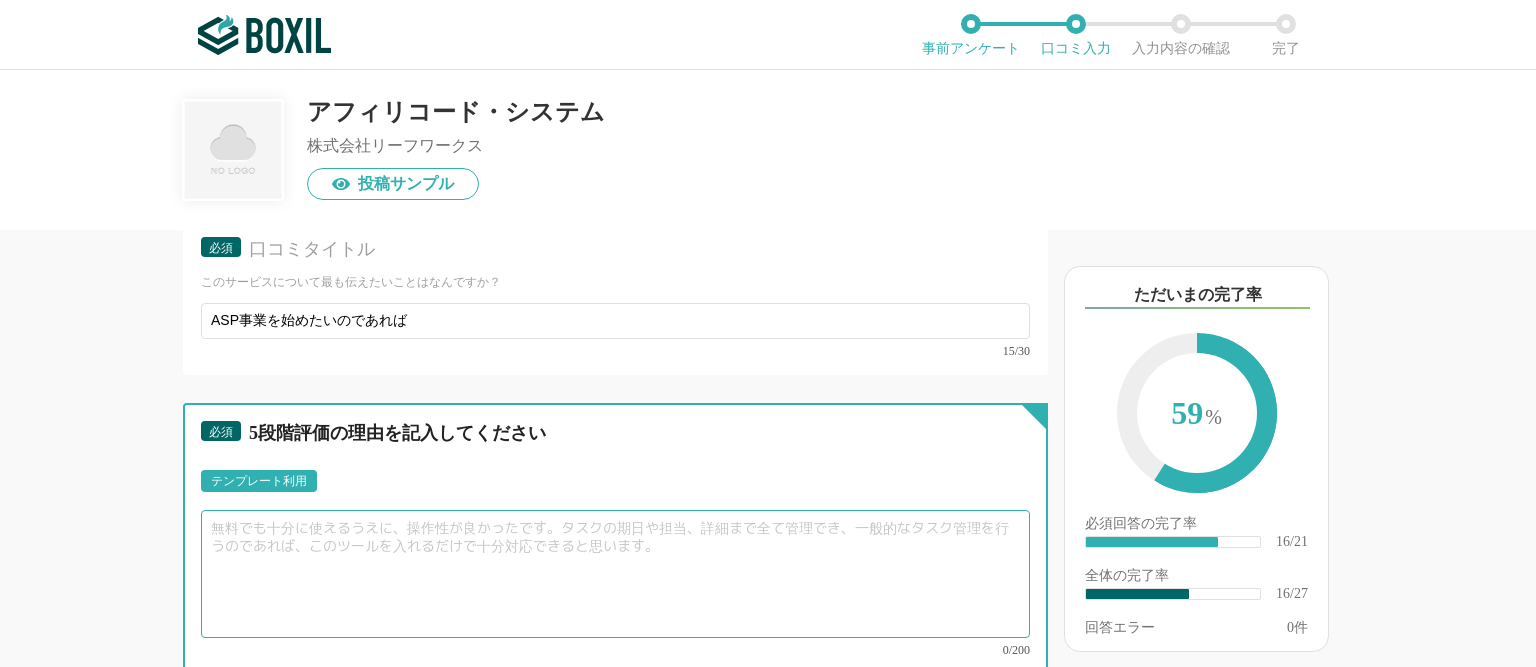 click at bounding box center [615, 574] 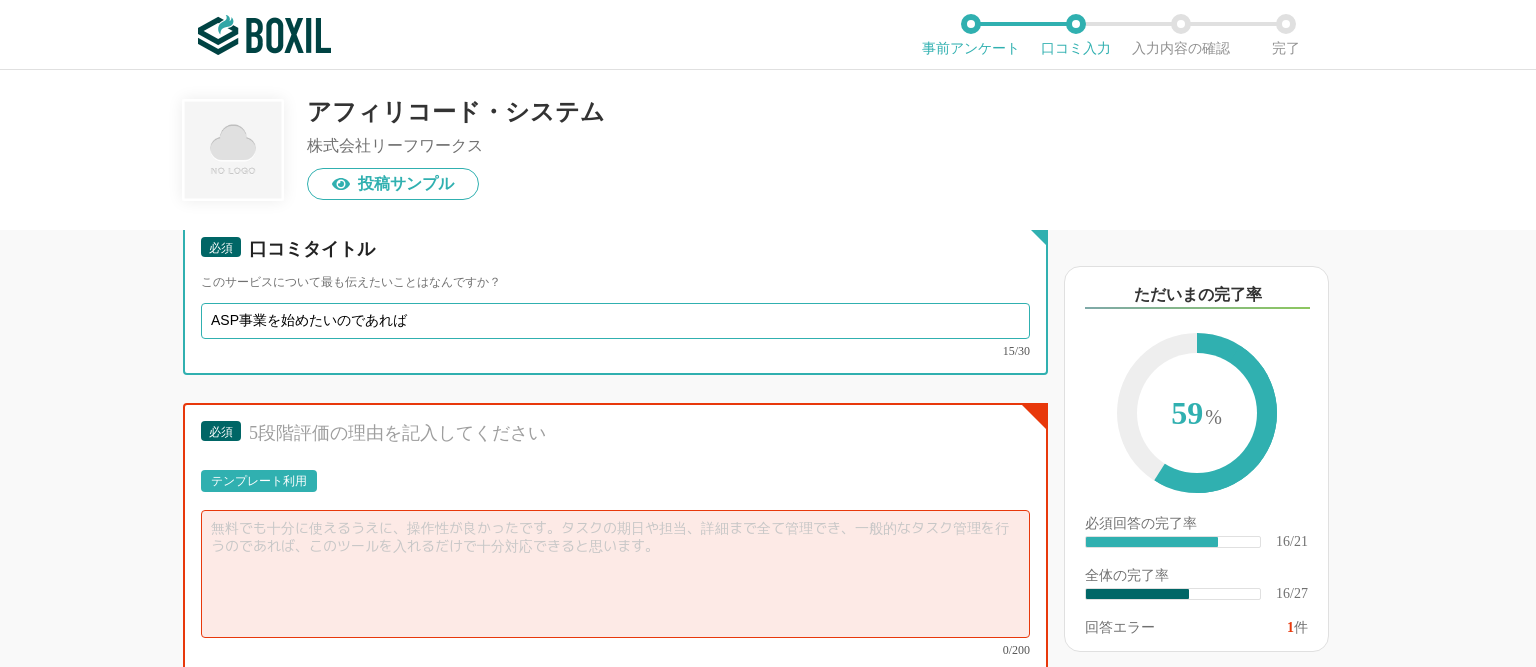 drag, startPoint x: 389, startPoint y: 311, endPoint x: 202, endPoint y: 302, distance: 187.21645 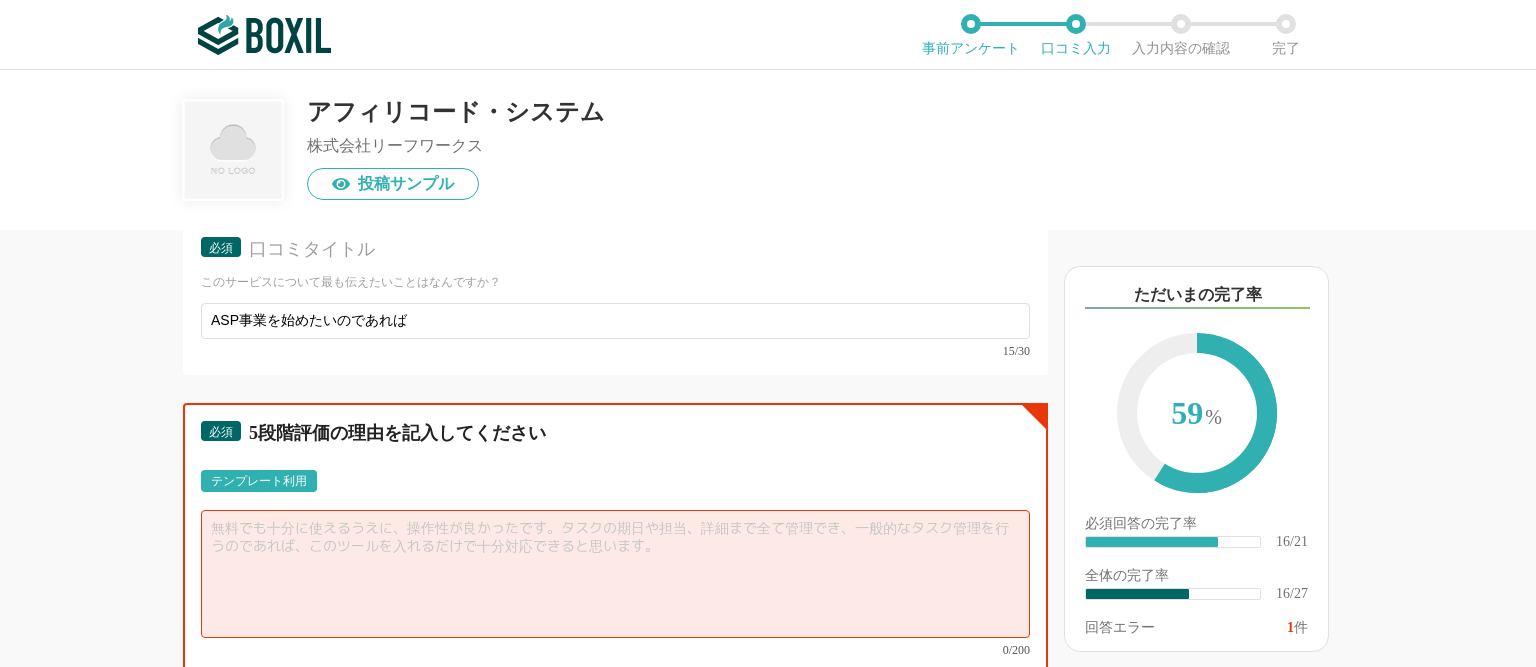 click at bounding box center (615, 574) 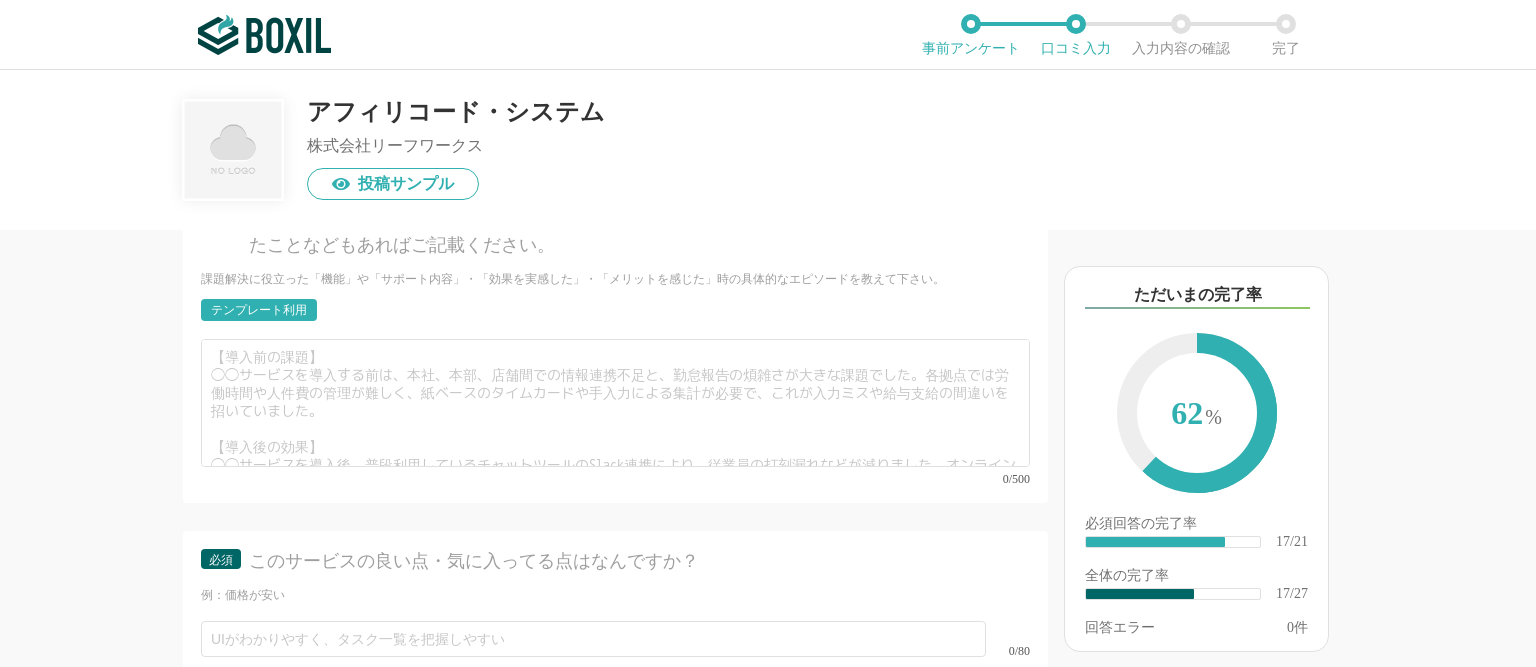scroll, scrollTop: 3802, scrollLeft: 0, axis: vertical 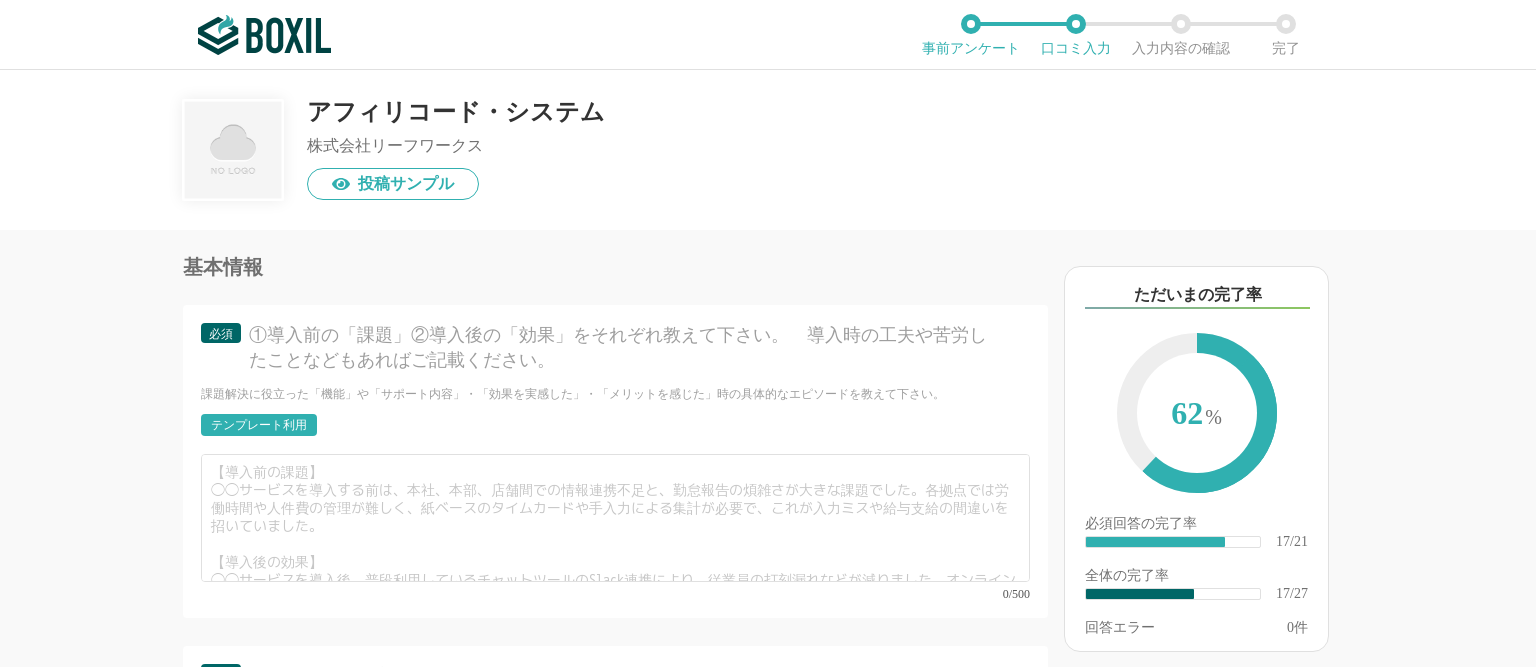 type on "ASP事業を始めたいのであれば、必要な機能が備わっており、他トラッキングツールやショッピングカートなどとソケット通信連携も可能なので、導入を検討されても良いかと思います。" 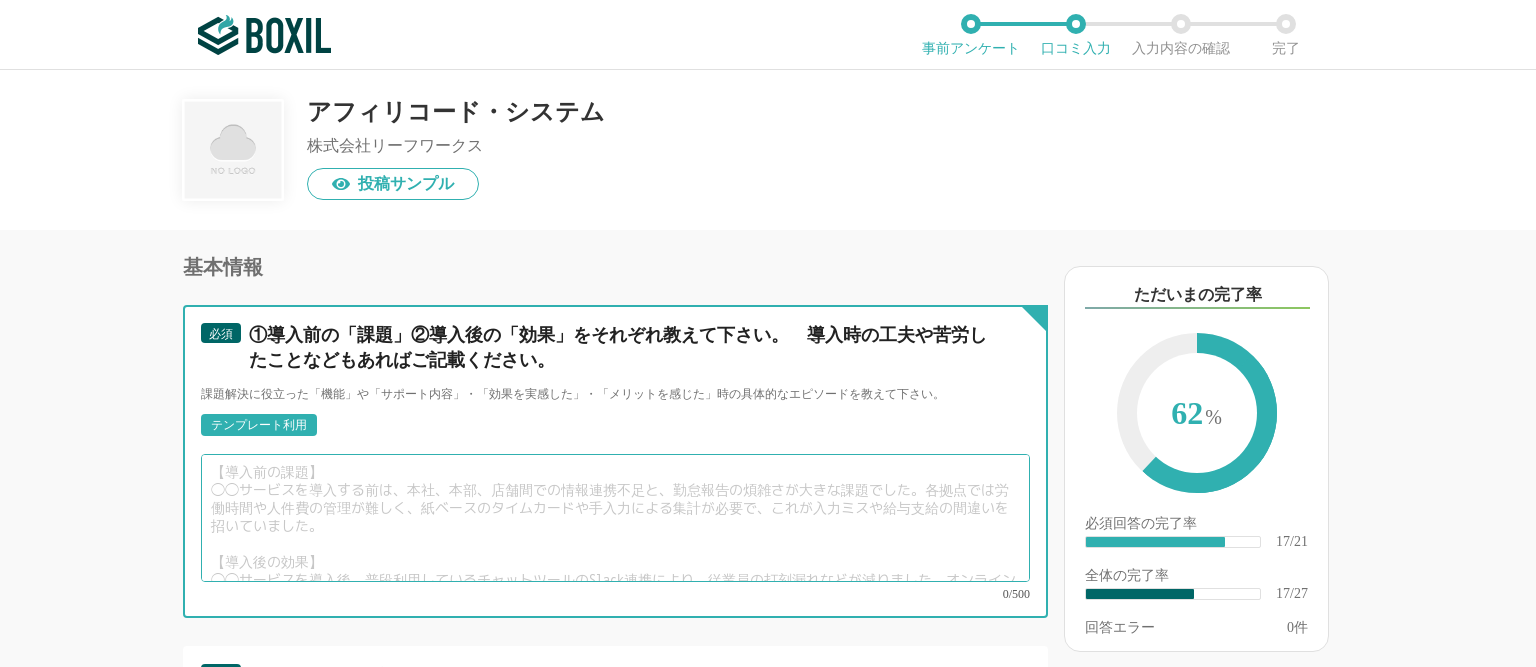 click at bounding box center (615, 518) 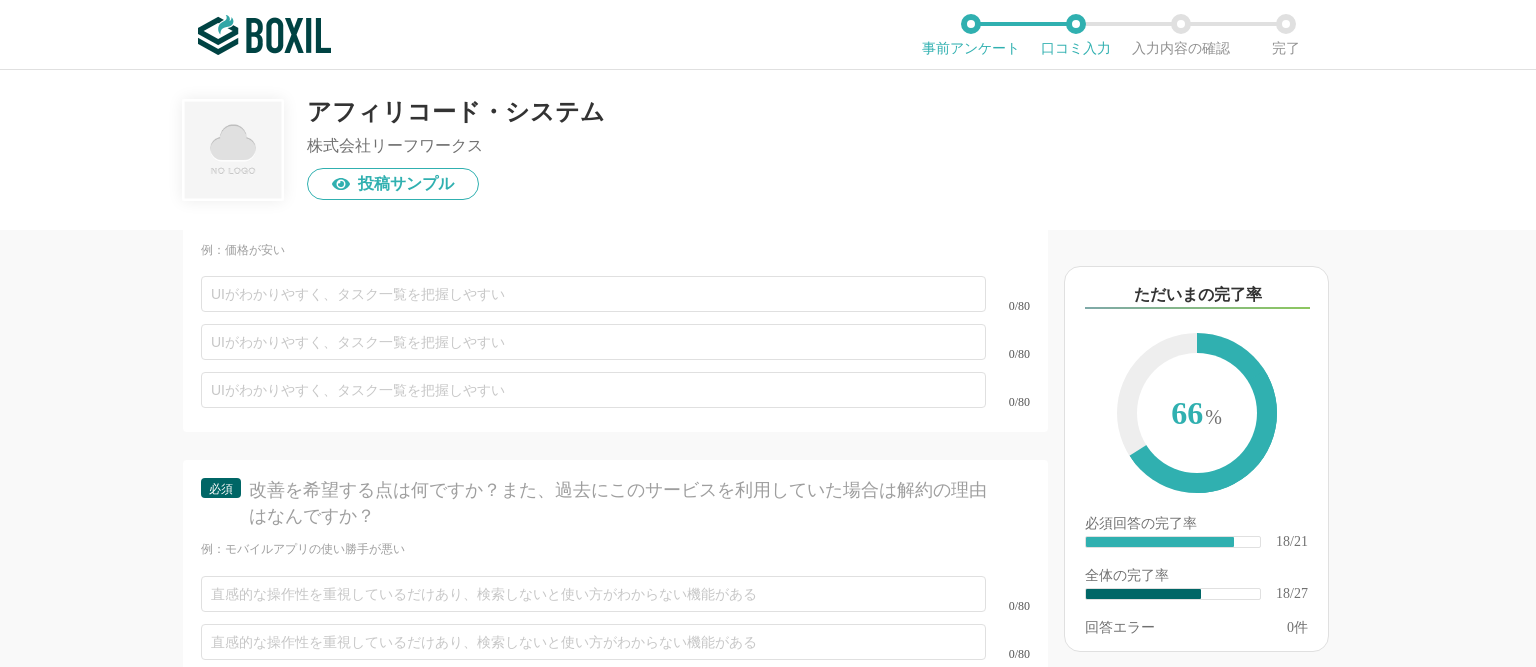 scroll, scrollTop: 4147, scrollLeft: 0, axis: vertical 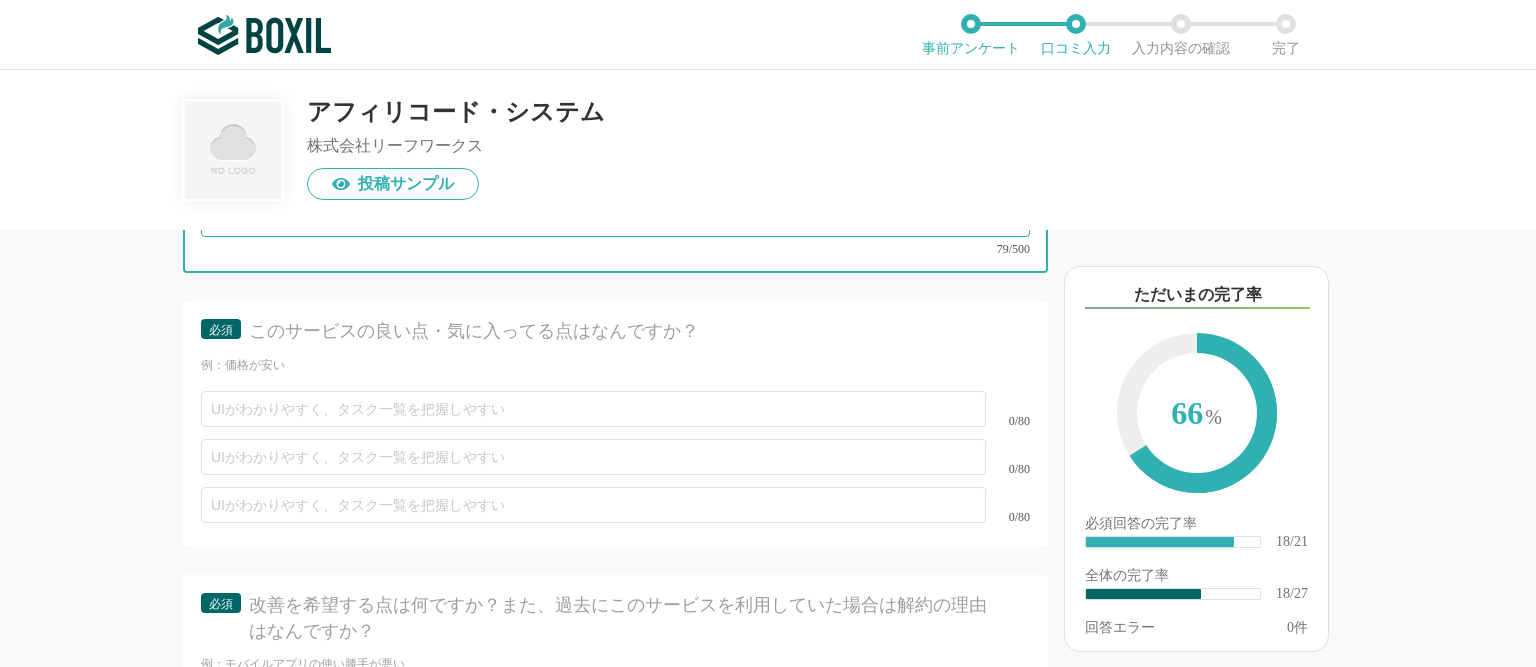 type on "社内にエンジニアがいないと機能を使いこなすのが大変かと思います。
ただ、現在は丸投げプランもあるようなので、１人事業者でもその辺は助かるのではないかと思います。" 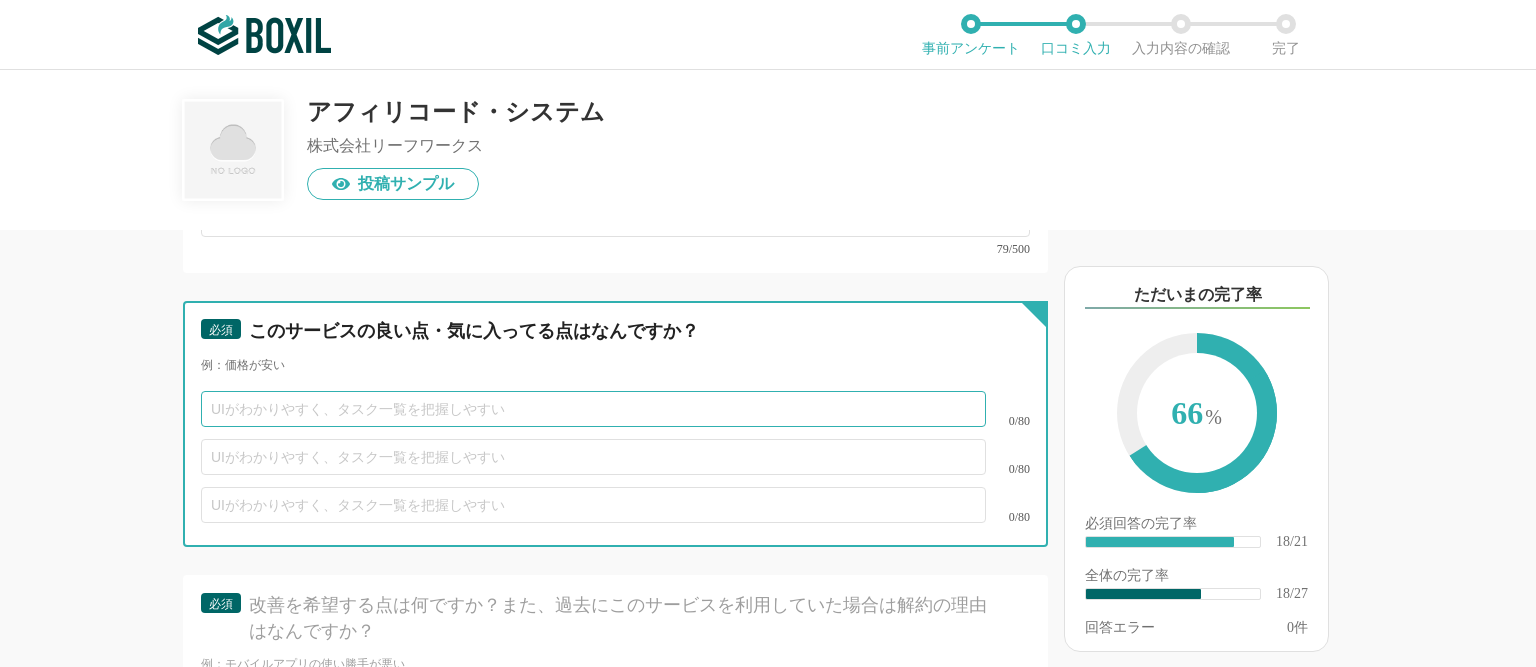 click at bounding box center (593, 409) 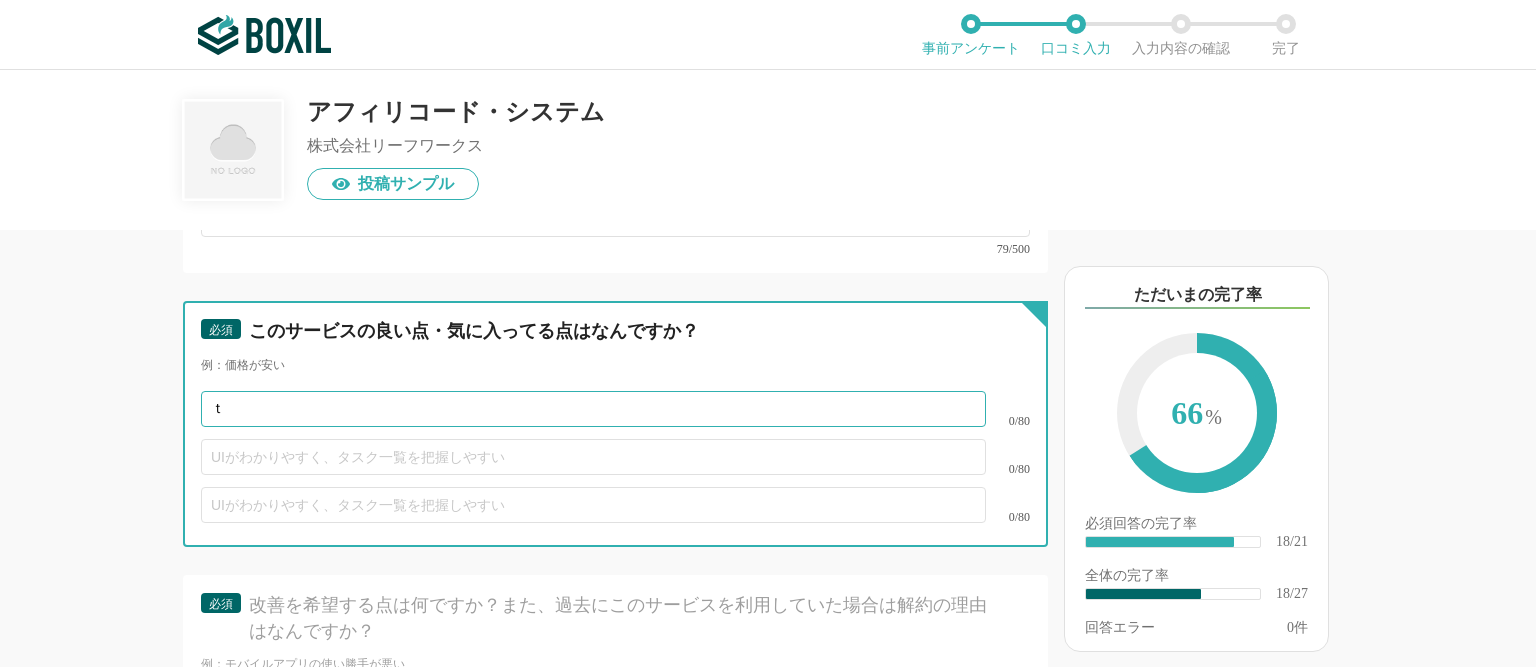 type on "た" 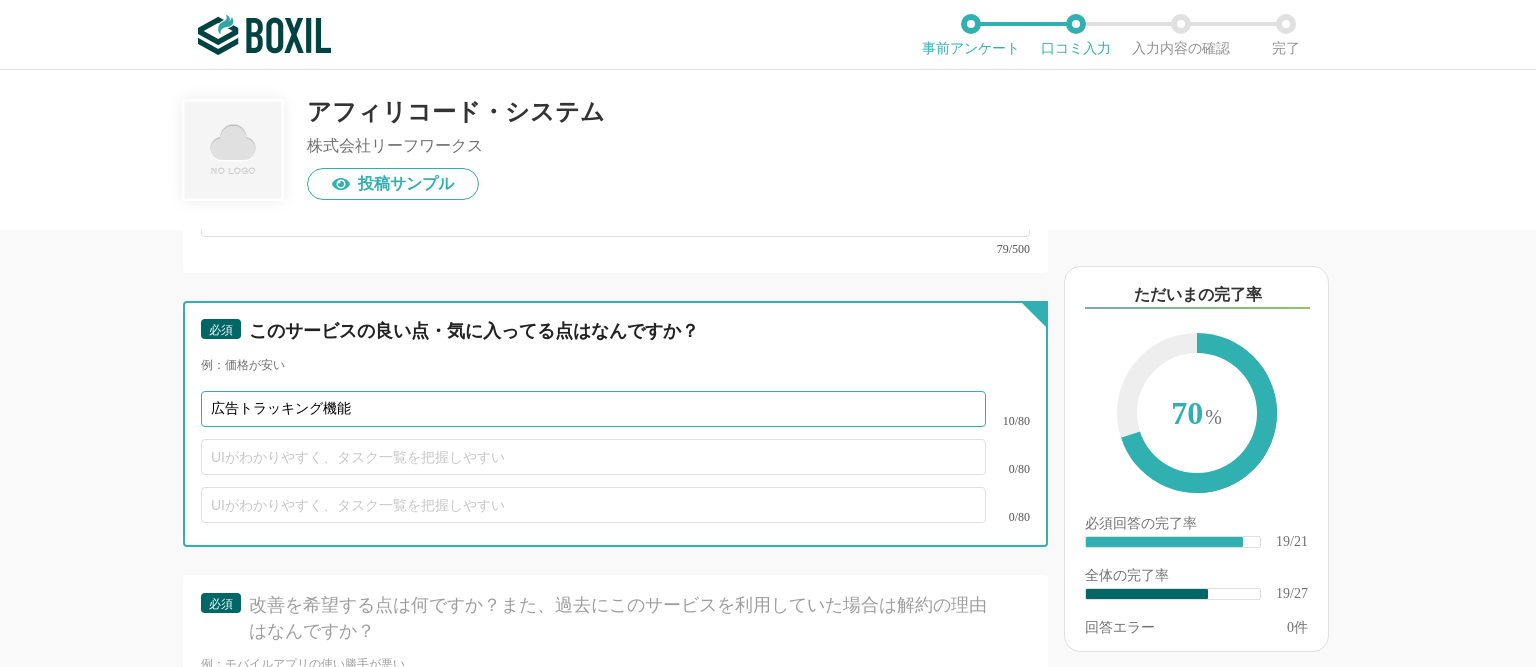 type on "広告トラッキング機能" 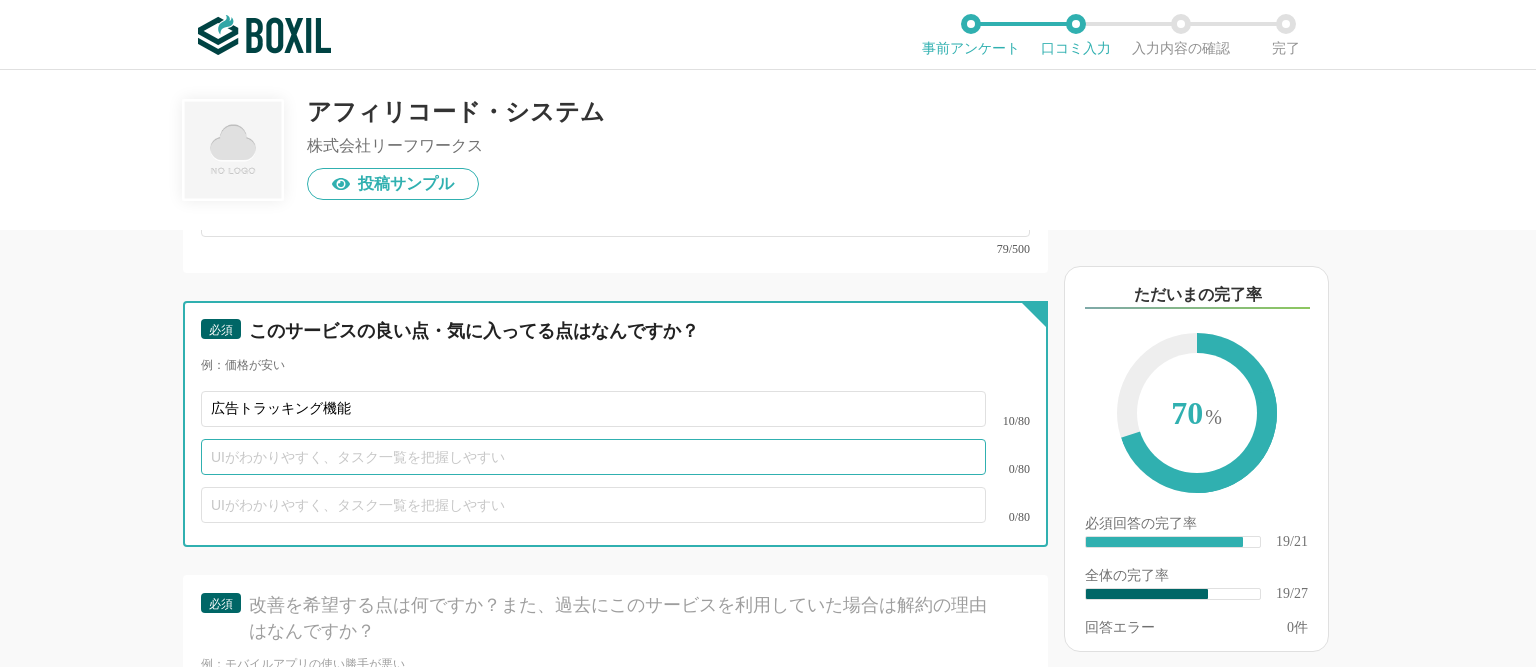 click at bounding box center [593, 457] 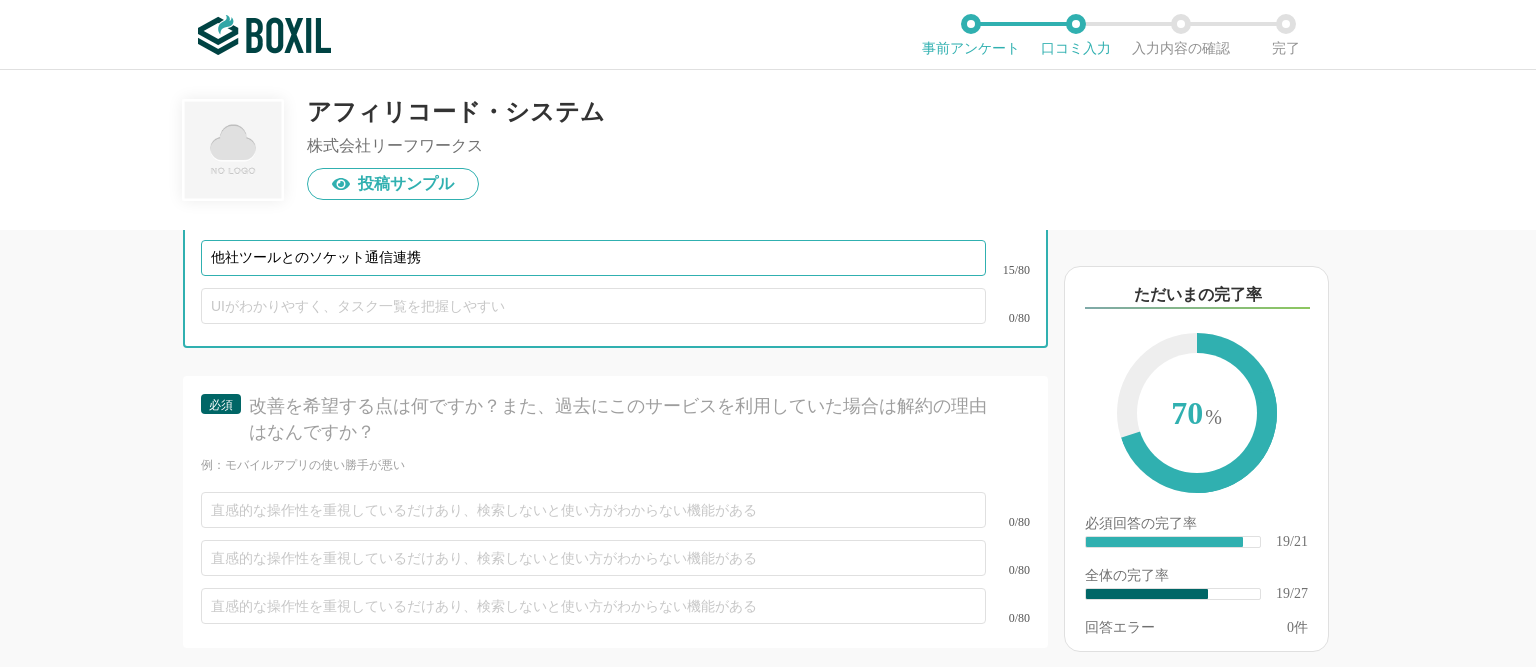 scroll, scrollTop: 4378, scrollLeft: 0, axis: vertical 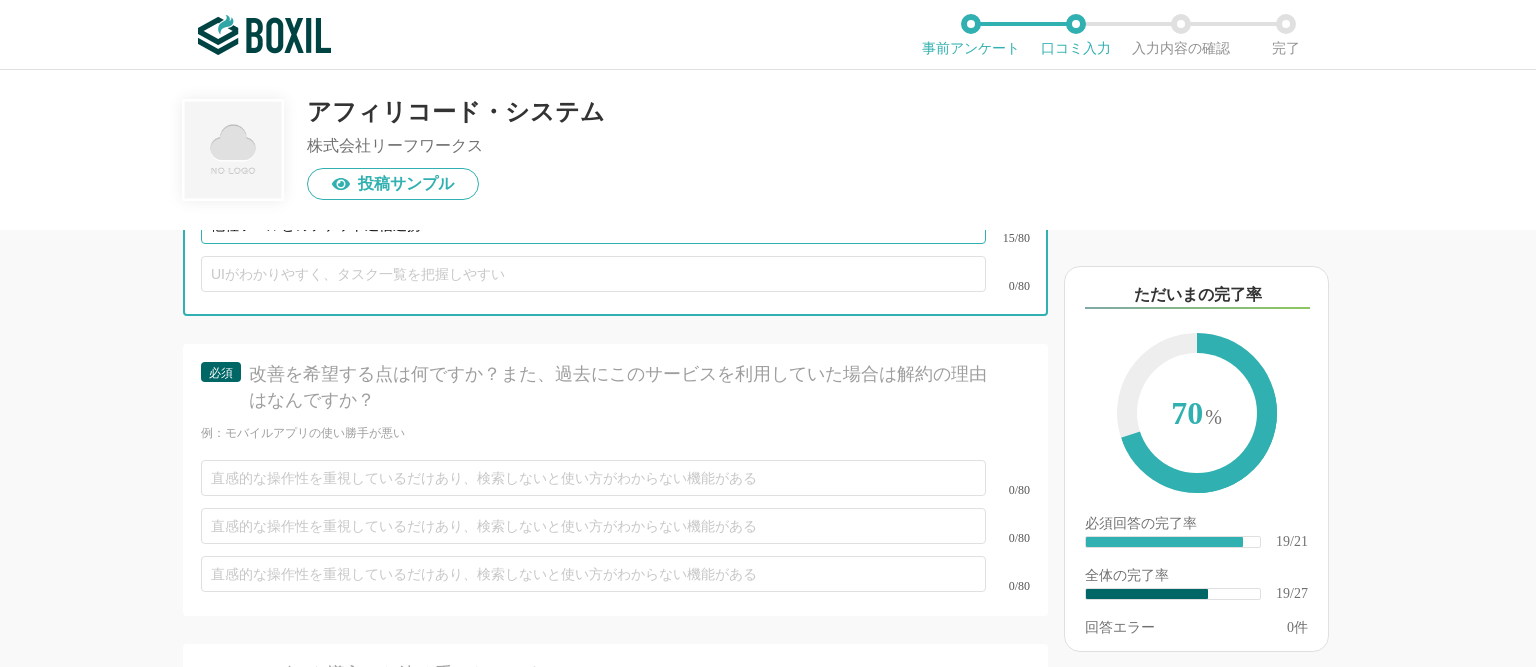 type on "他社ツールとのソケット通信連携" 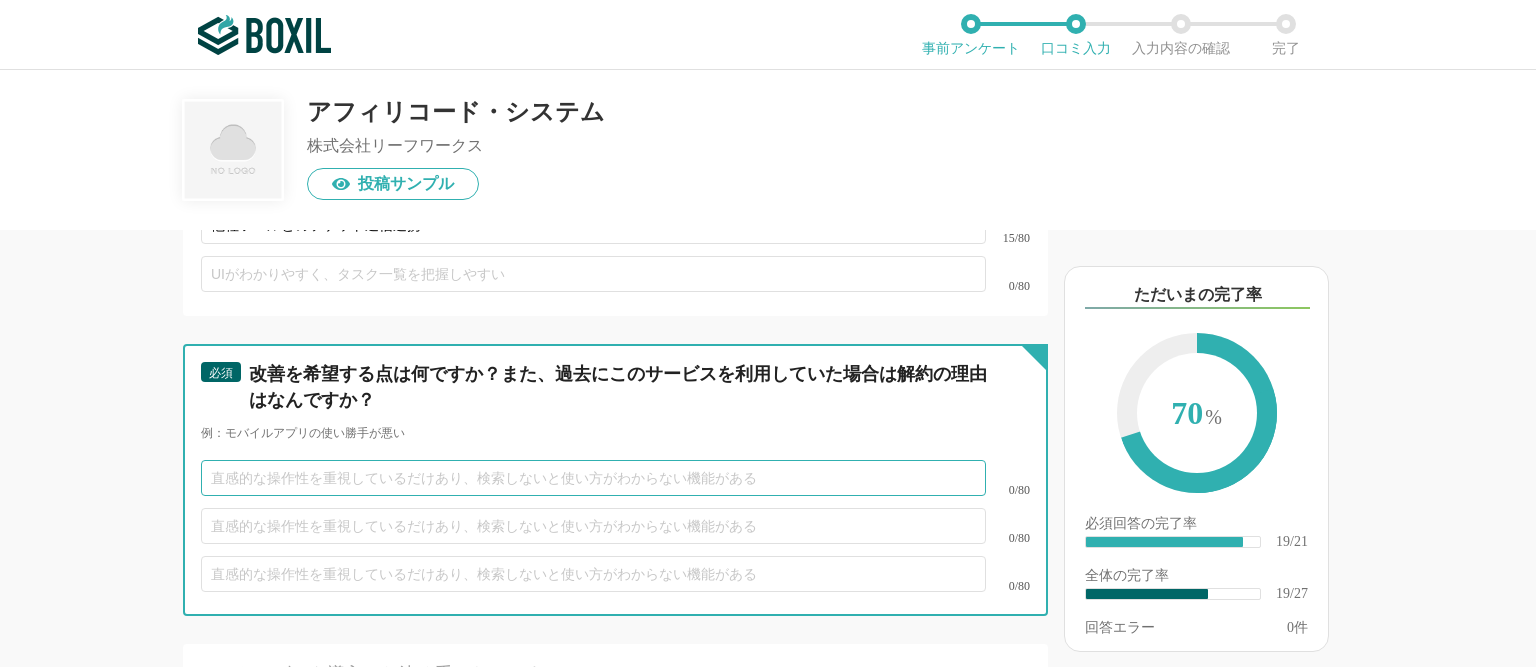 click at bounding box center (593, 478) 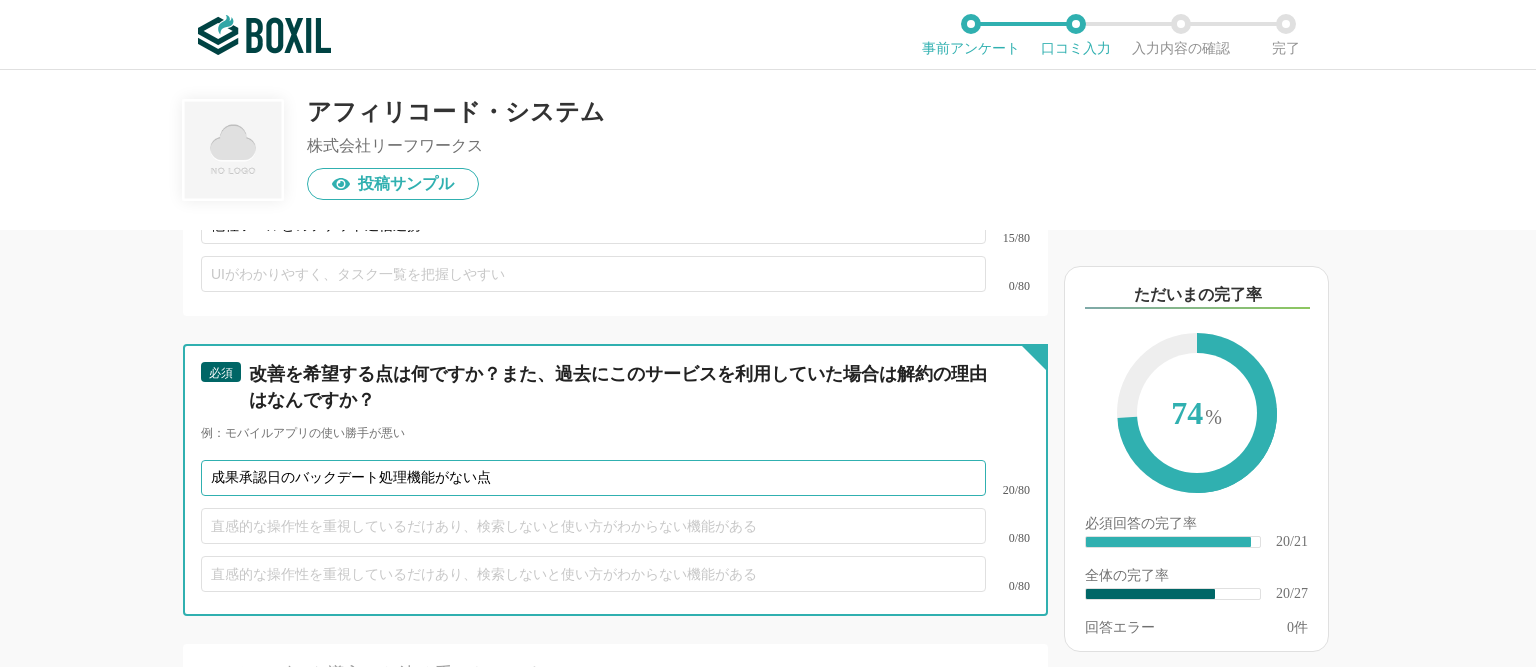scroll, scrollTop: 4608, scrollLeft: 0, axis: vertical 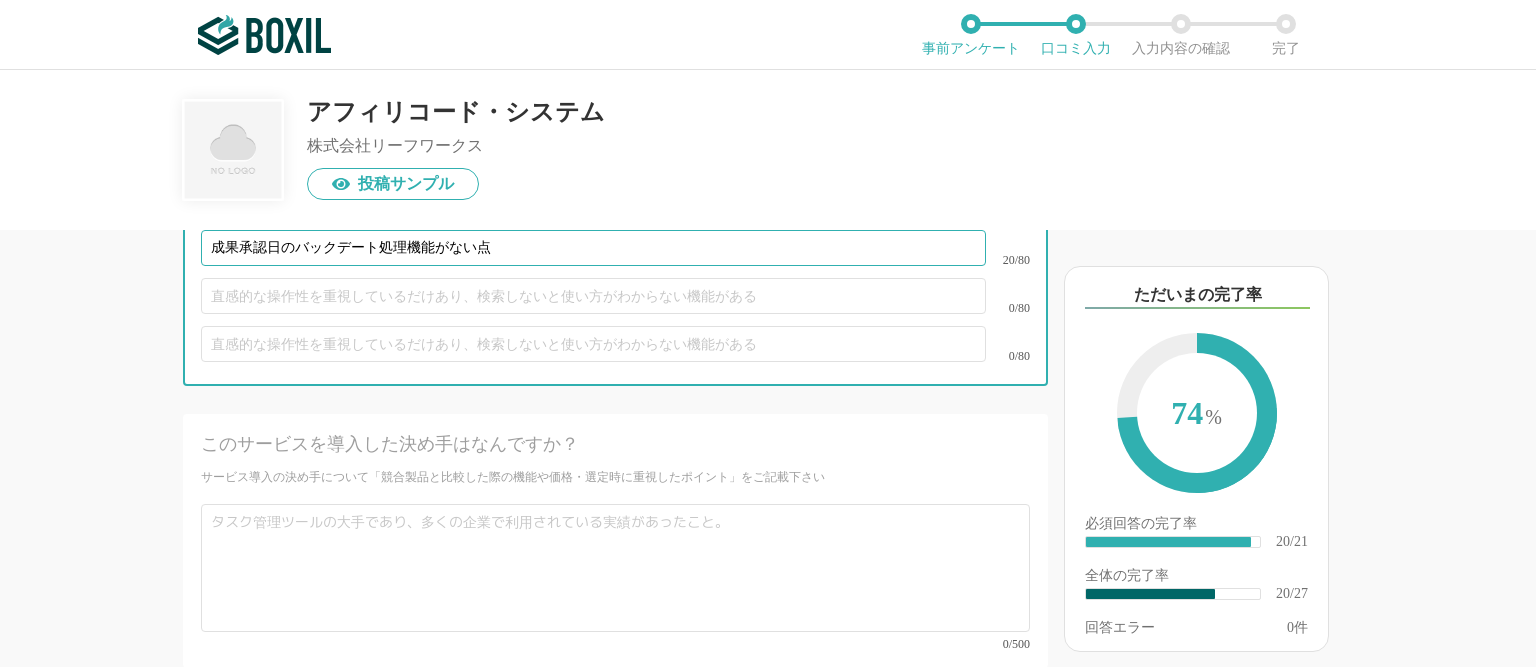 type on "成果承認日のバックデート処理機能がない点" 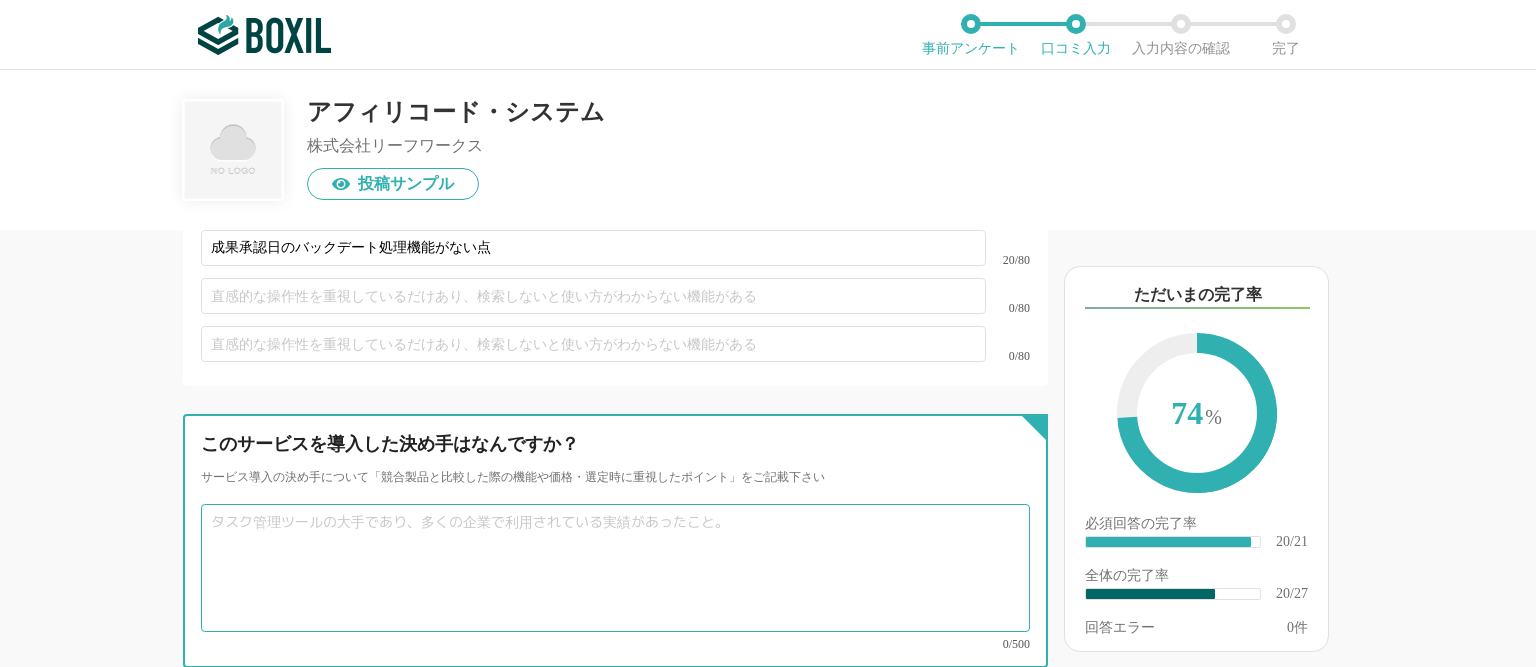 click at bounding box center (615, 568) 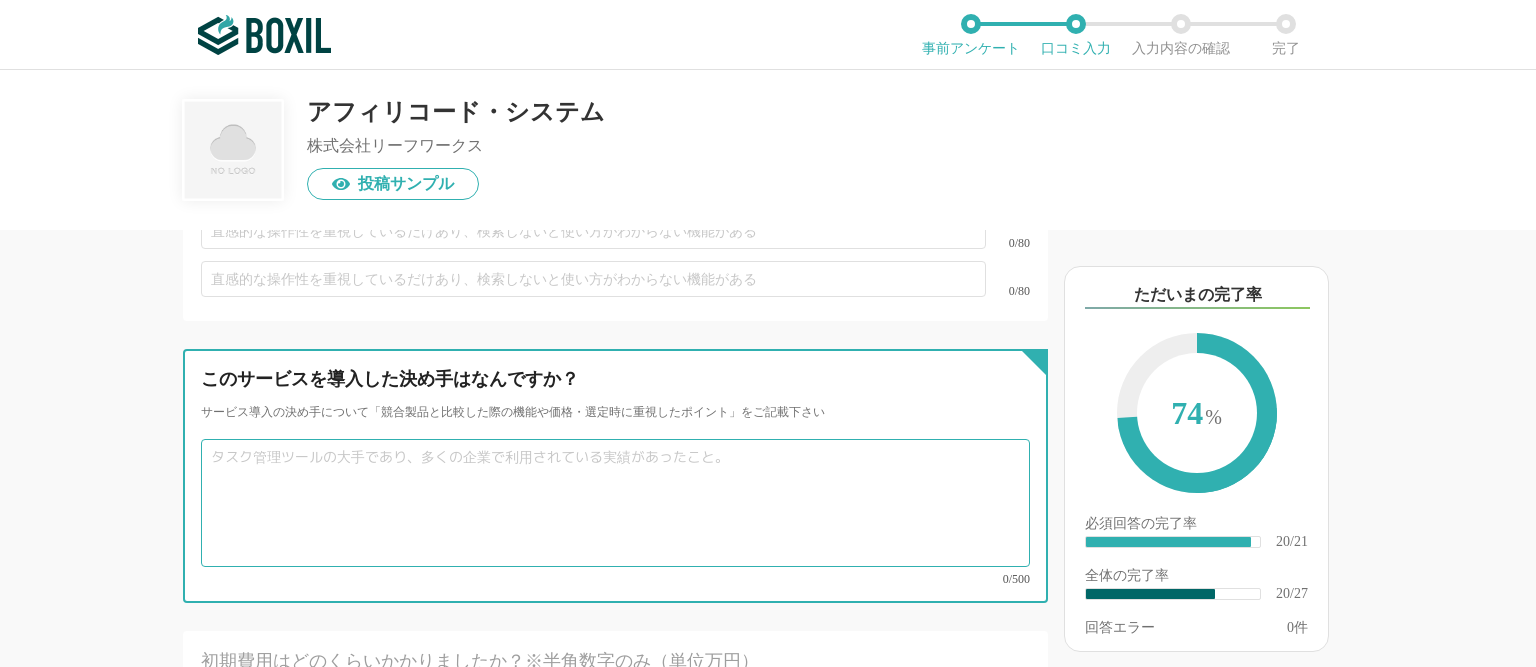 scroll, scrollTop: 4723, scrollLeft: 0, axis: vertical 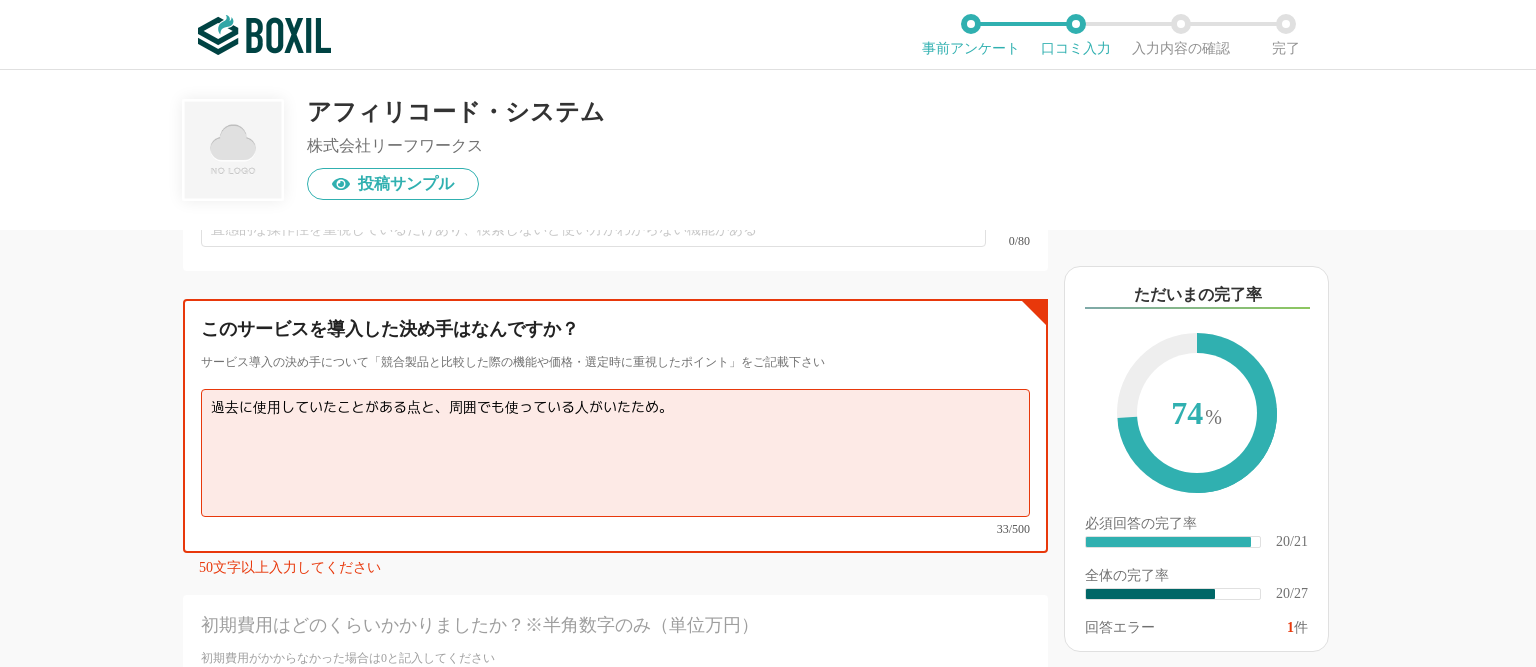 click on "過去に使用していたことがある点と、周囲でも使っている人がいたため。" at bounding box center (615, 453) 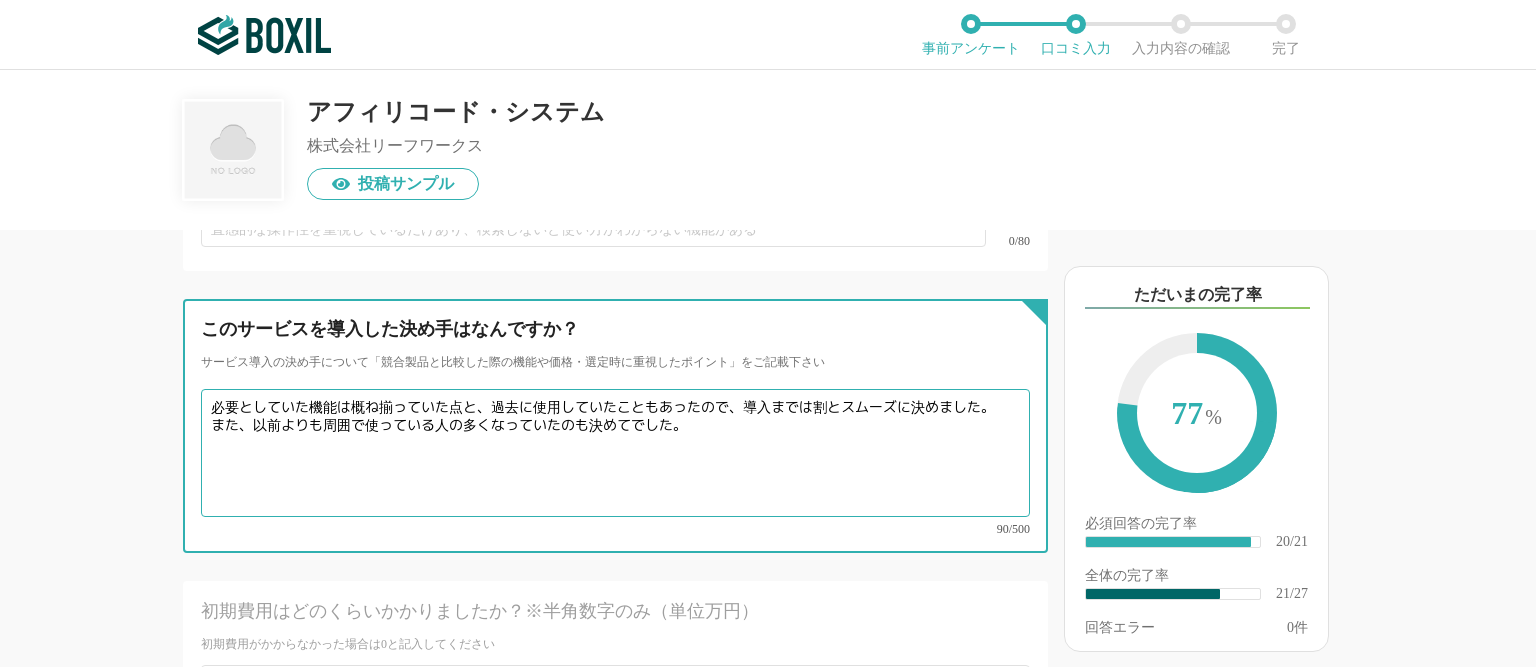 scroll, scrollTop: 4954, scrollLeft: 0, axis: vertical 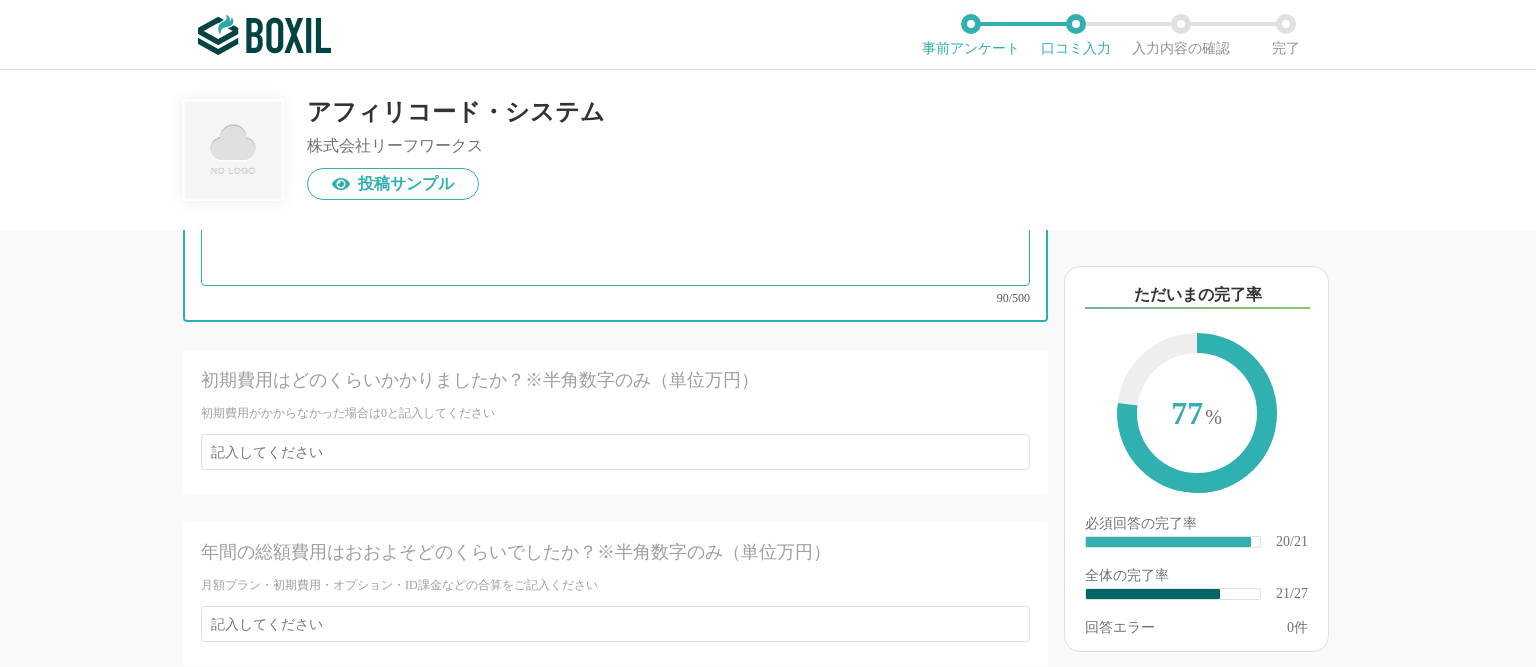 type on "必要としていた機能は概ね揃っていた点と、過去に使用していたこともあったので、導入までは割とスムーズに決めました。
また、以前よりも周囲で使っている人の多くなっていたのも決めてでした。" 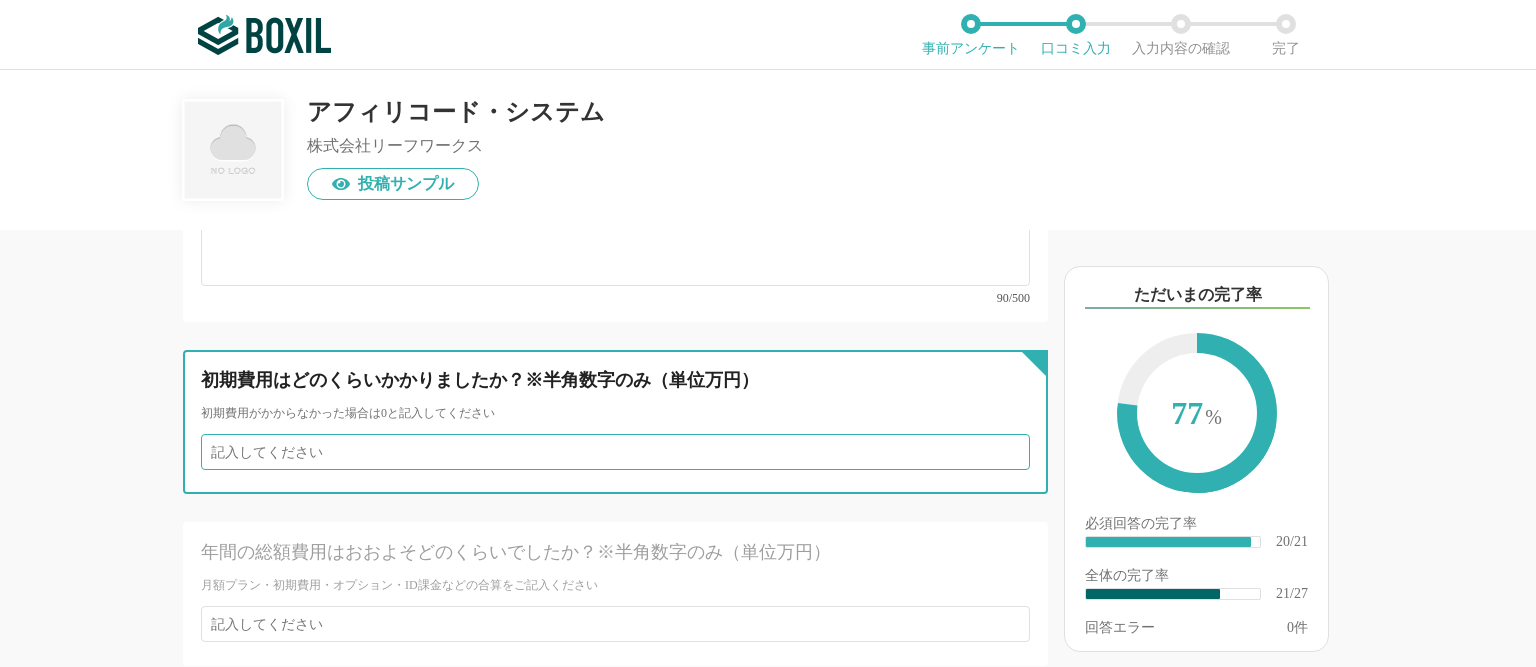 click at bounding box center (615, 452) 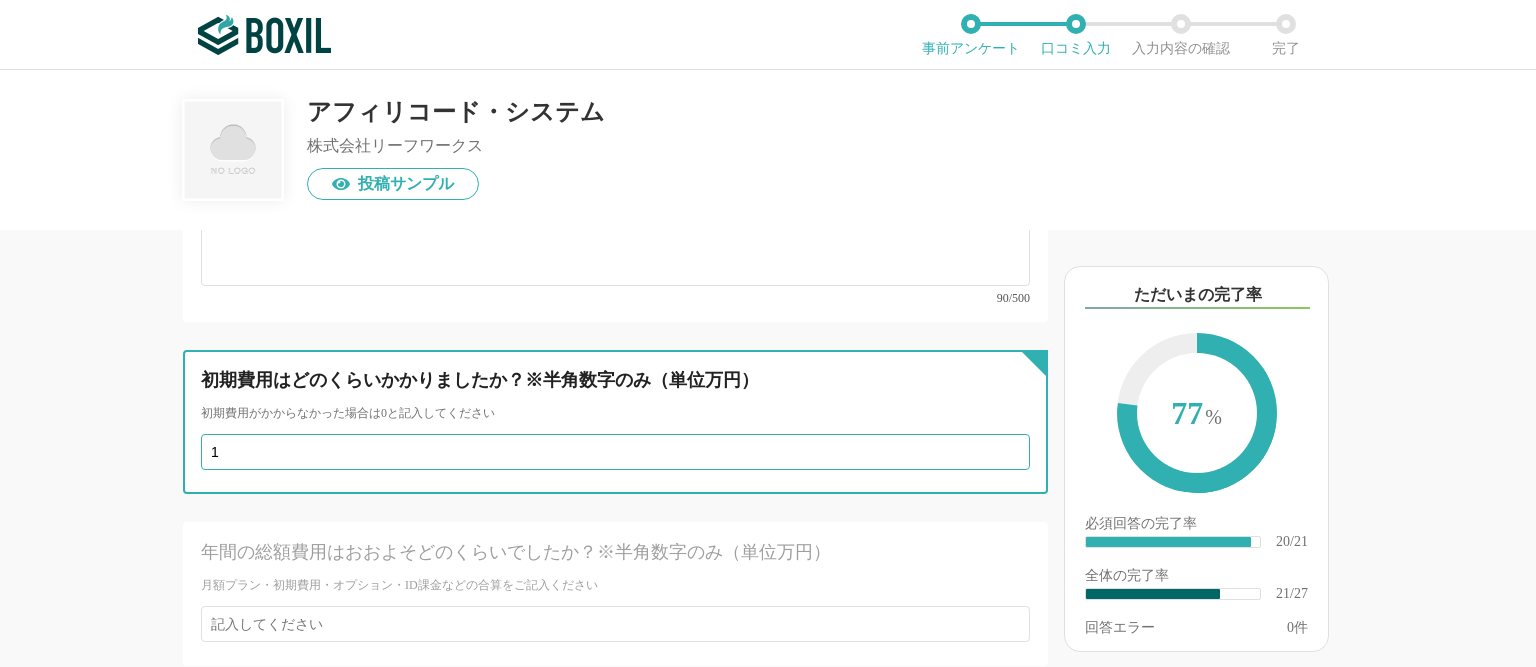 click on "1" at bounding box center [615, 452] 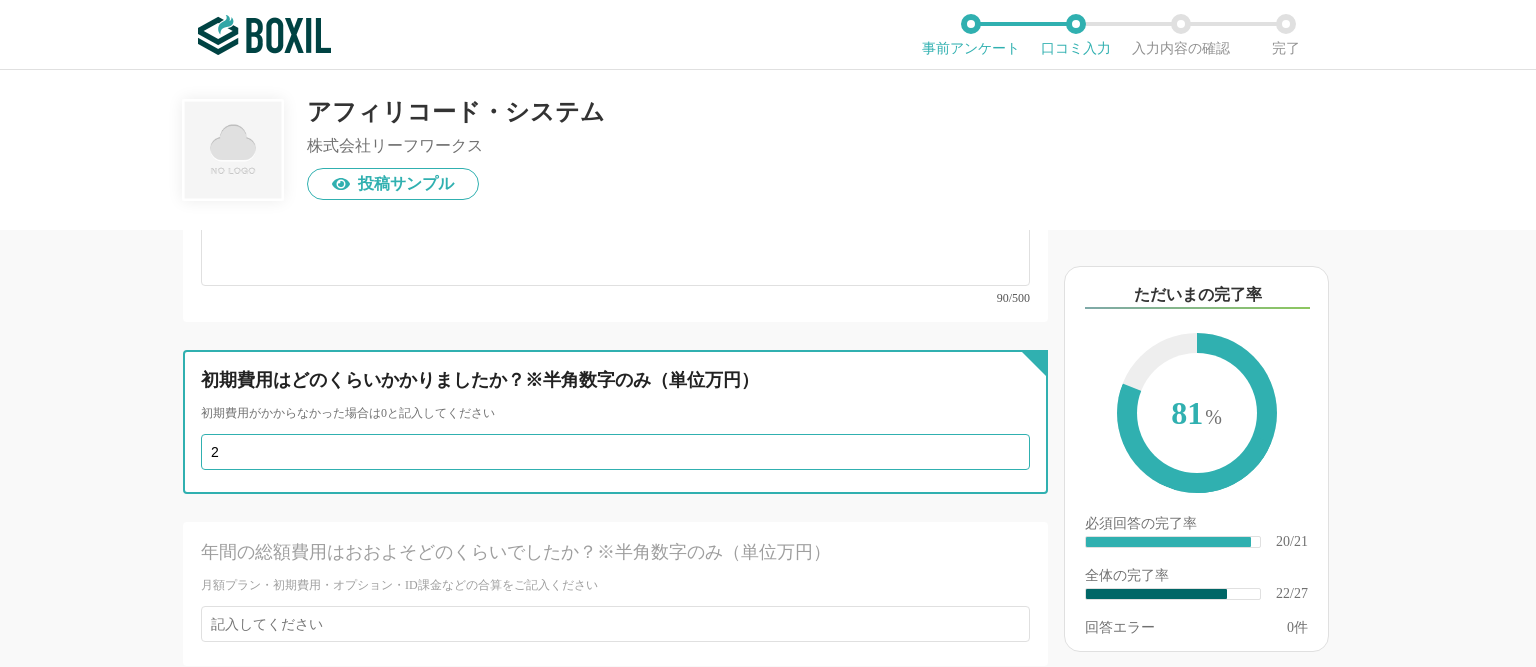 click on "2" at bounding box center (615, 452) 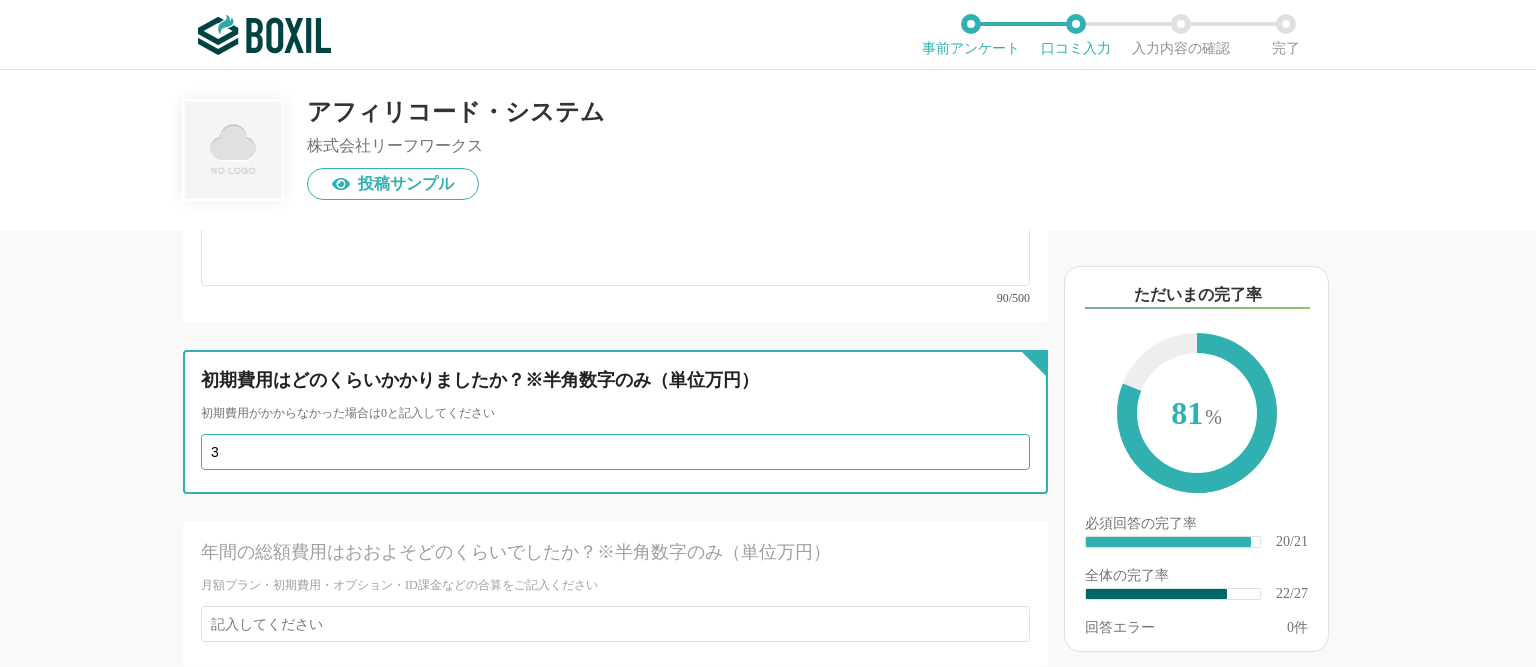 click on "3" at bounding box center (615, 452) 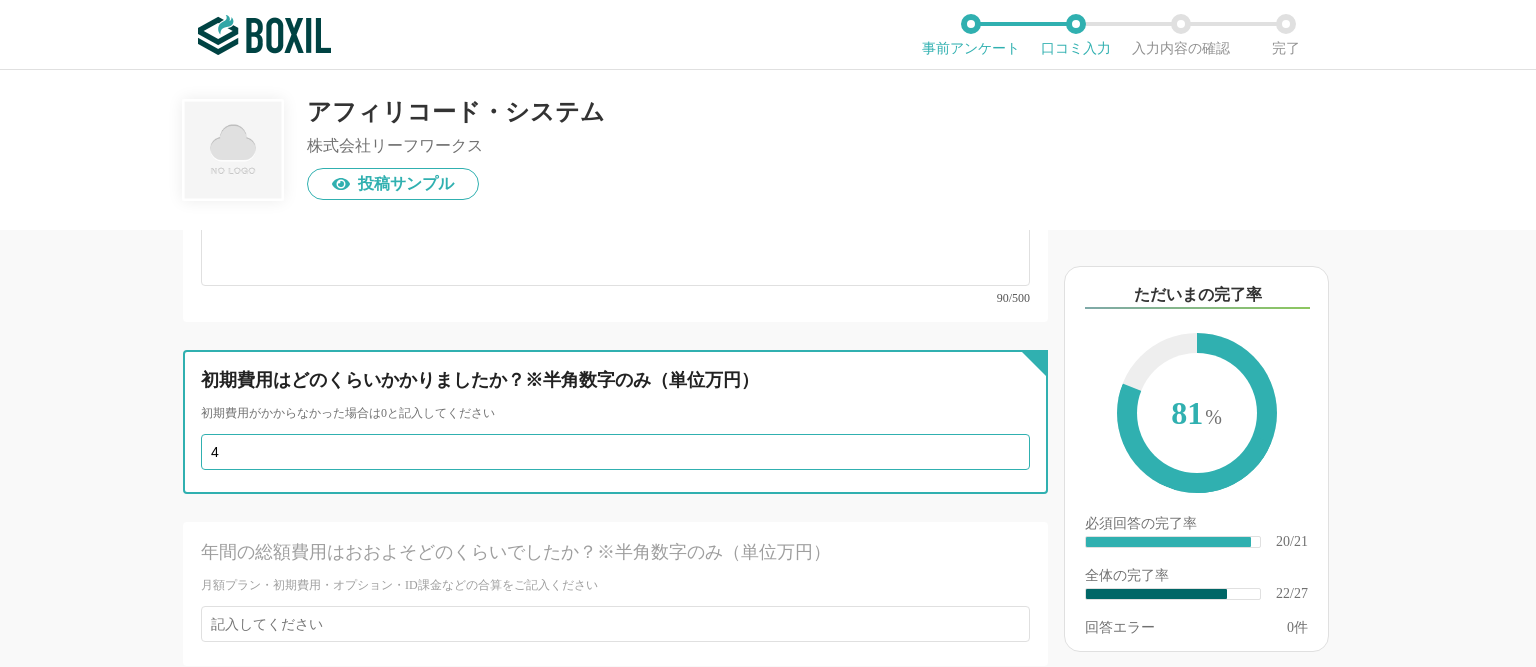 click on "4" at bounding box center (615, 452) 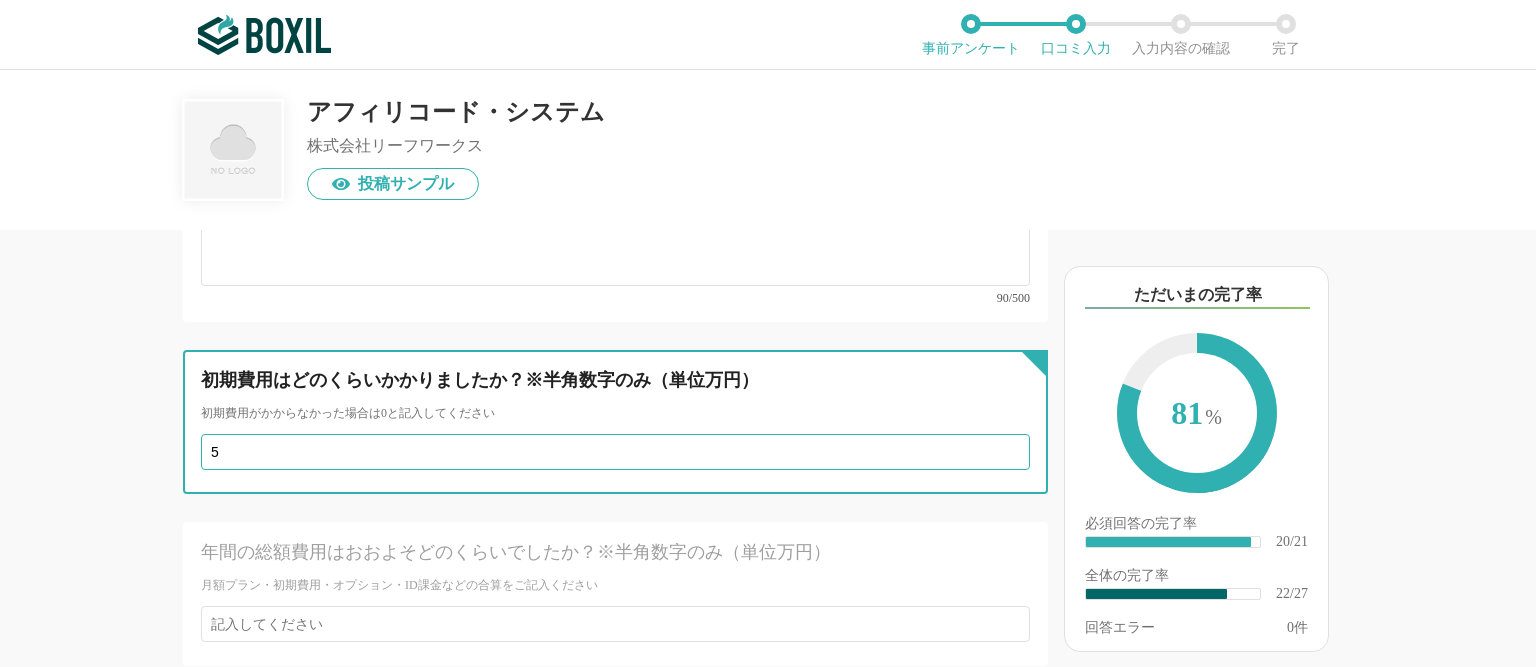 click on "5" at bounding box center (615, 452) 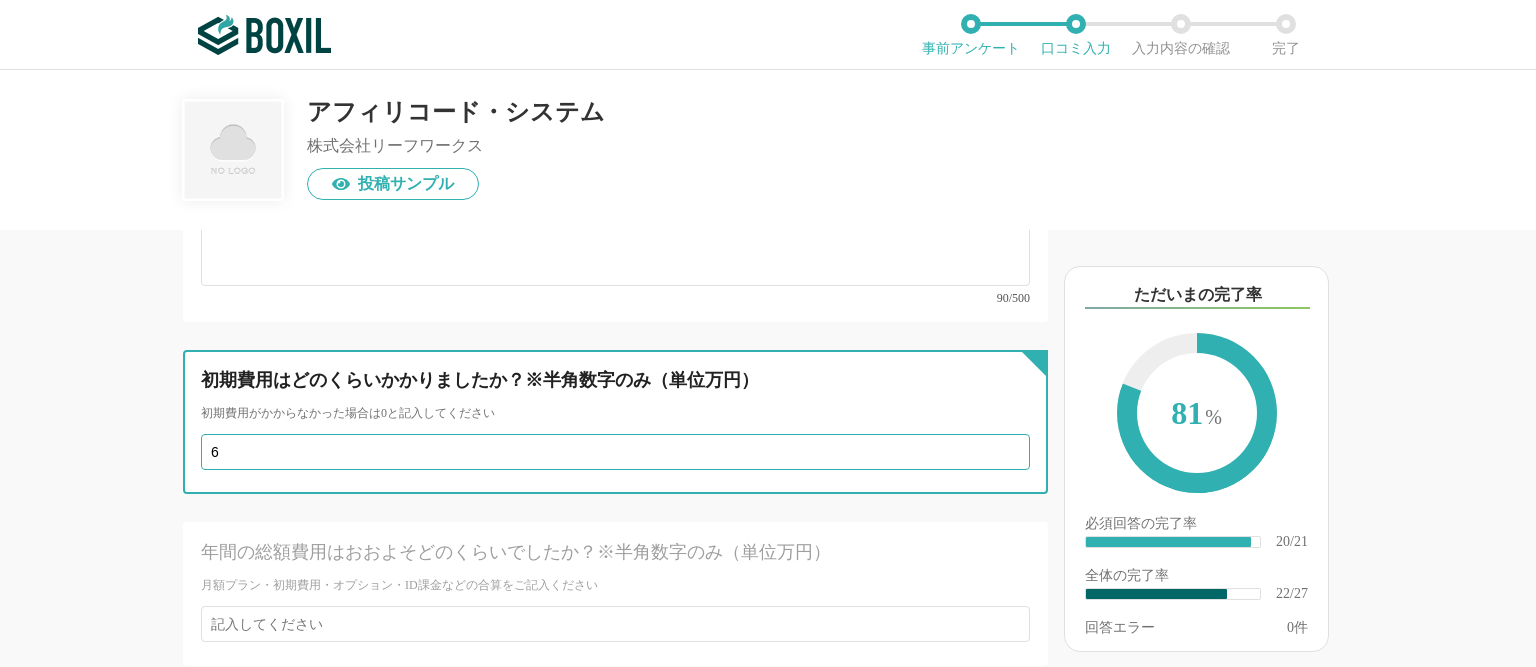 click on "6" at bounding box center (615, 452) 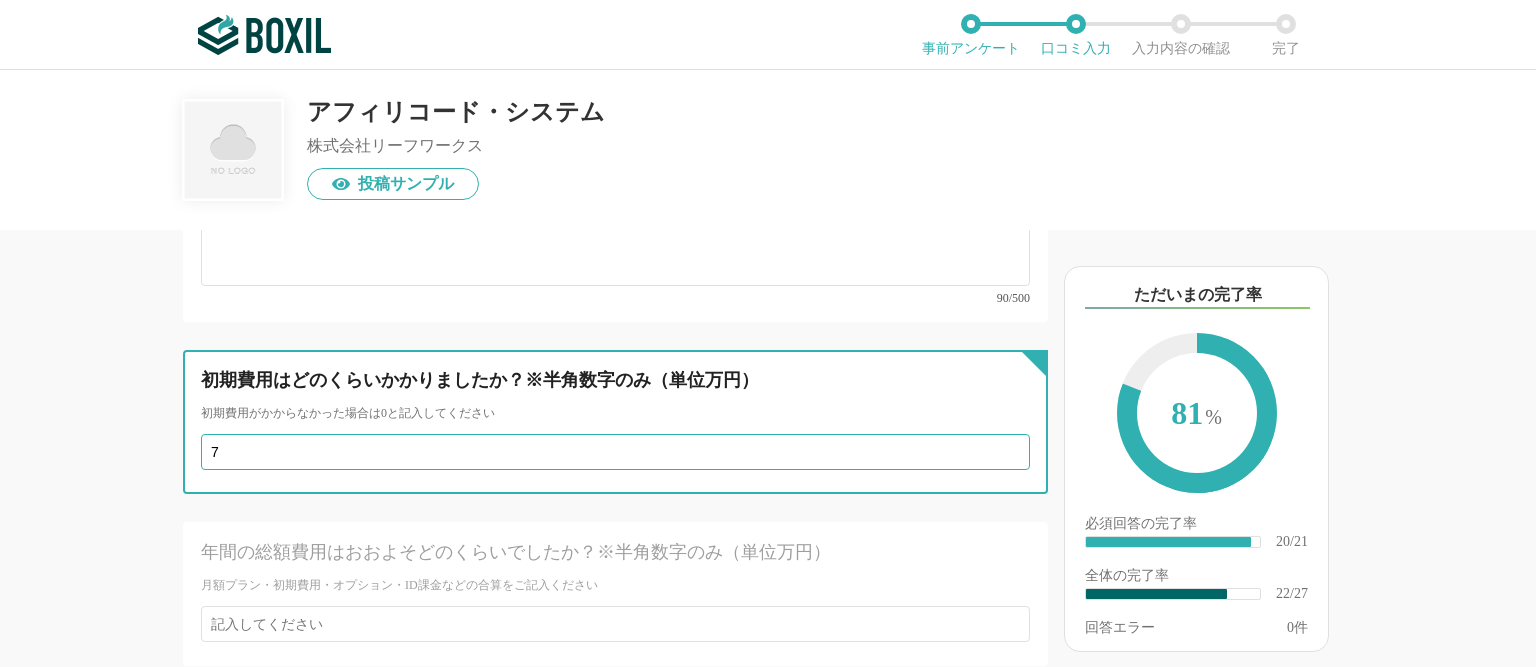 click on "7" at bounding box center [615, 452] 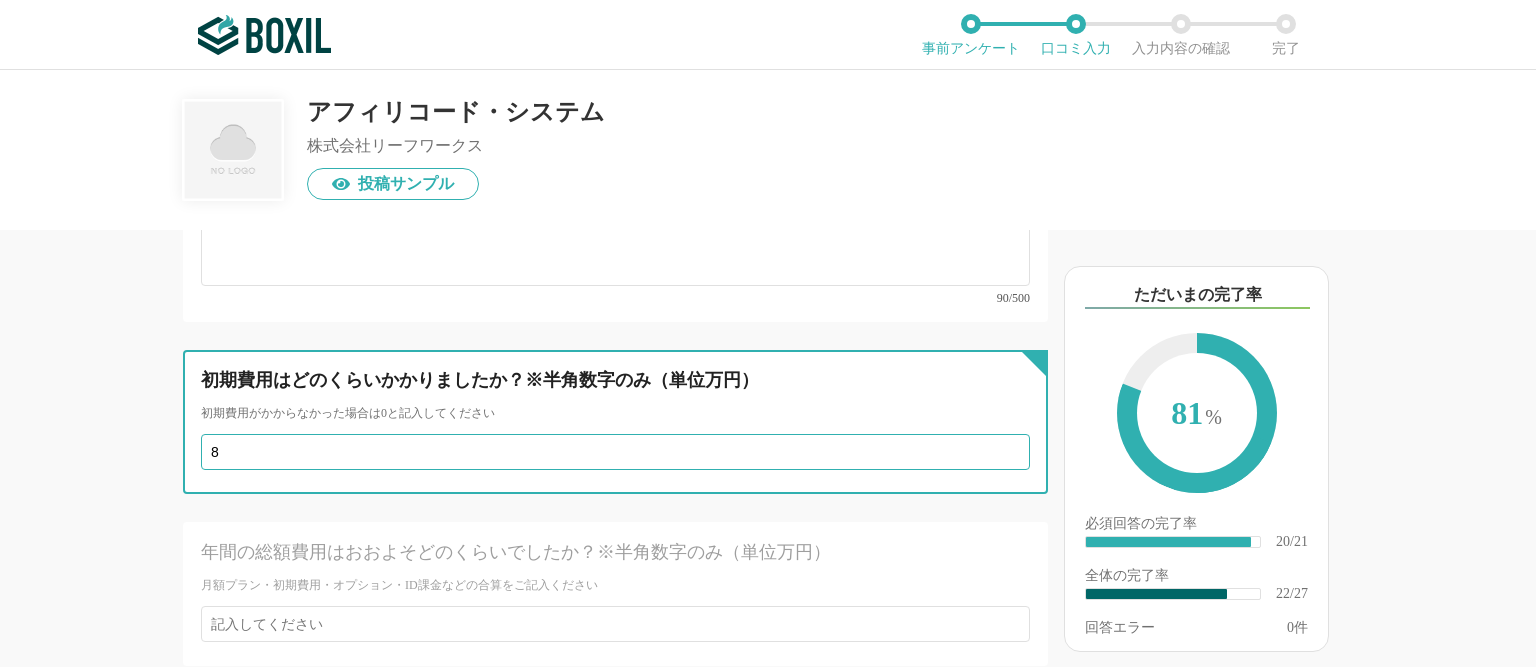 click on "8" at bounding box center [615, 452] 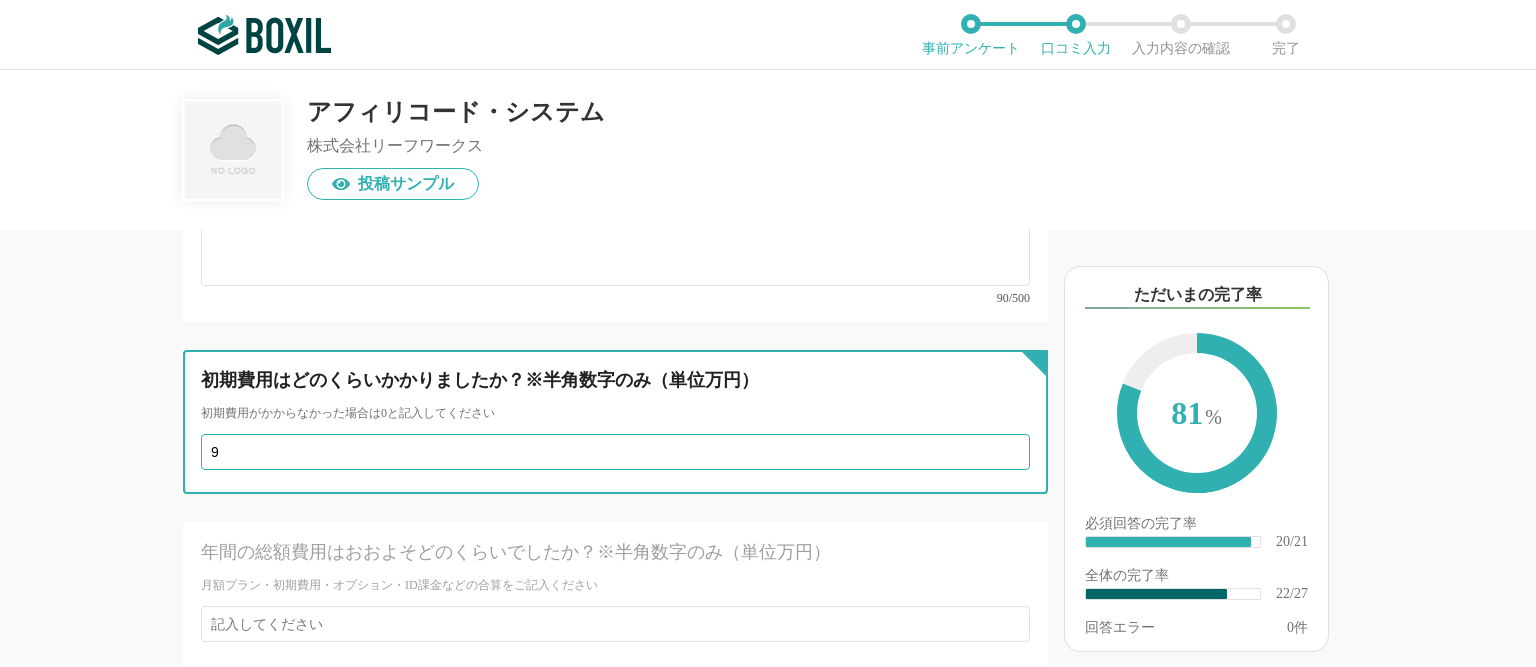 click on "9" at bounding box center (615, 452) 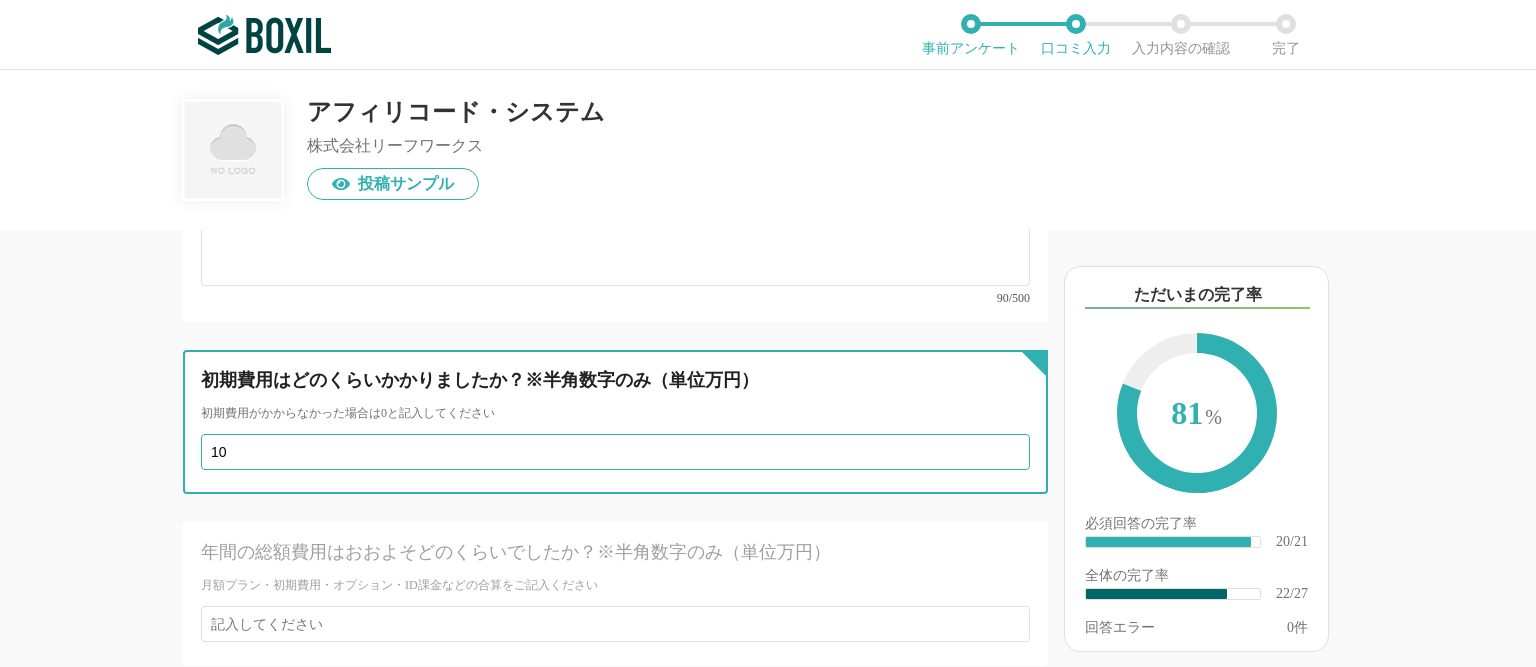 type on "10" 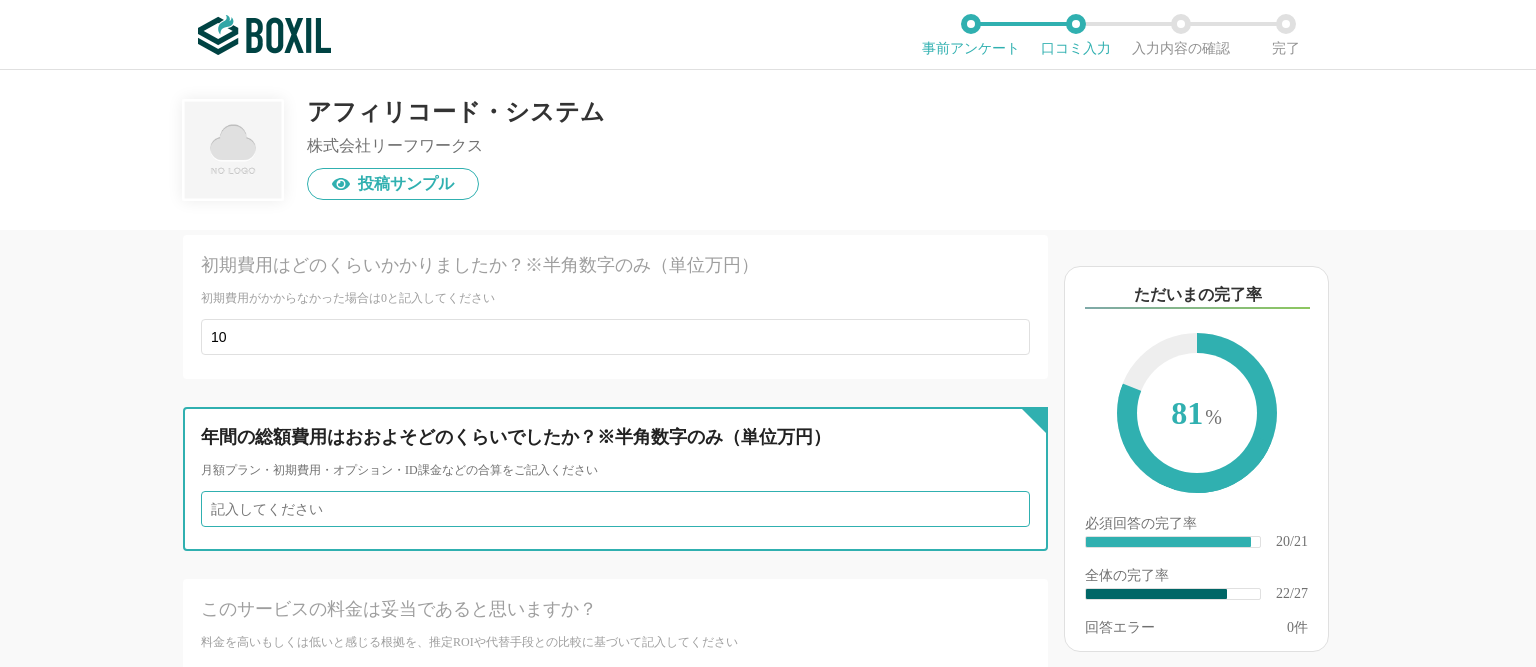 click at bounding box center [615, 509] 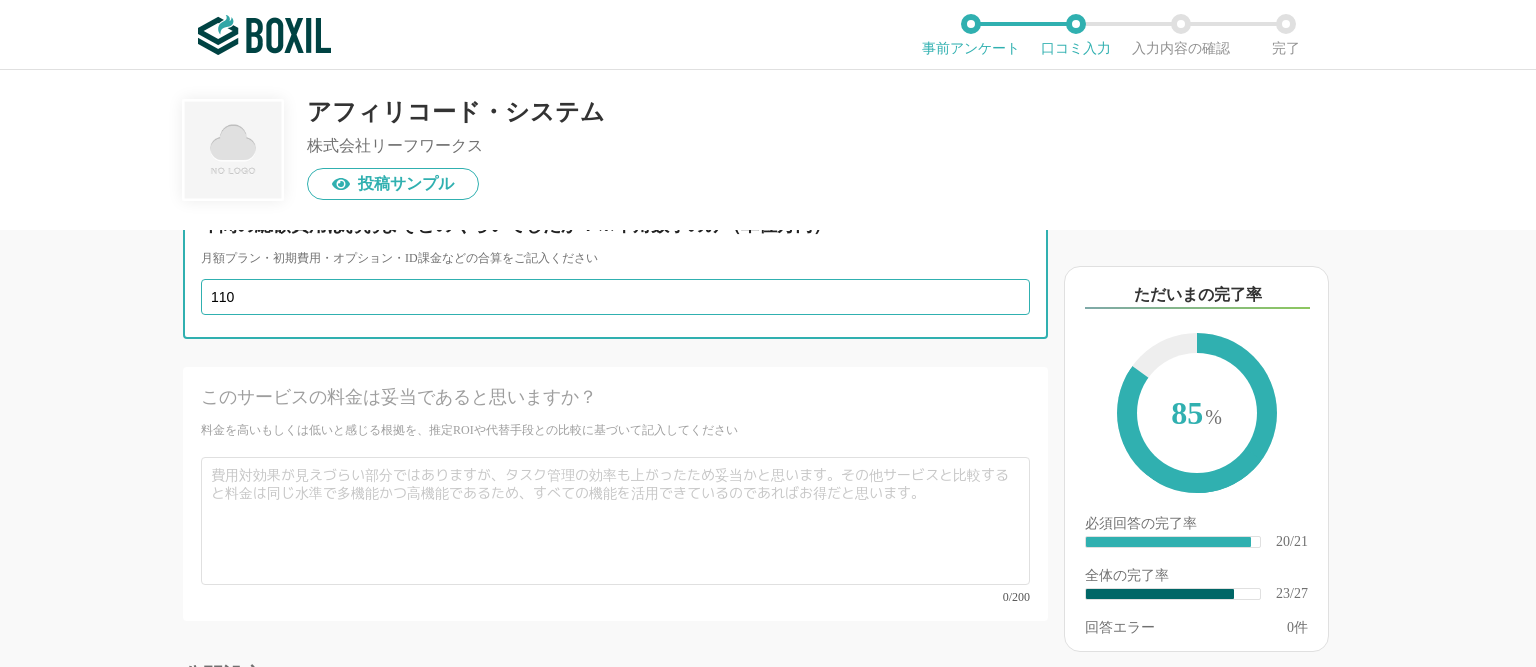scroll, scrollTop: 5299, scrollLeft: 0, axis: vertical 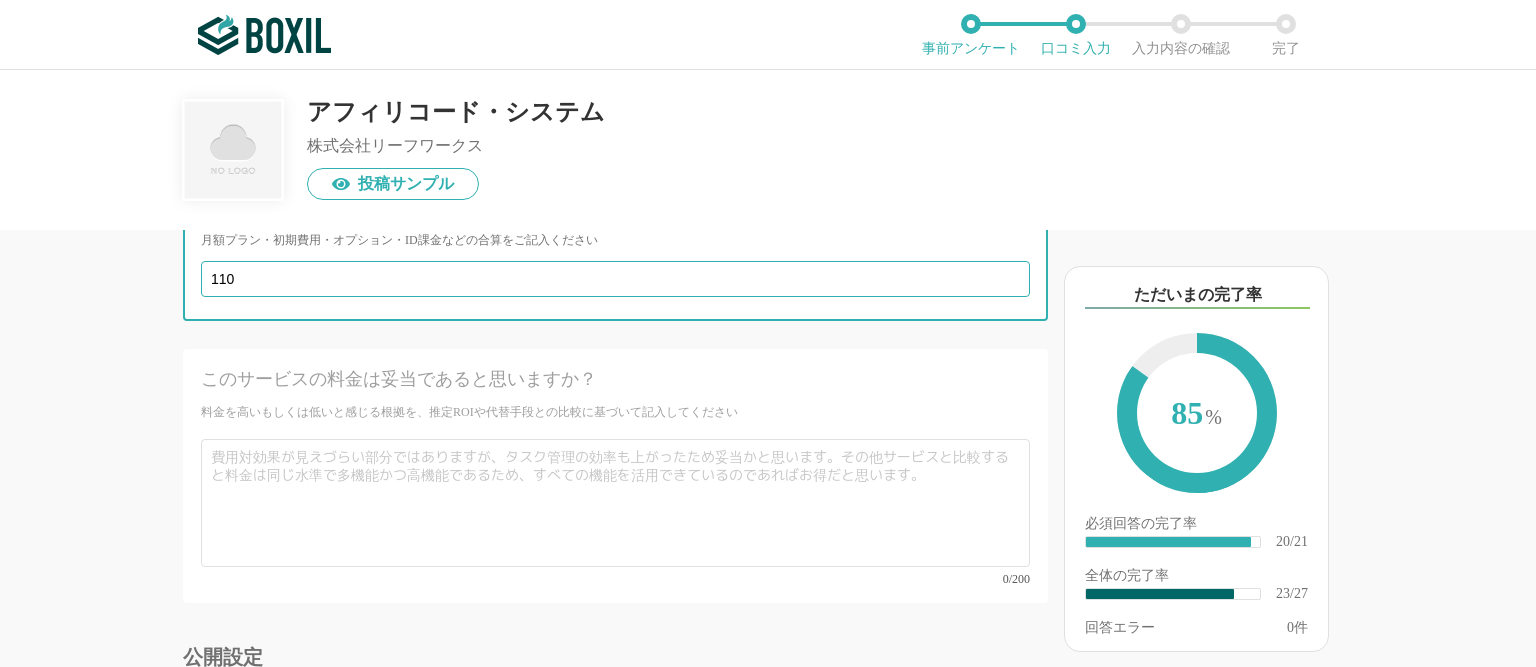 type on "110" 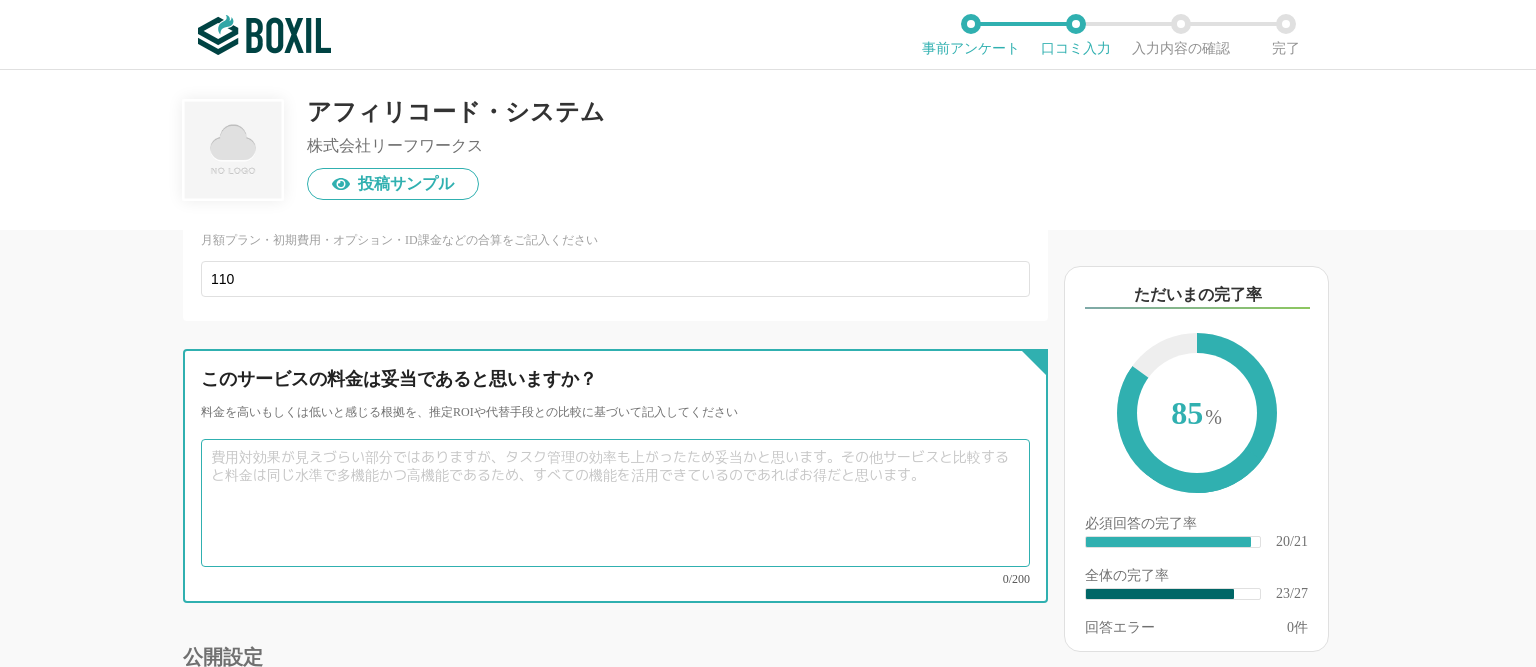 click at bounding box center (615, 503) 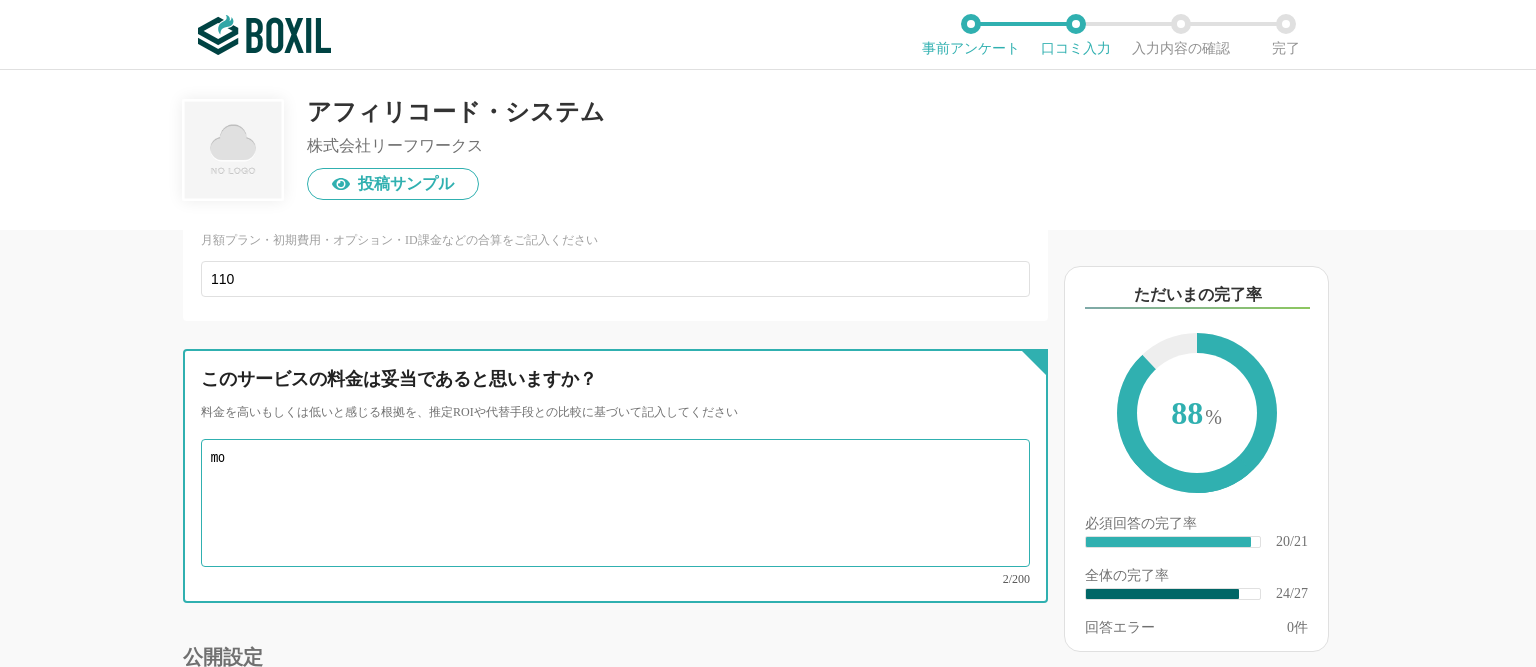 type on "m" 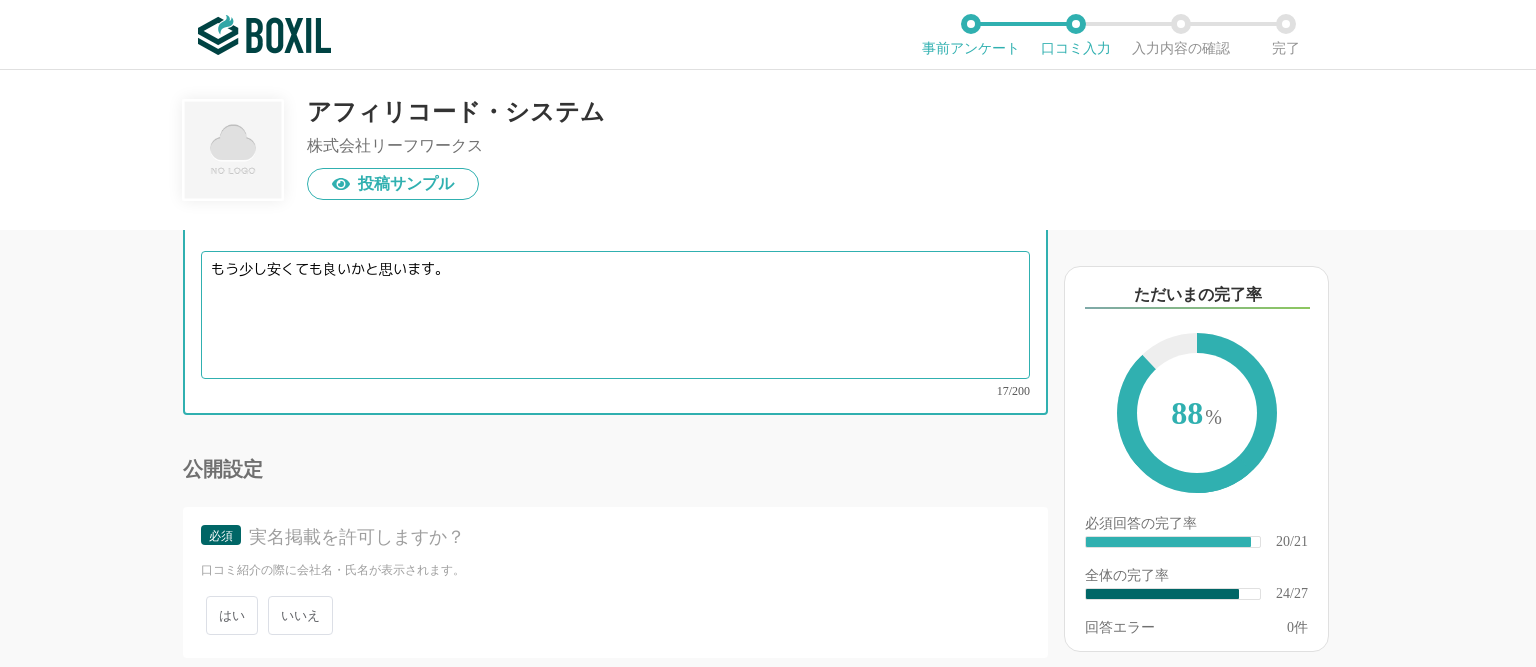 scroll, scrollTop: 5530, scrollLeft: 0, axis: vertical 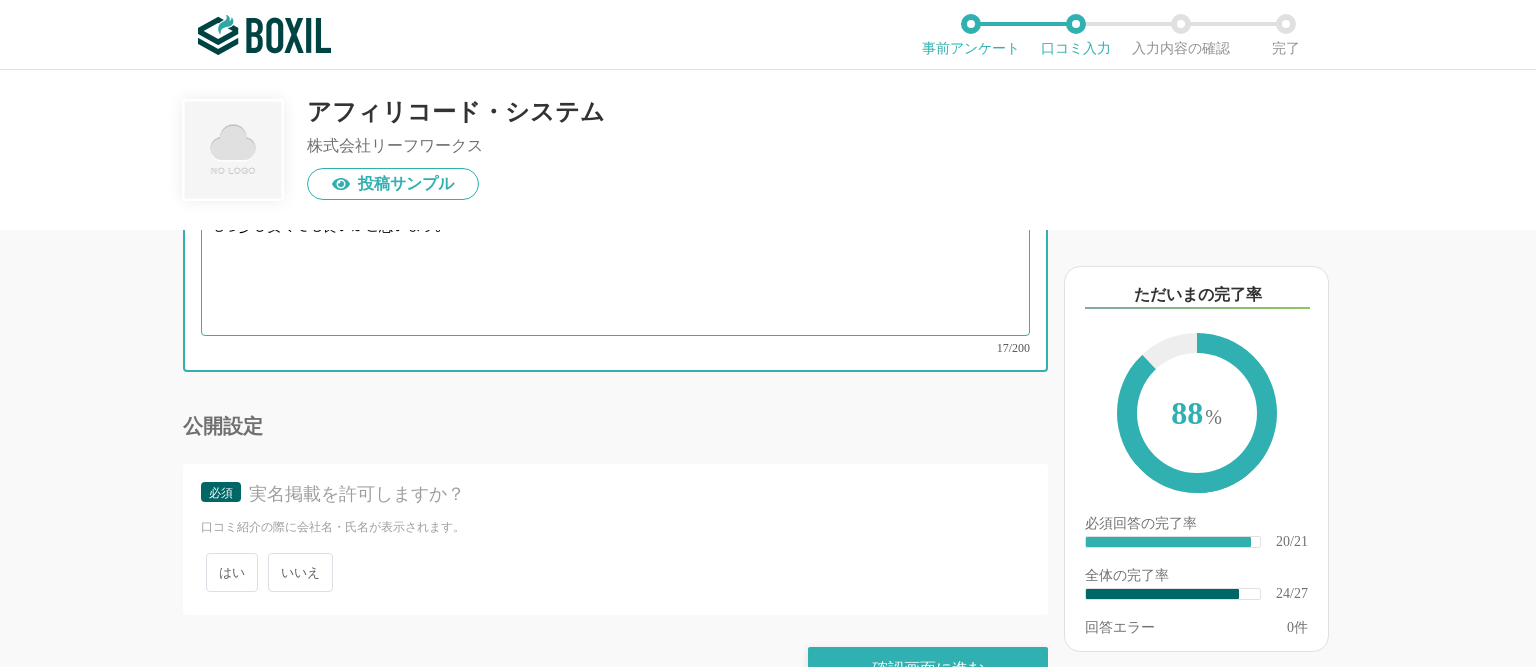 type on "もう少し安くても良いかと思います。" 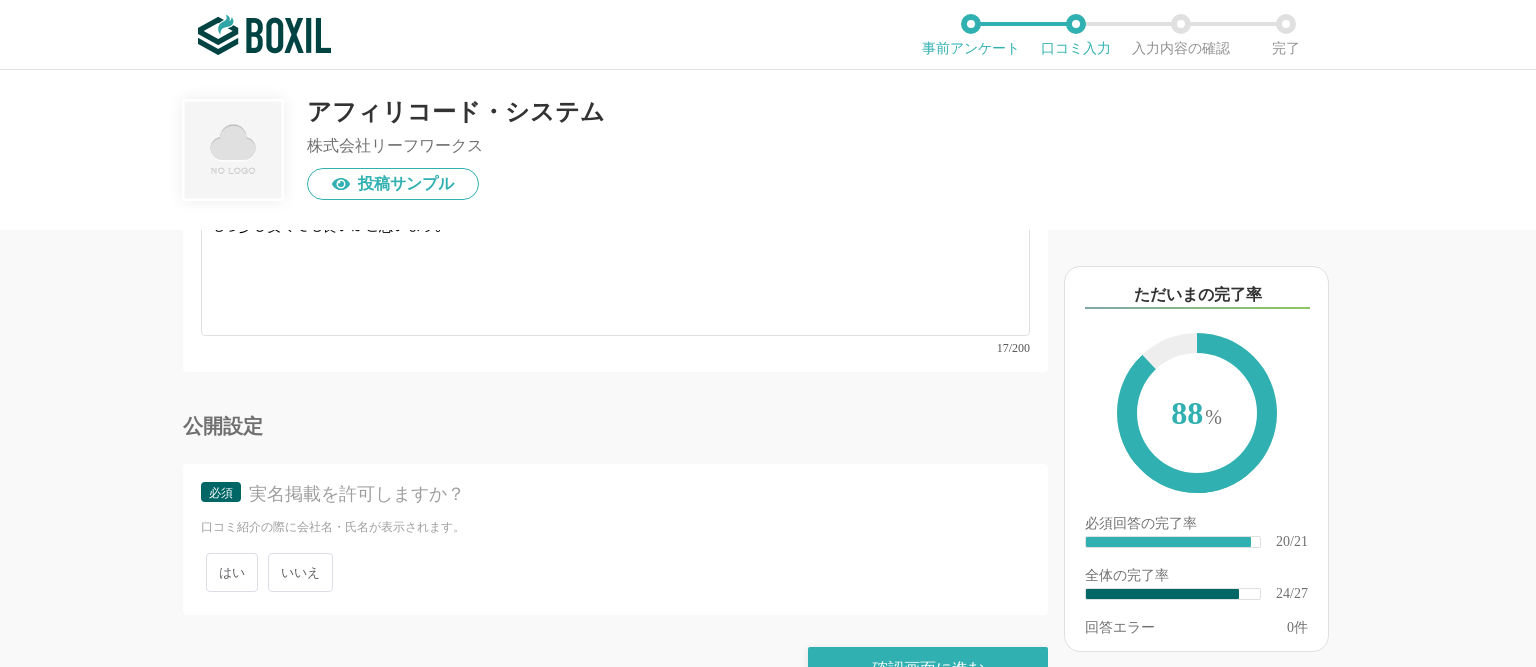 click on "いいえ" at bounding box center [300, 572] 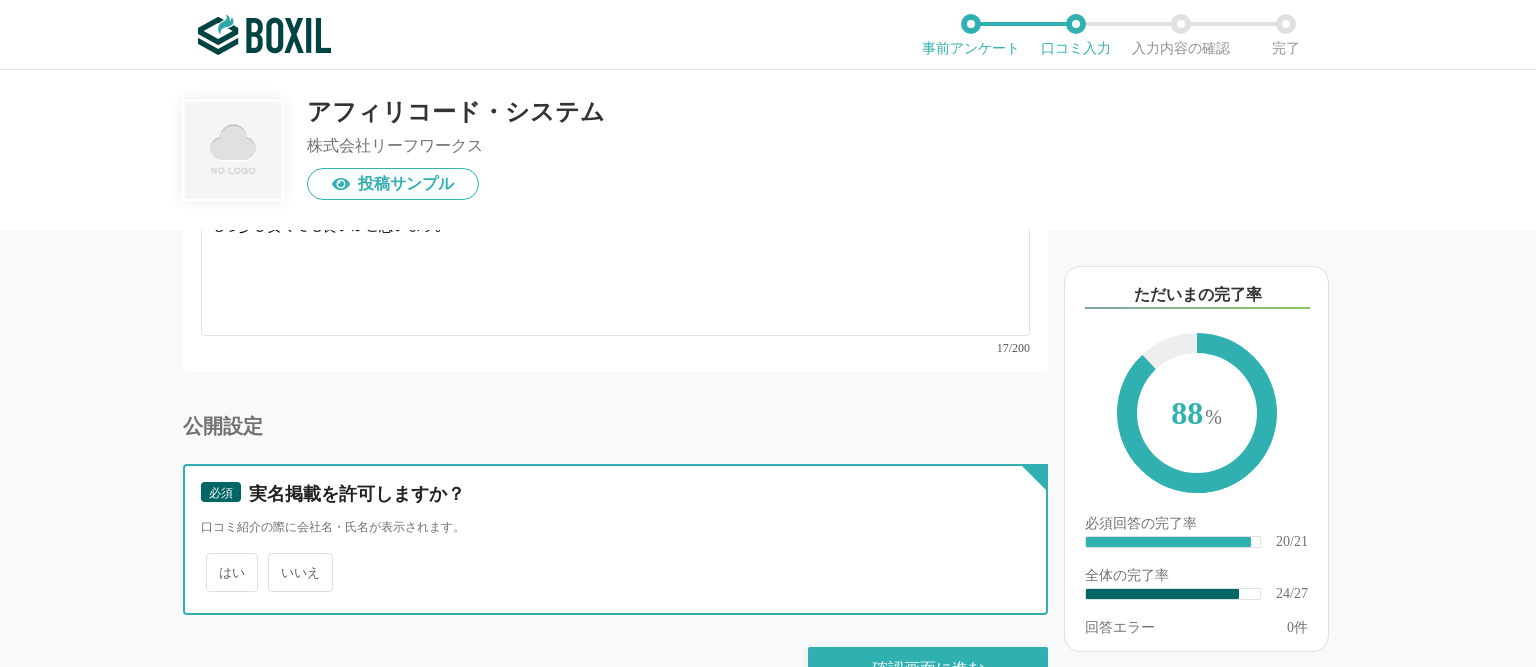 radio on "true" 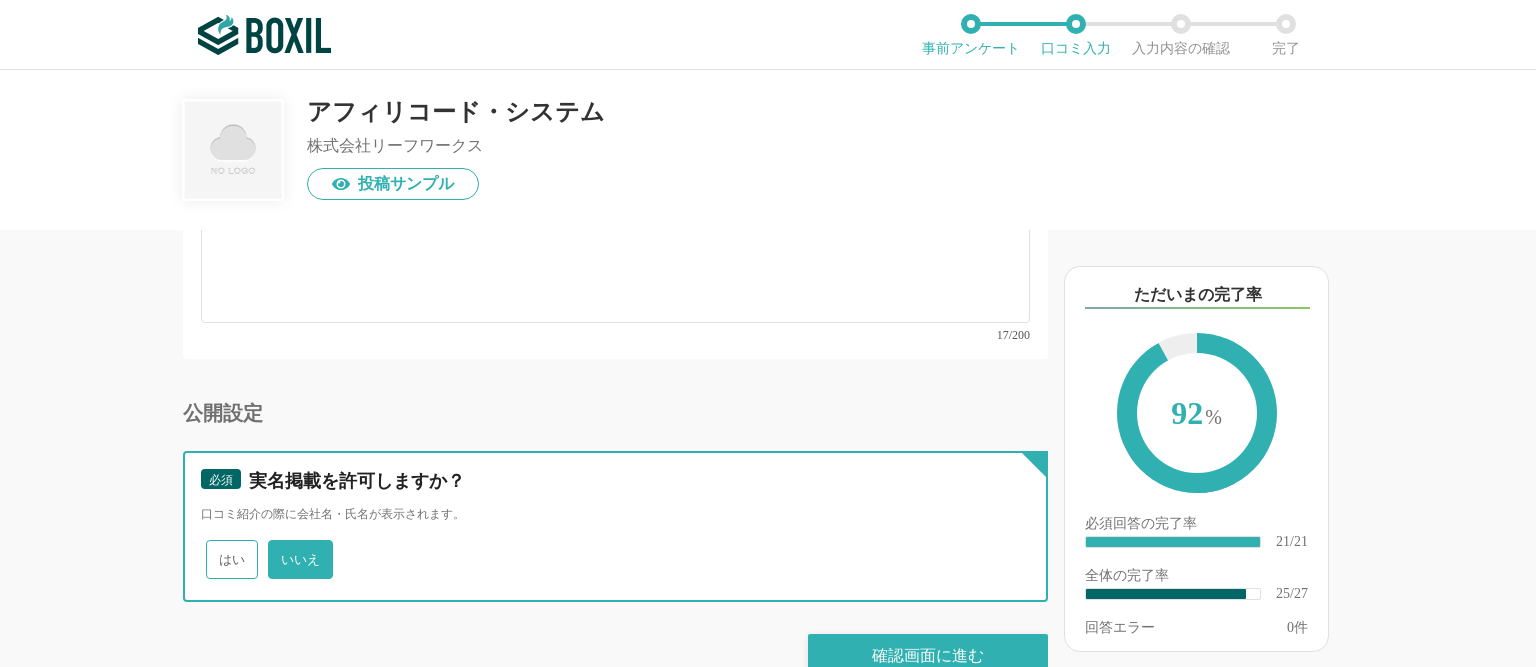 scroll, scrollTop: 5552, scrollLeft: 0, axis: vertical 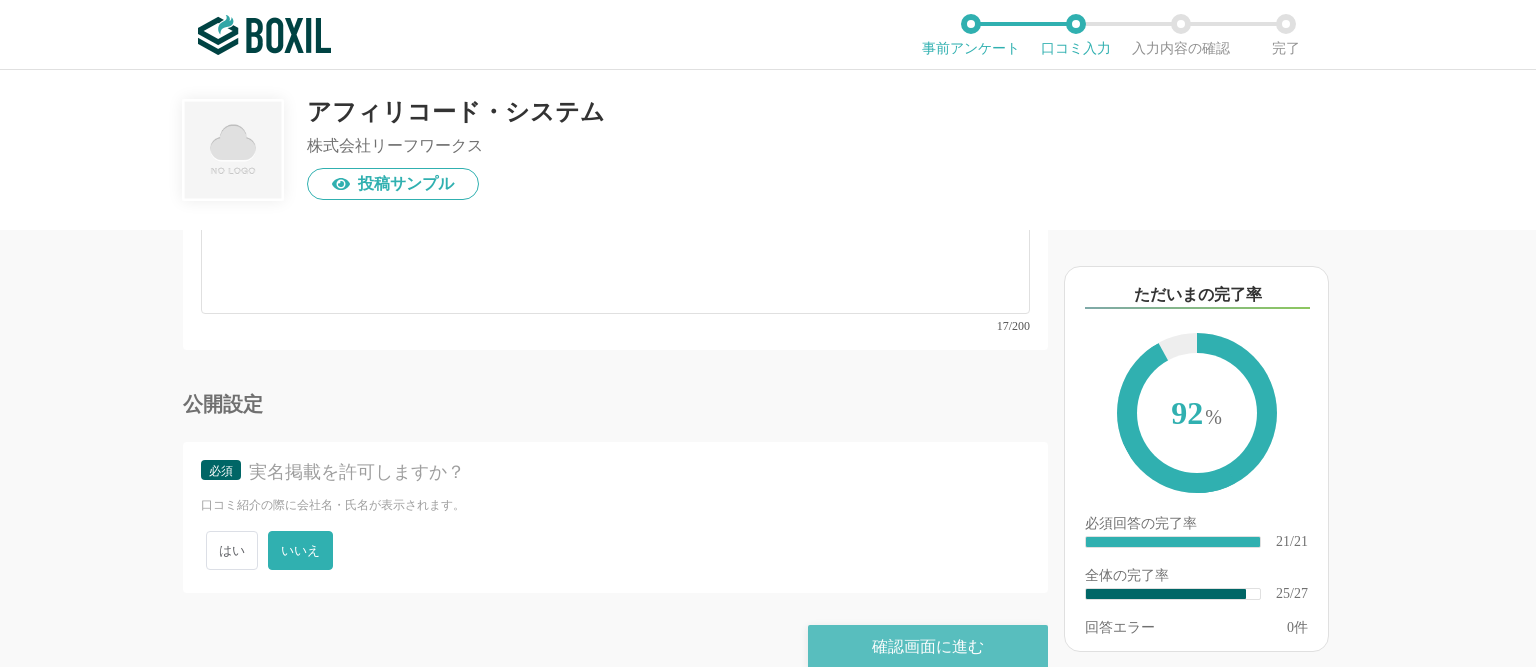 click on "確認画面に進む" at bounding box center (928, 647) 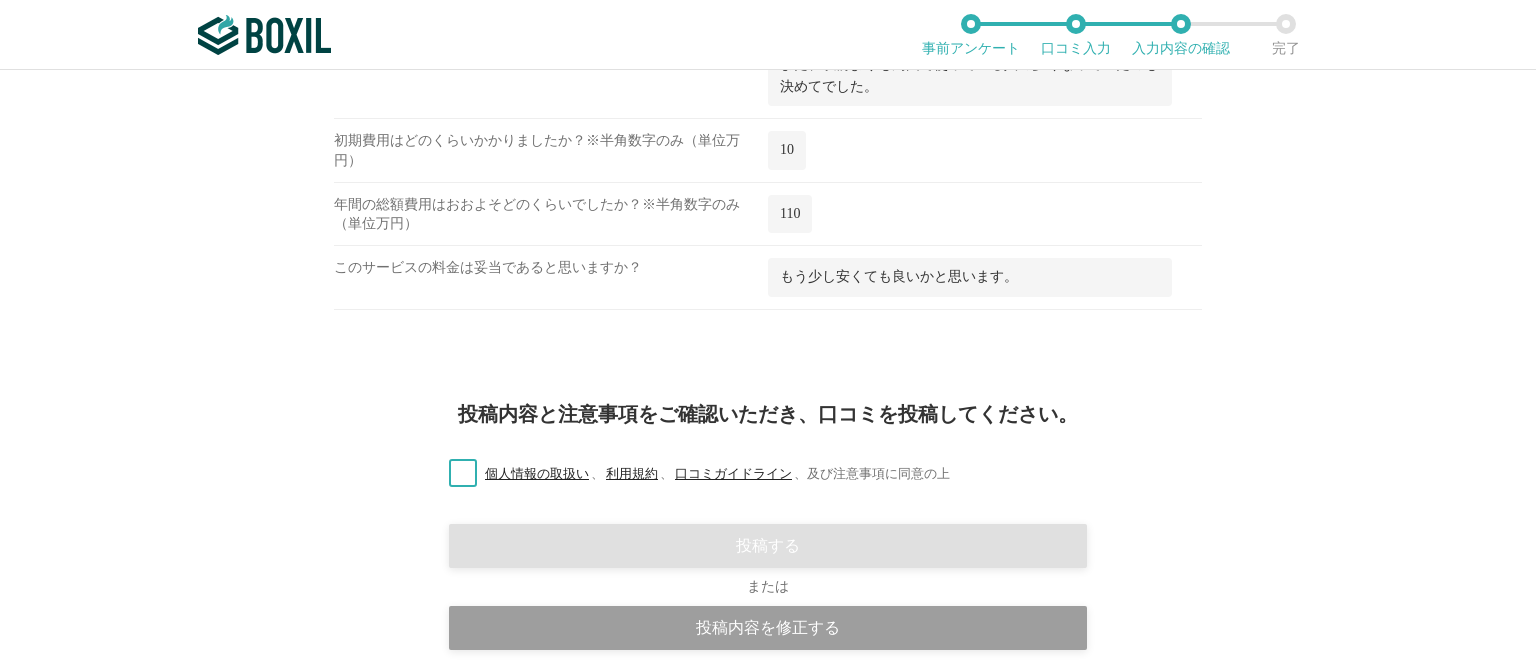 scroll, scrollTop: 2304, scrollLeft: 0, axis: vertical 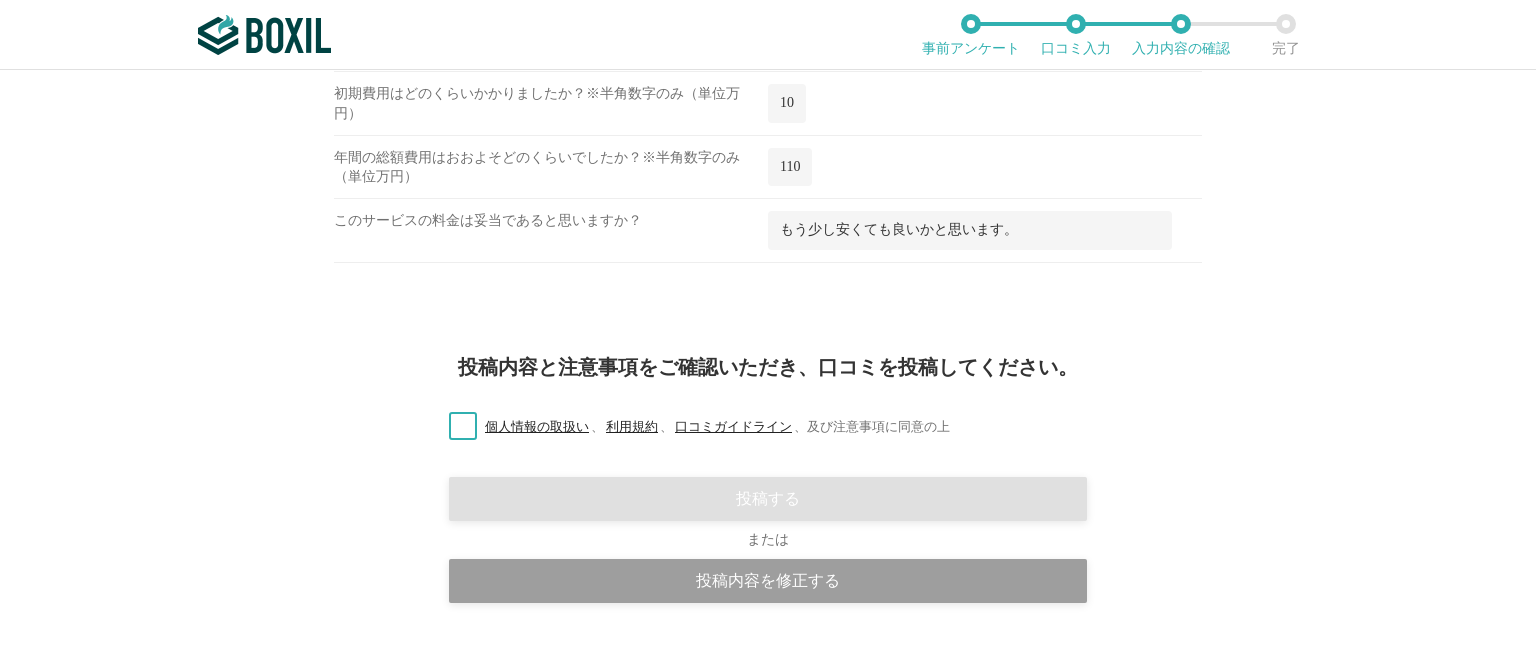 click on "個人情報の取扱い 、 利用規約 、 口コミガイドライン 、 及び注意事項に同意の上" at bounding box center [691, 427] 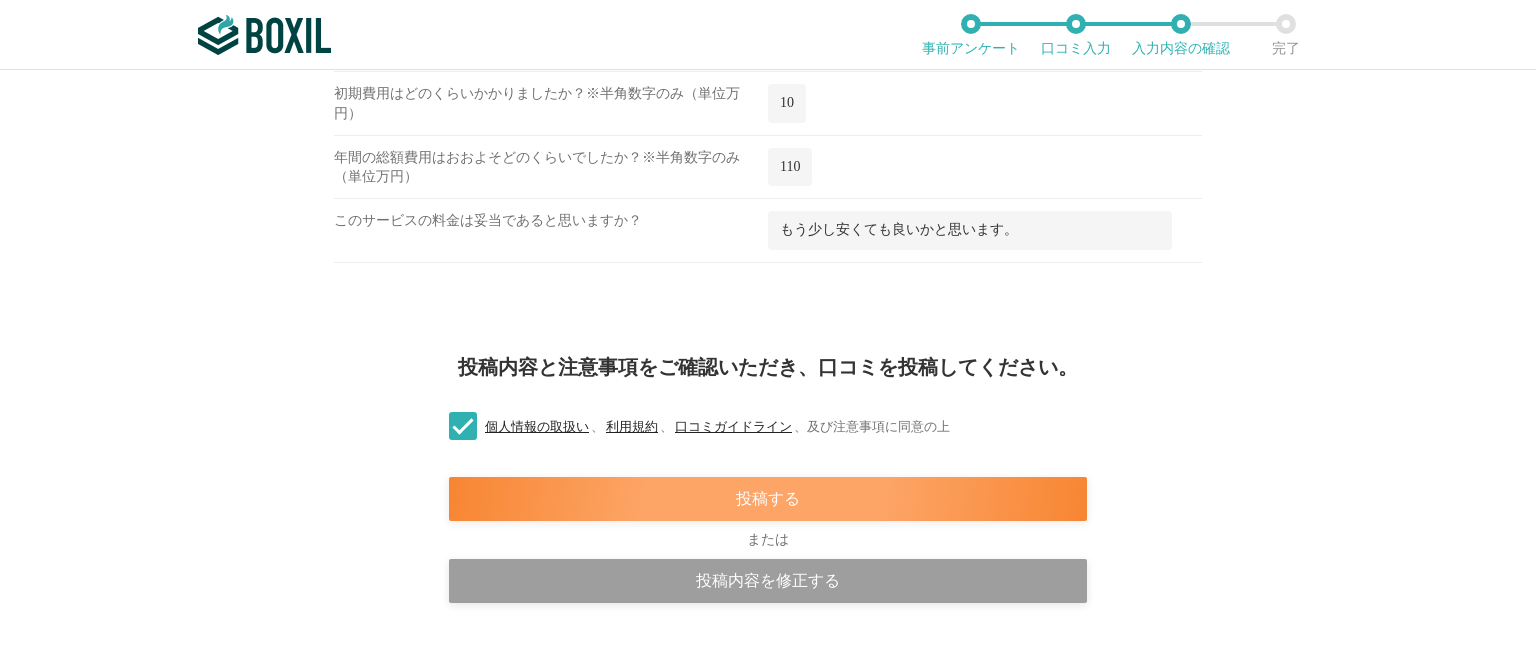 click on "投稿する" at bounding box center [768, 499] 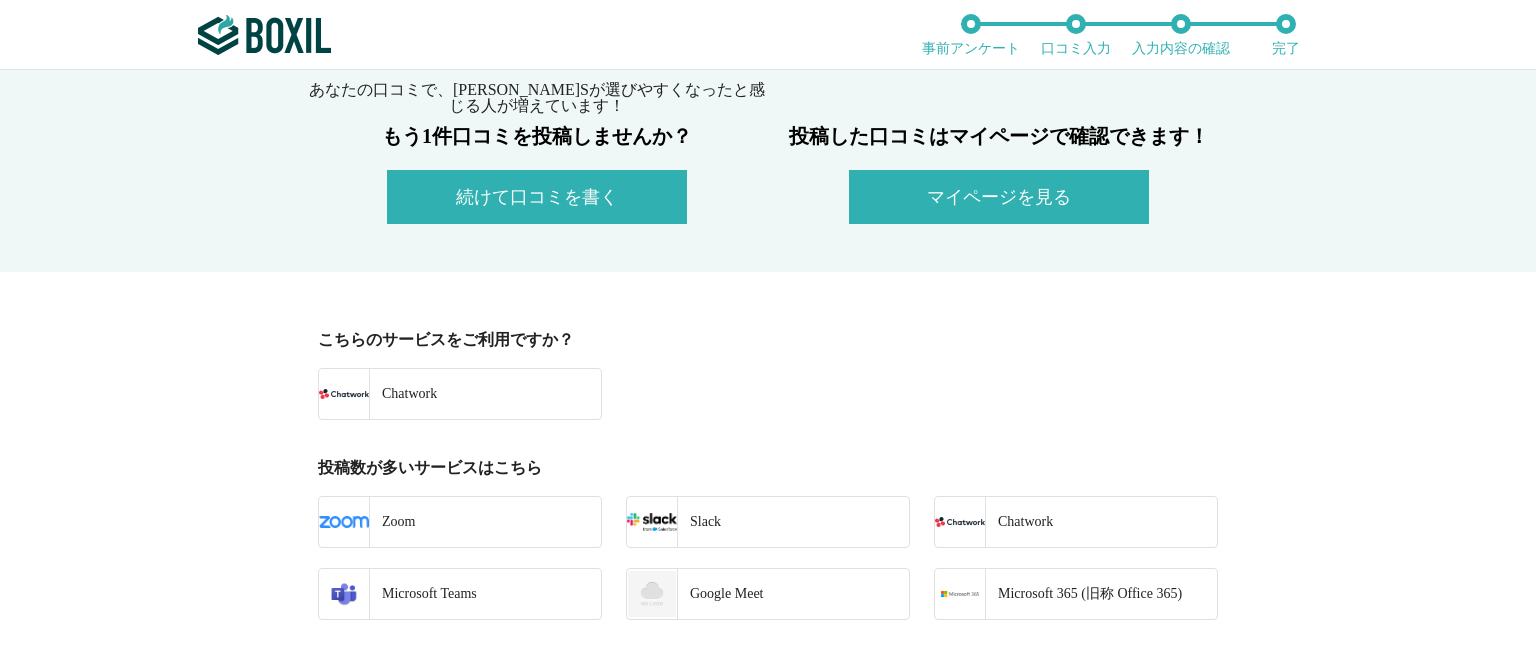 scroll, scrollTop: 461, scrollLeft: 0, axis: vertical 